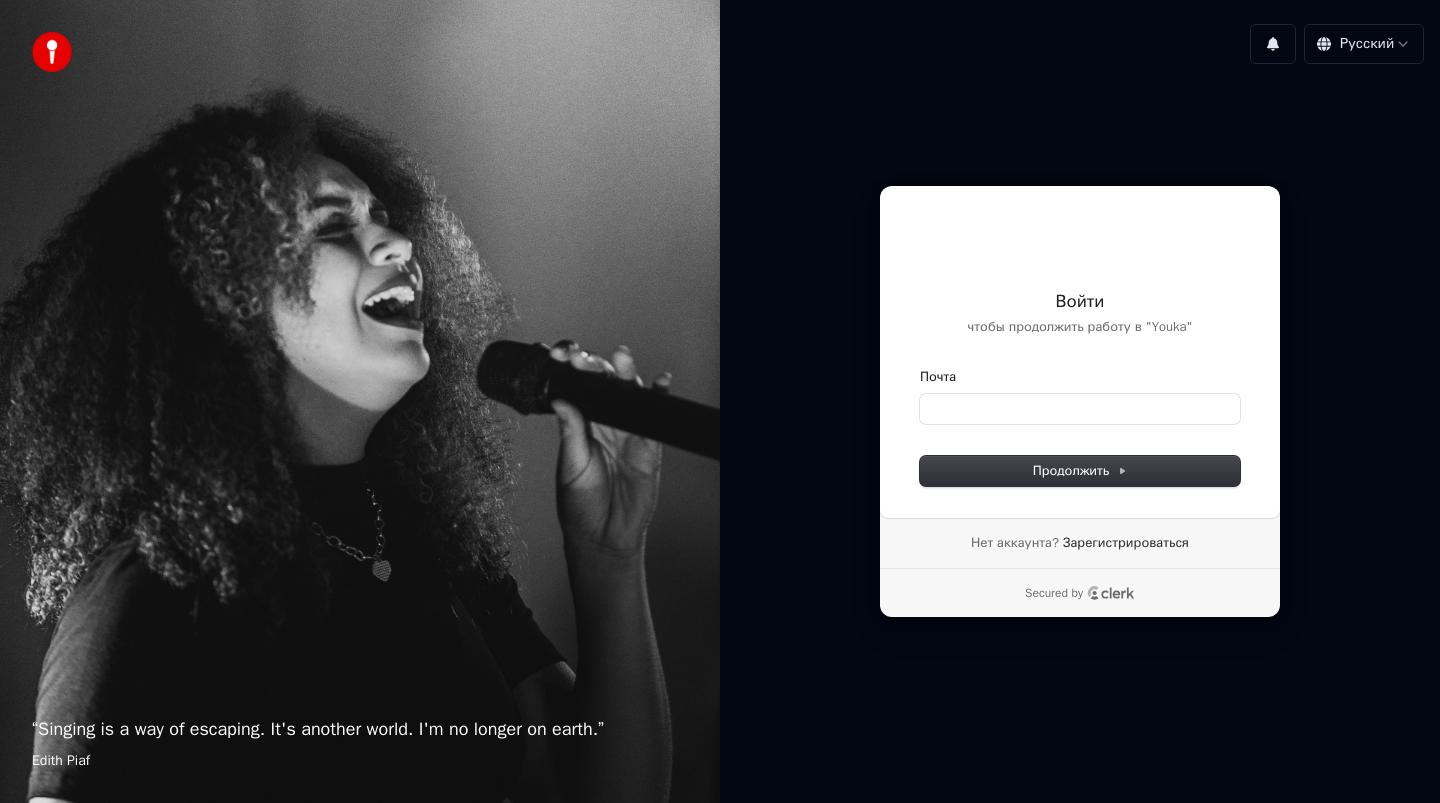 scroll, scrollTop: 0, scrollLeft: 0, axis: both 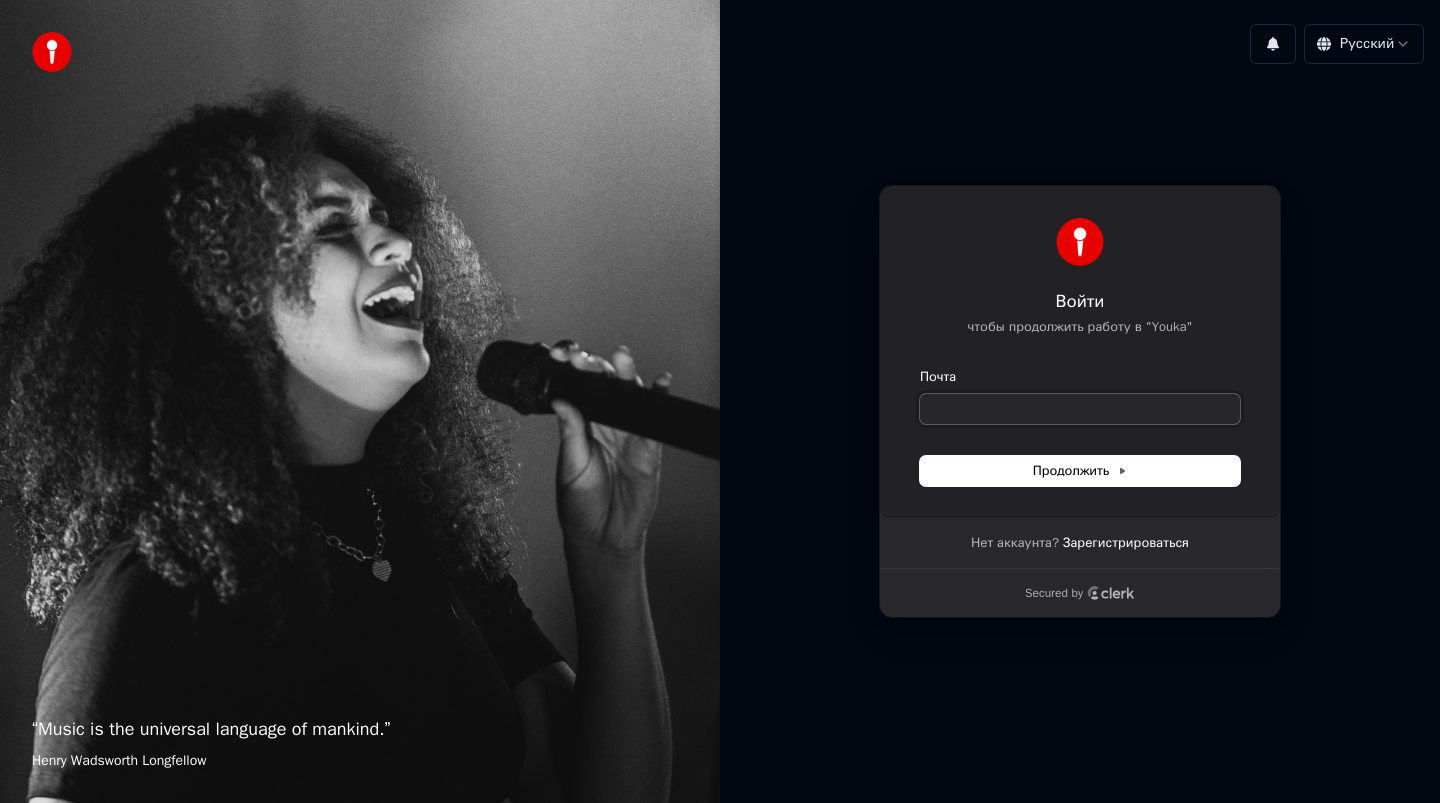 click on "Почта" at bounding box center (1080, 409) 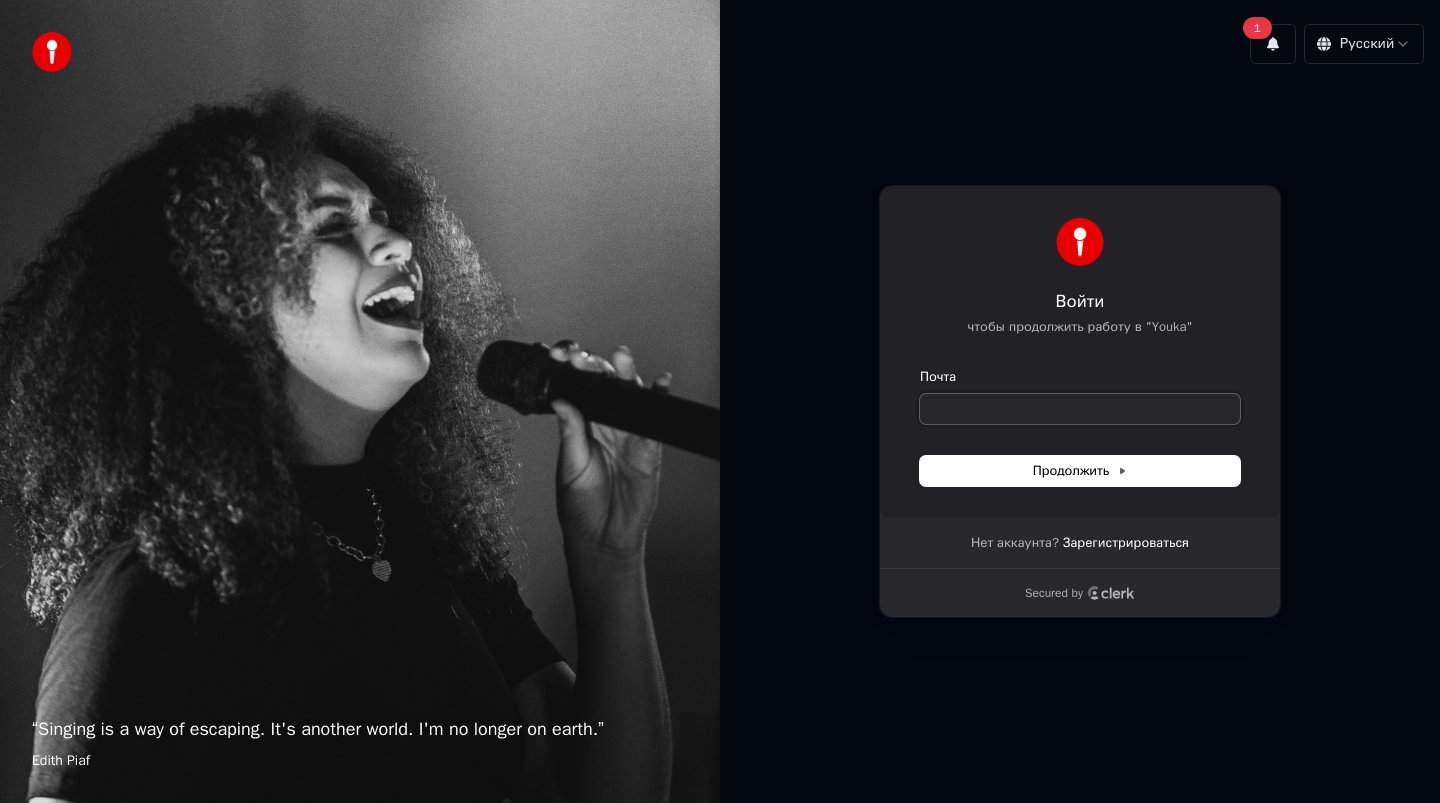 paste on "**********" 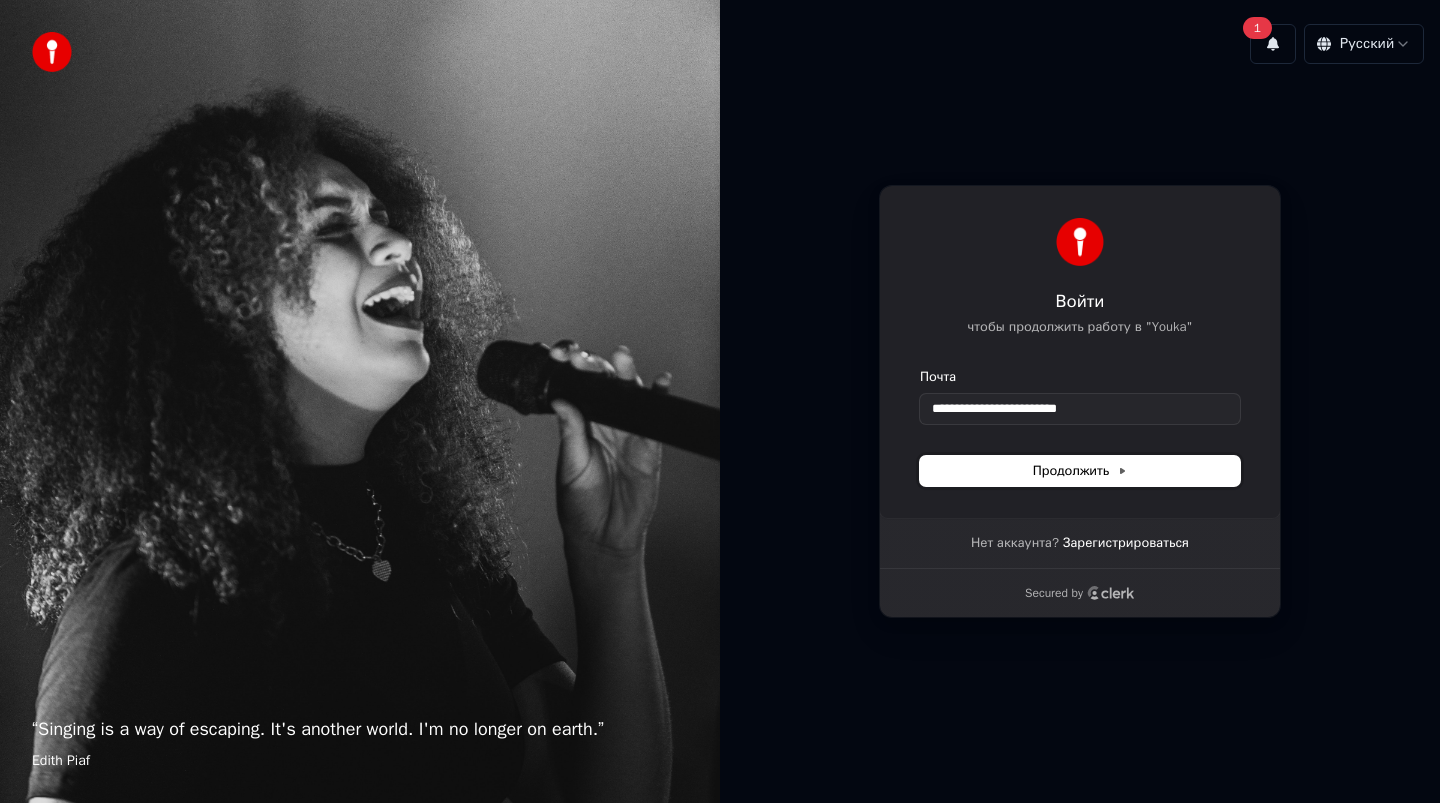 click on "Продолжить" at bounding box center [1080, 471] 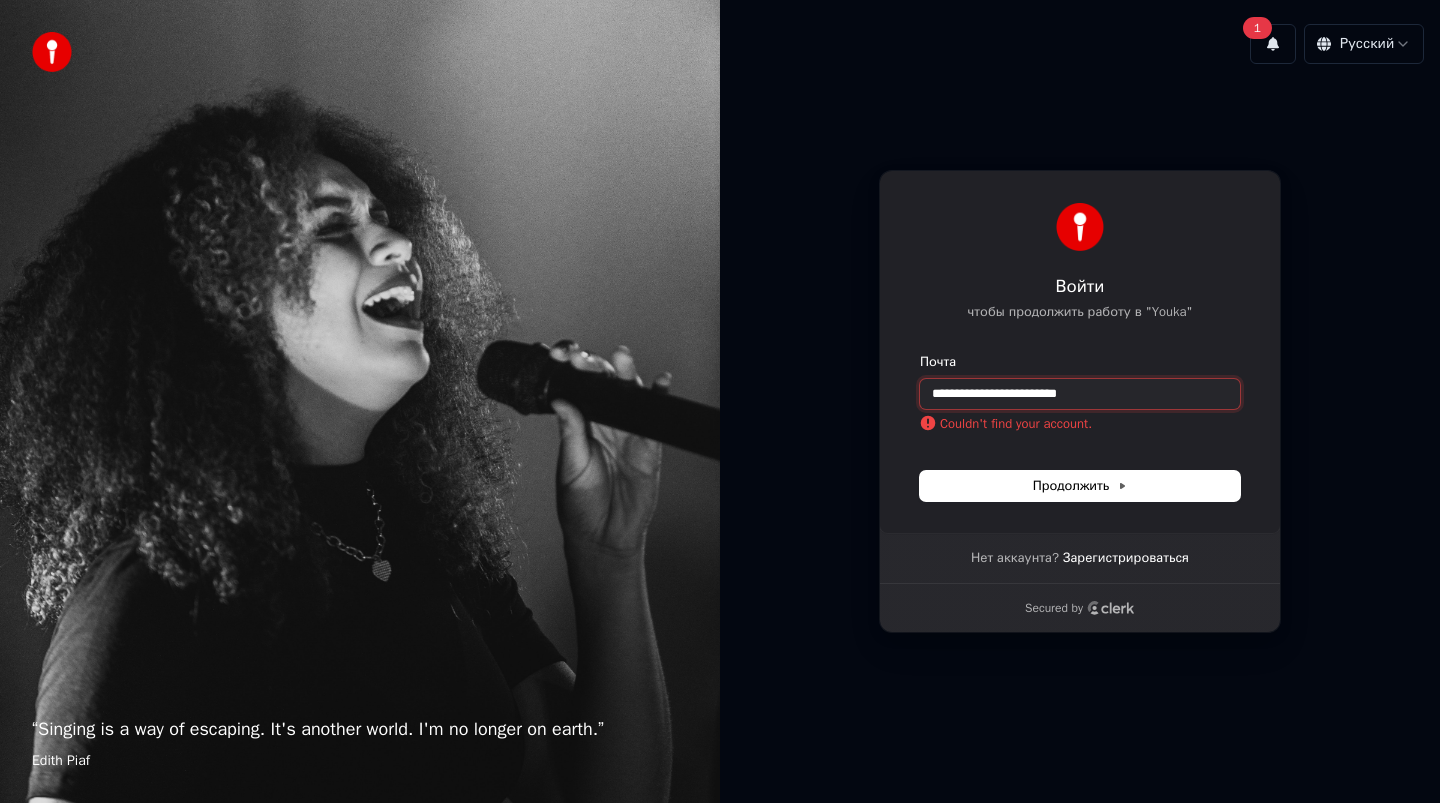 drag, startPoint x: 1123, startPoint y: 398, endPoint x: 890, endPoint y: 394, distance: 233.03433 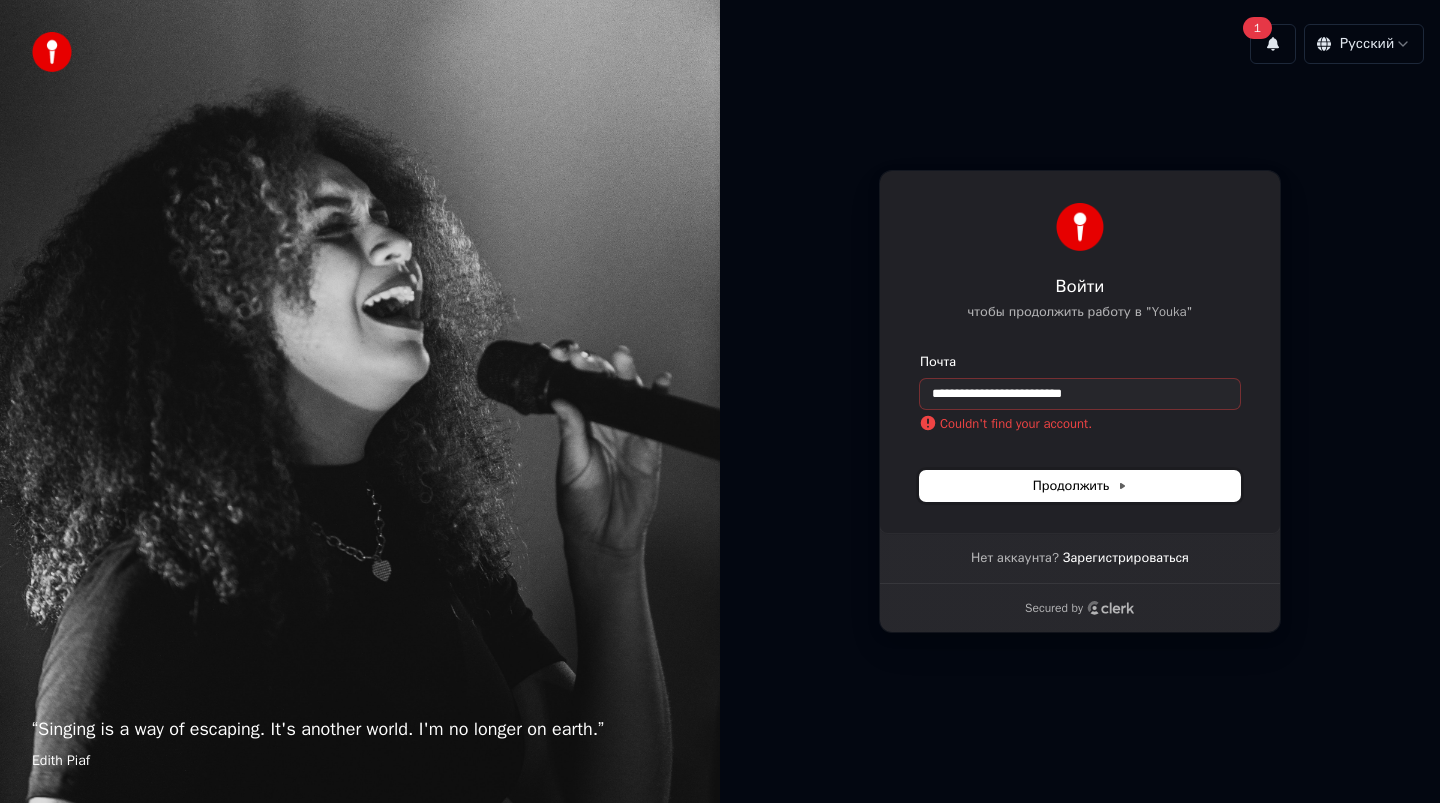click on "Продолжить" at bounding box center [1080, 486] 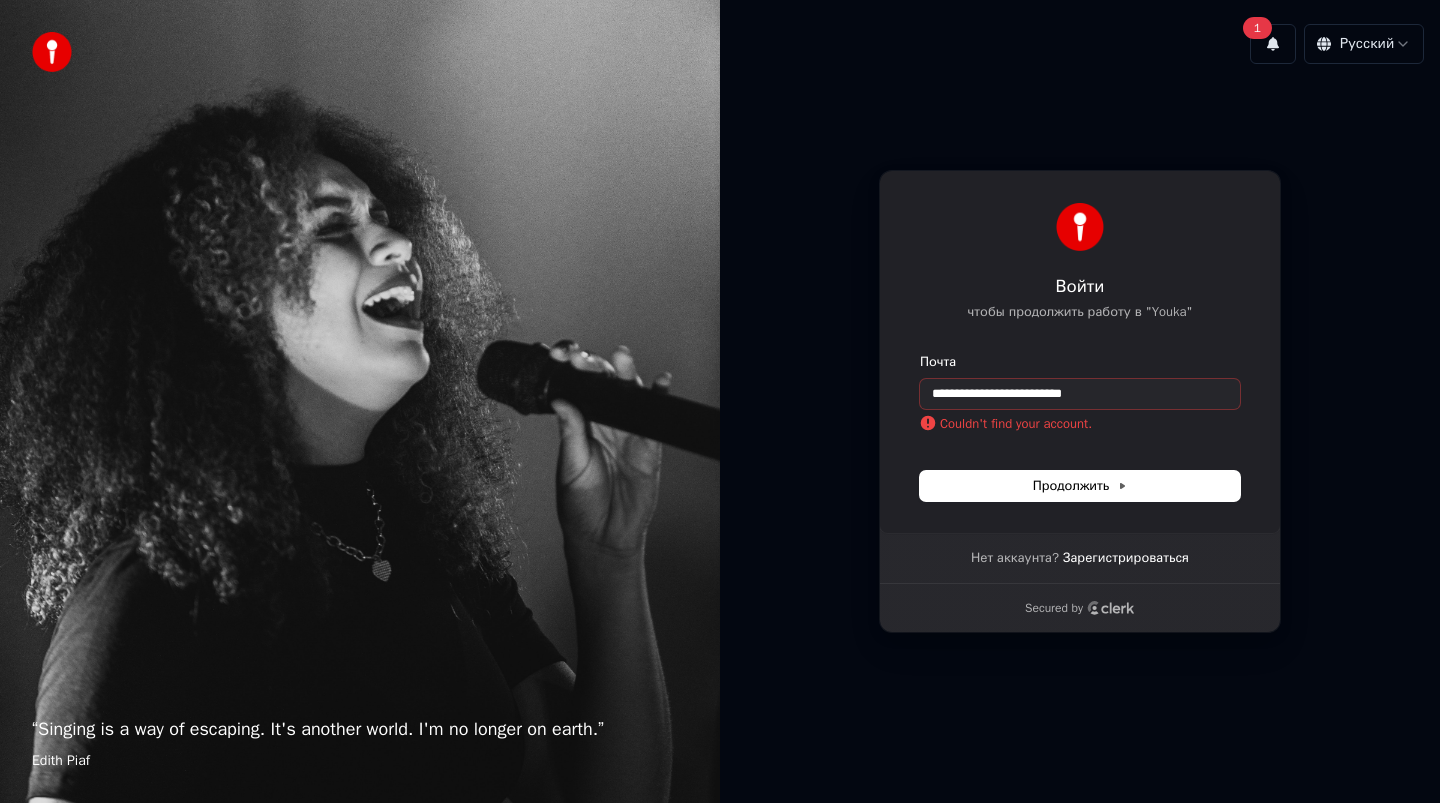 type on "**********" 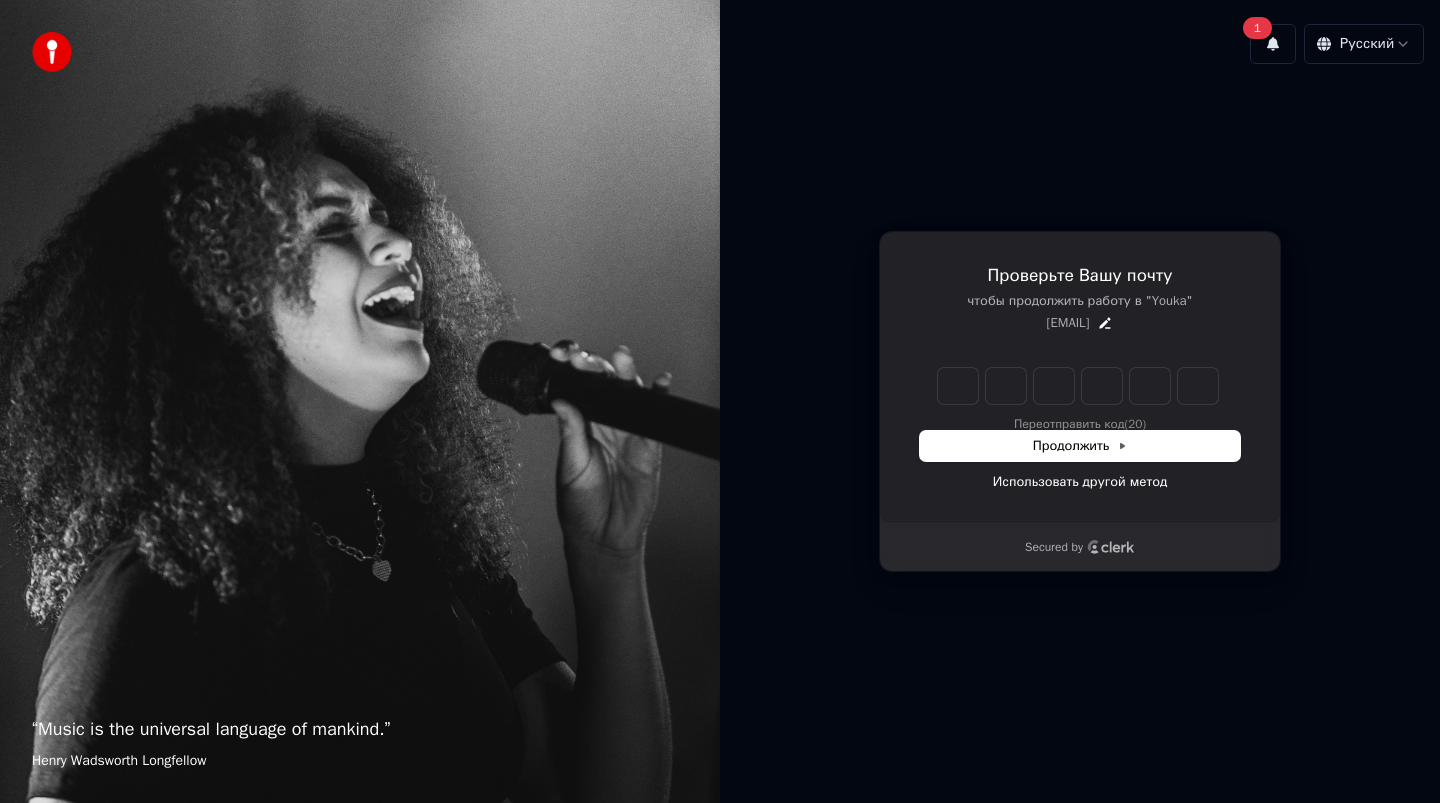 type on "******" 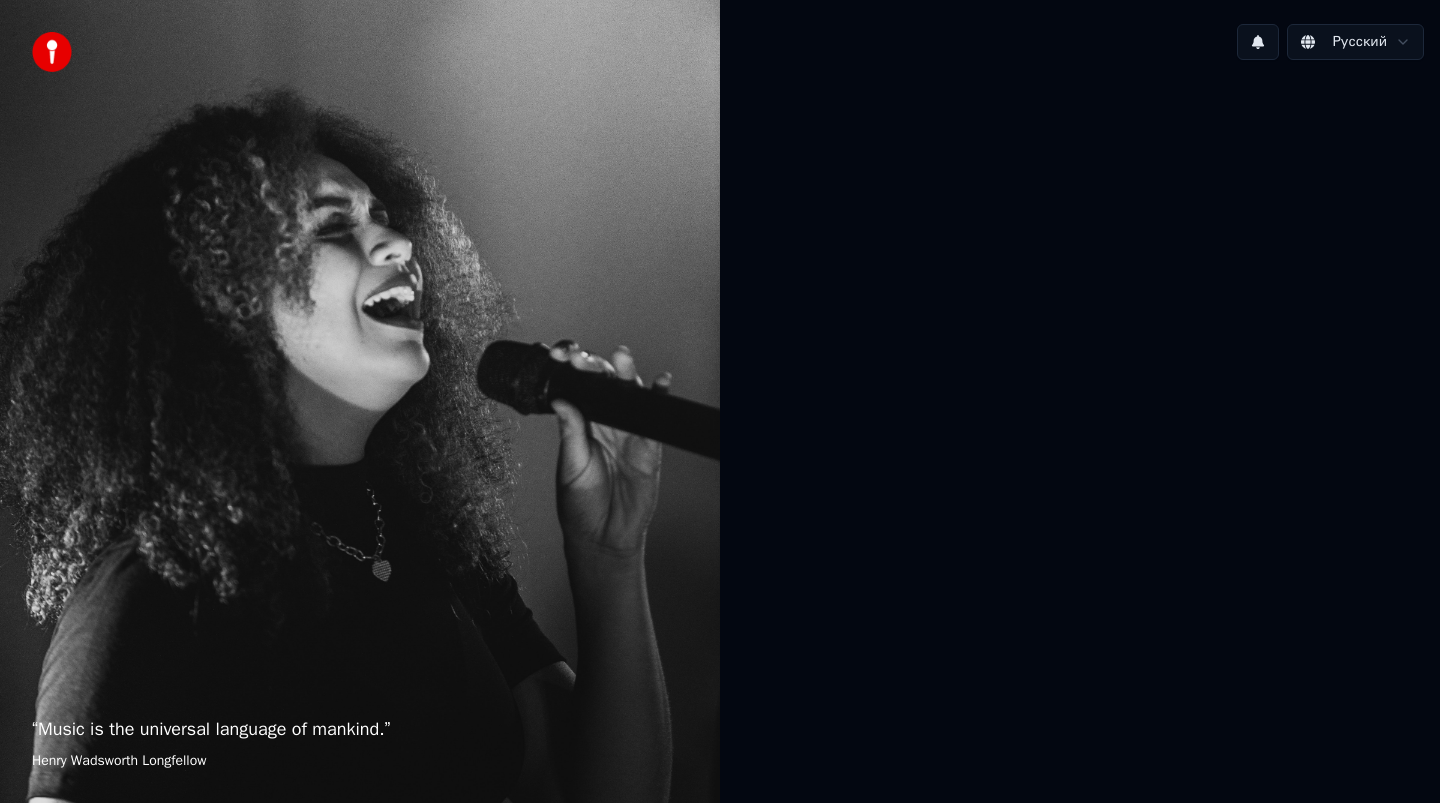scroll, scrollTop: 0, scrollLeft: 0, axis: both 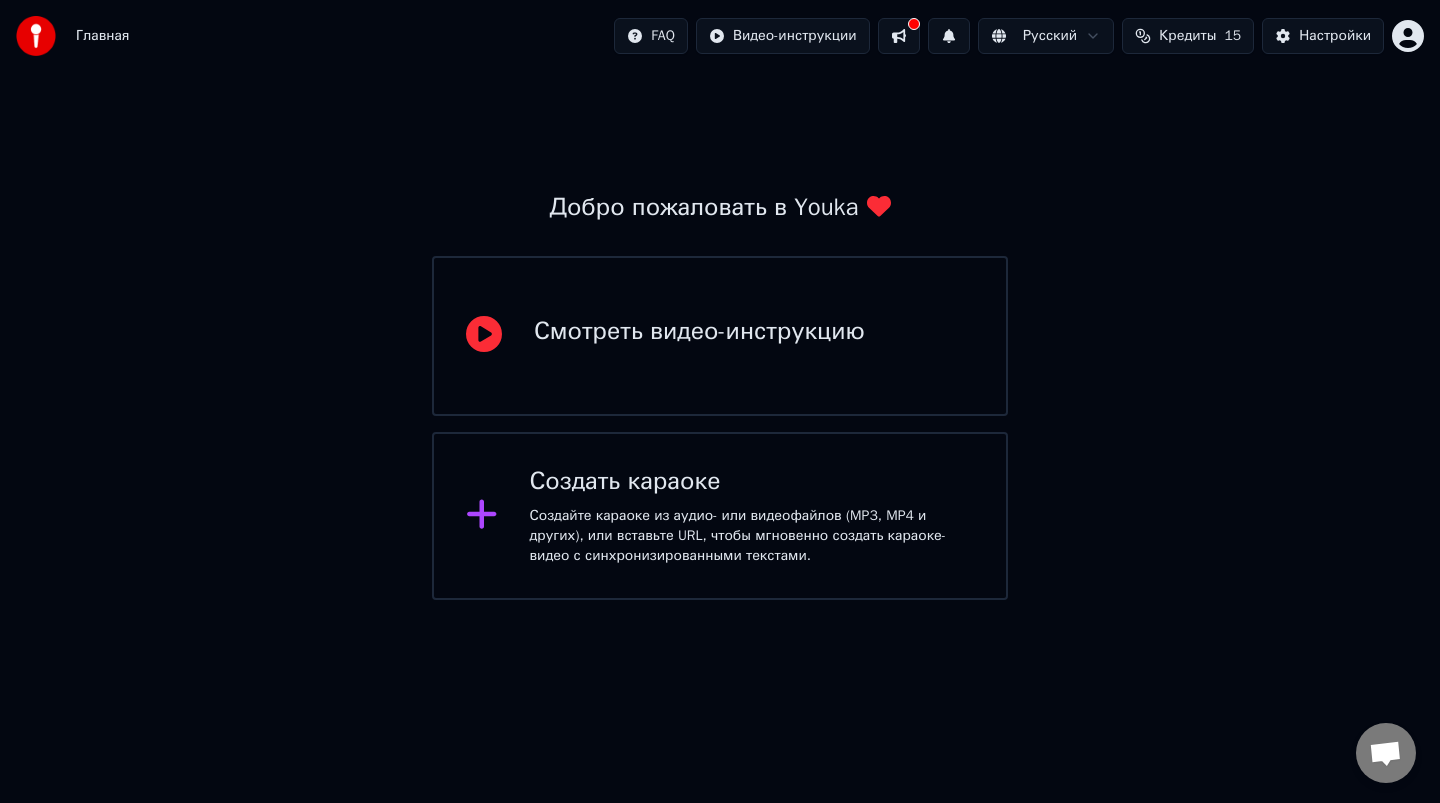 click on "Создать караоке" at bounding box center (752, 482) 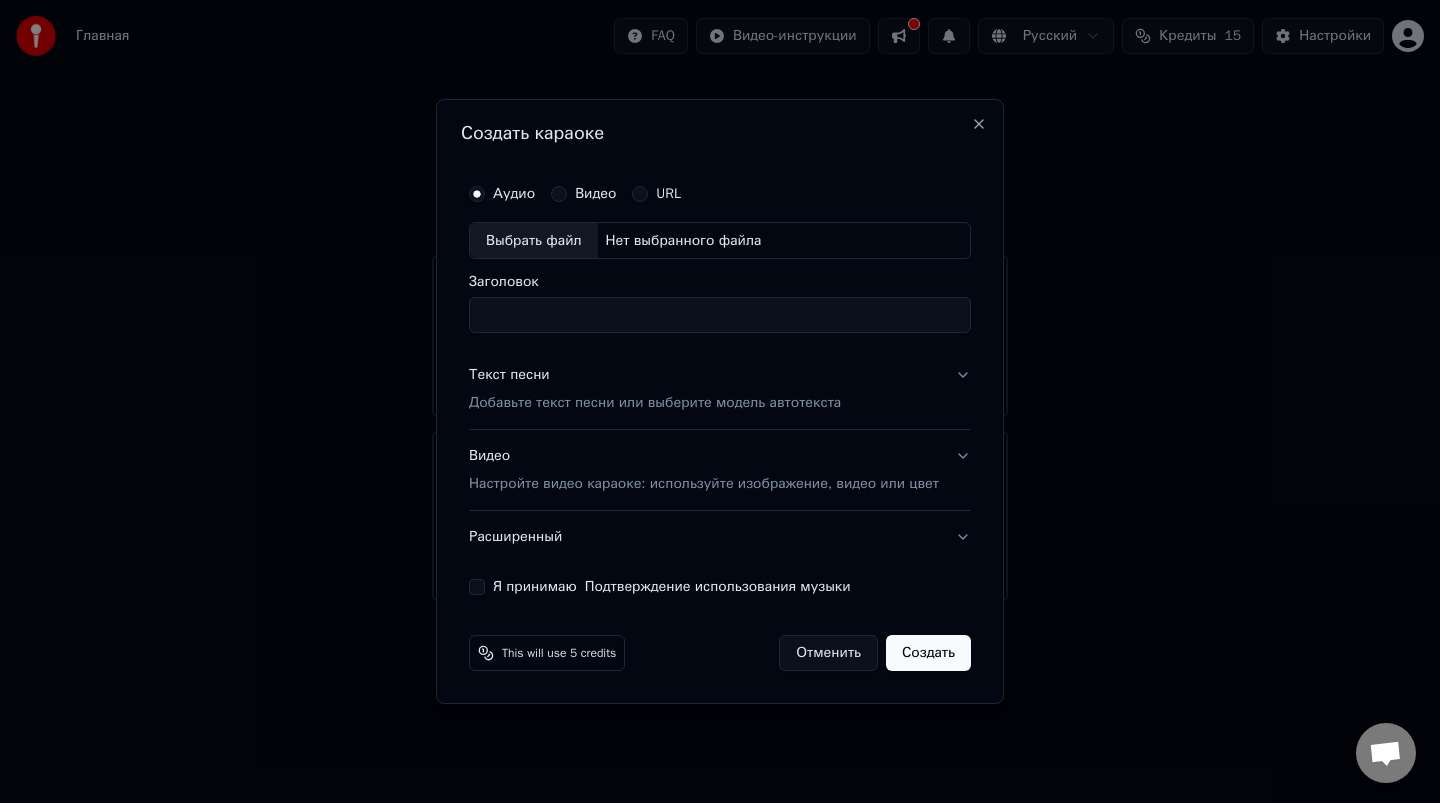 click on "Видео" at bounding box center (583, 194) 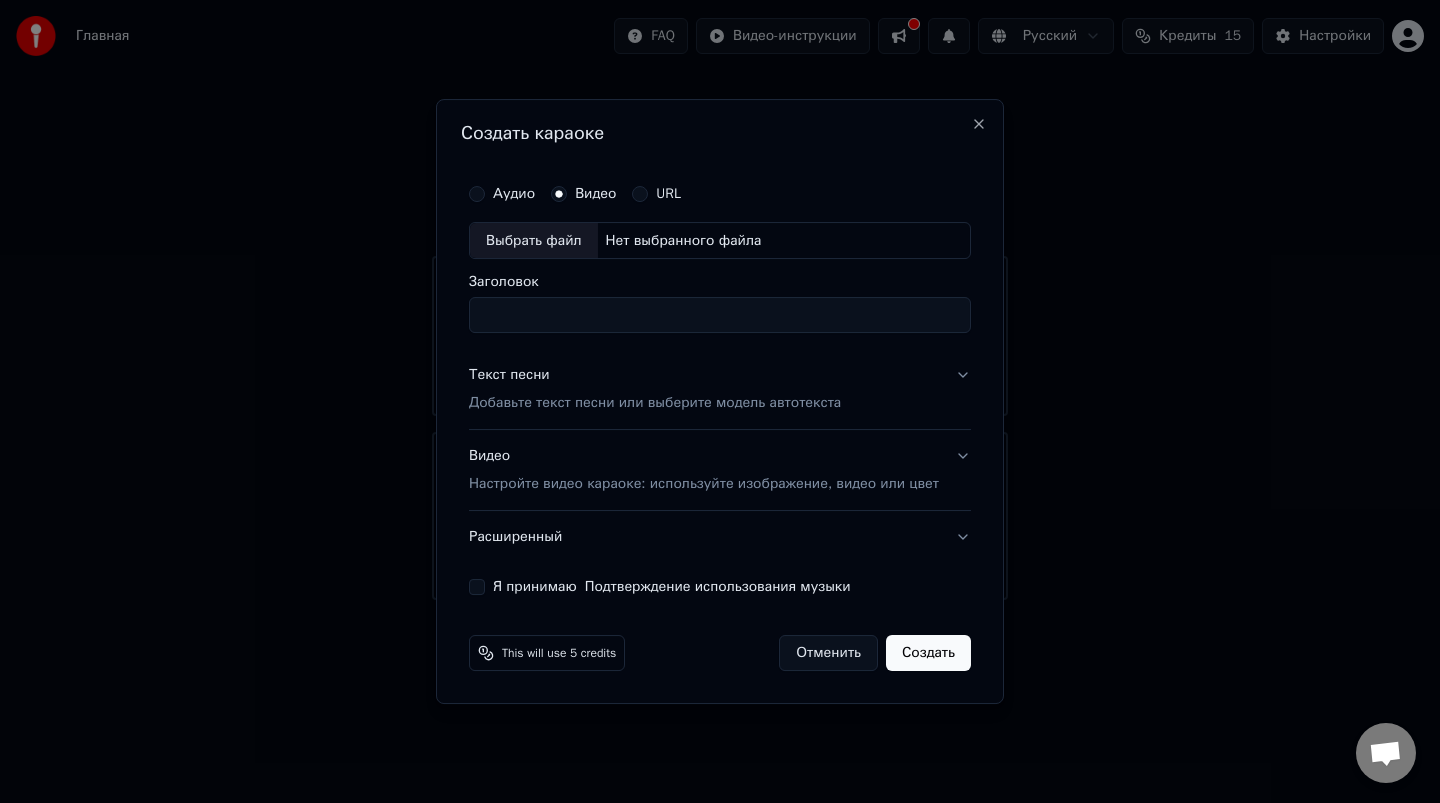 click on "Аудио" at bounding box center (477, 194) 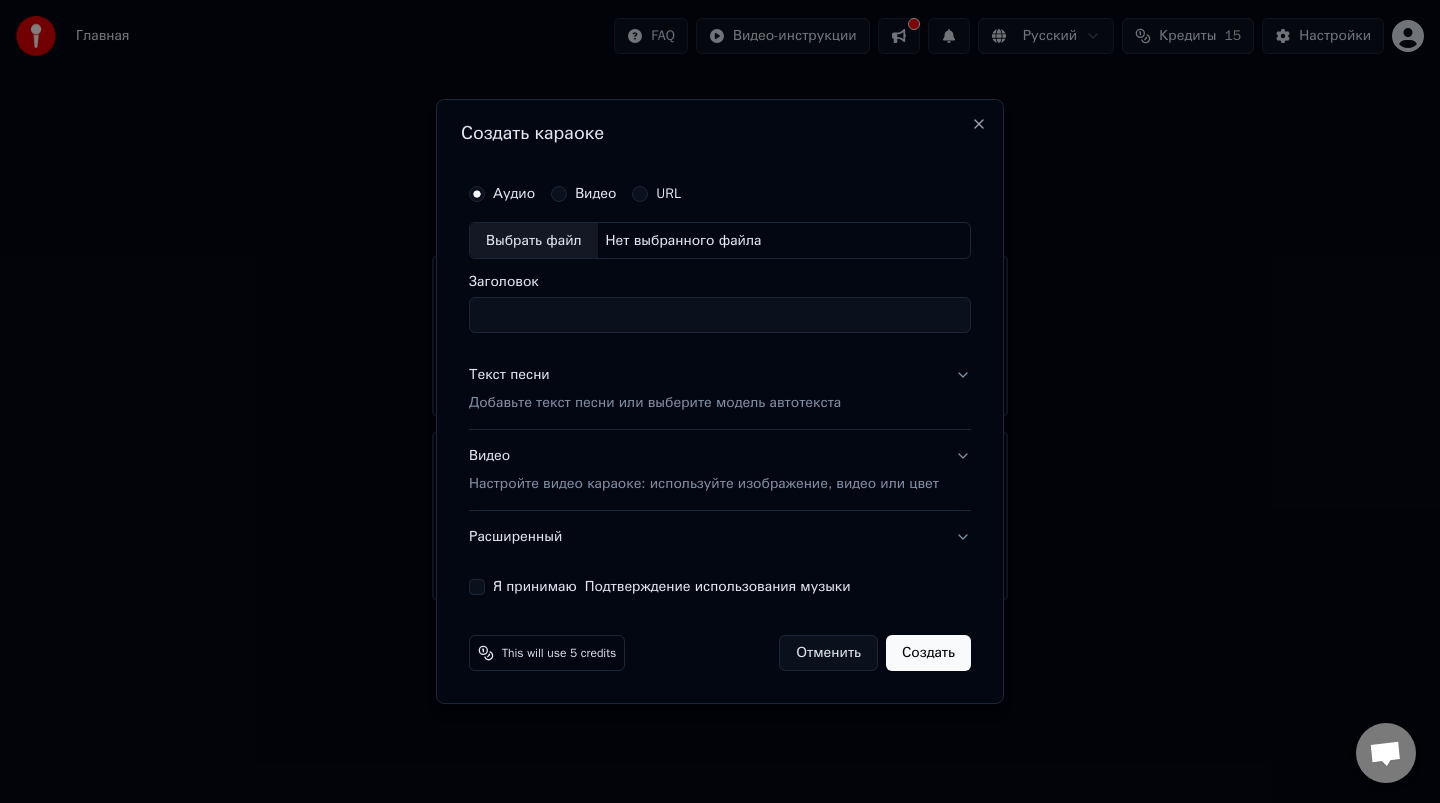 click on "Заголовок" at bounding box center (720, 316) 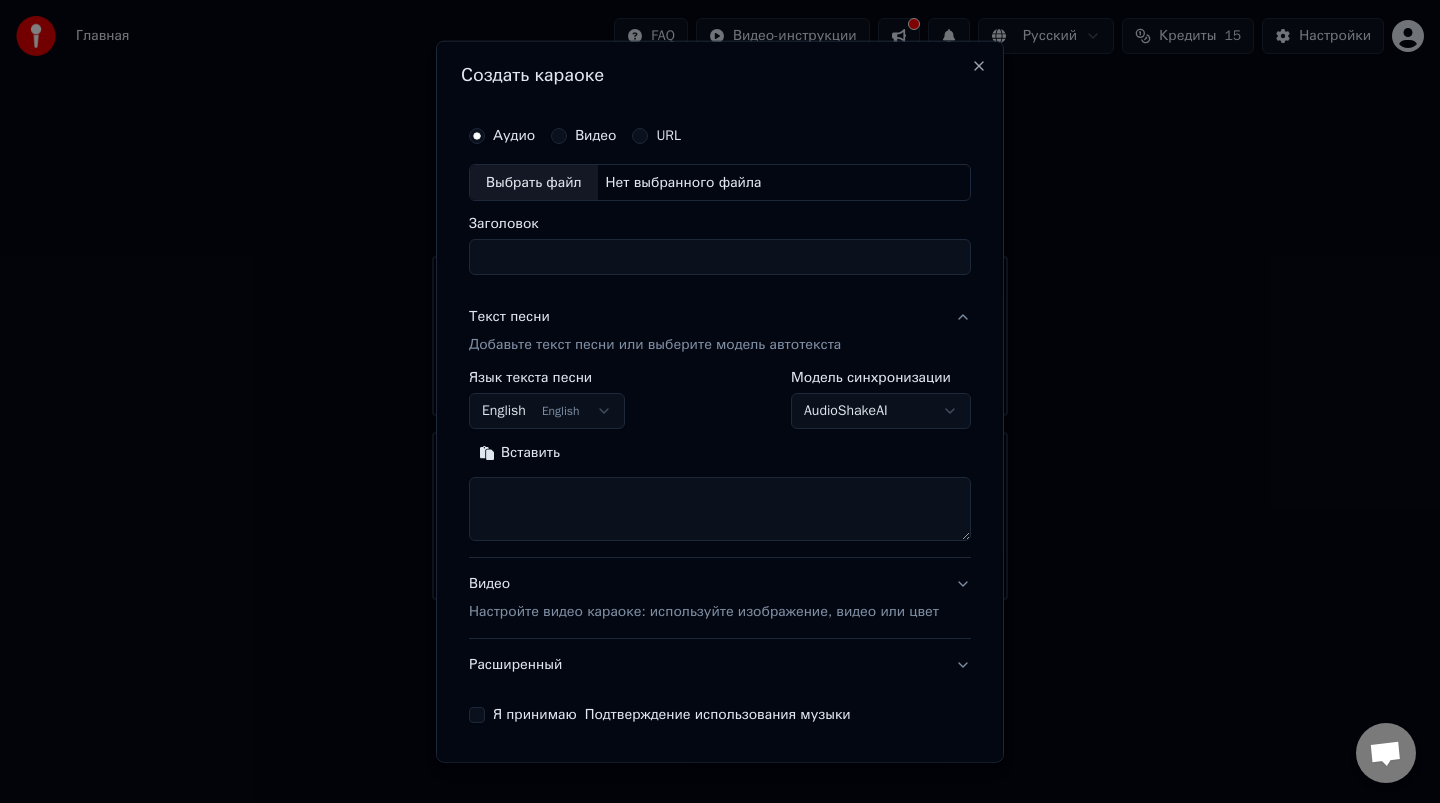 click on "Текст песни Добавьте текст песни или выберите модель автотекста" at bounding box center (720, 331) 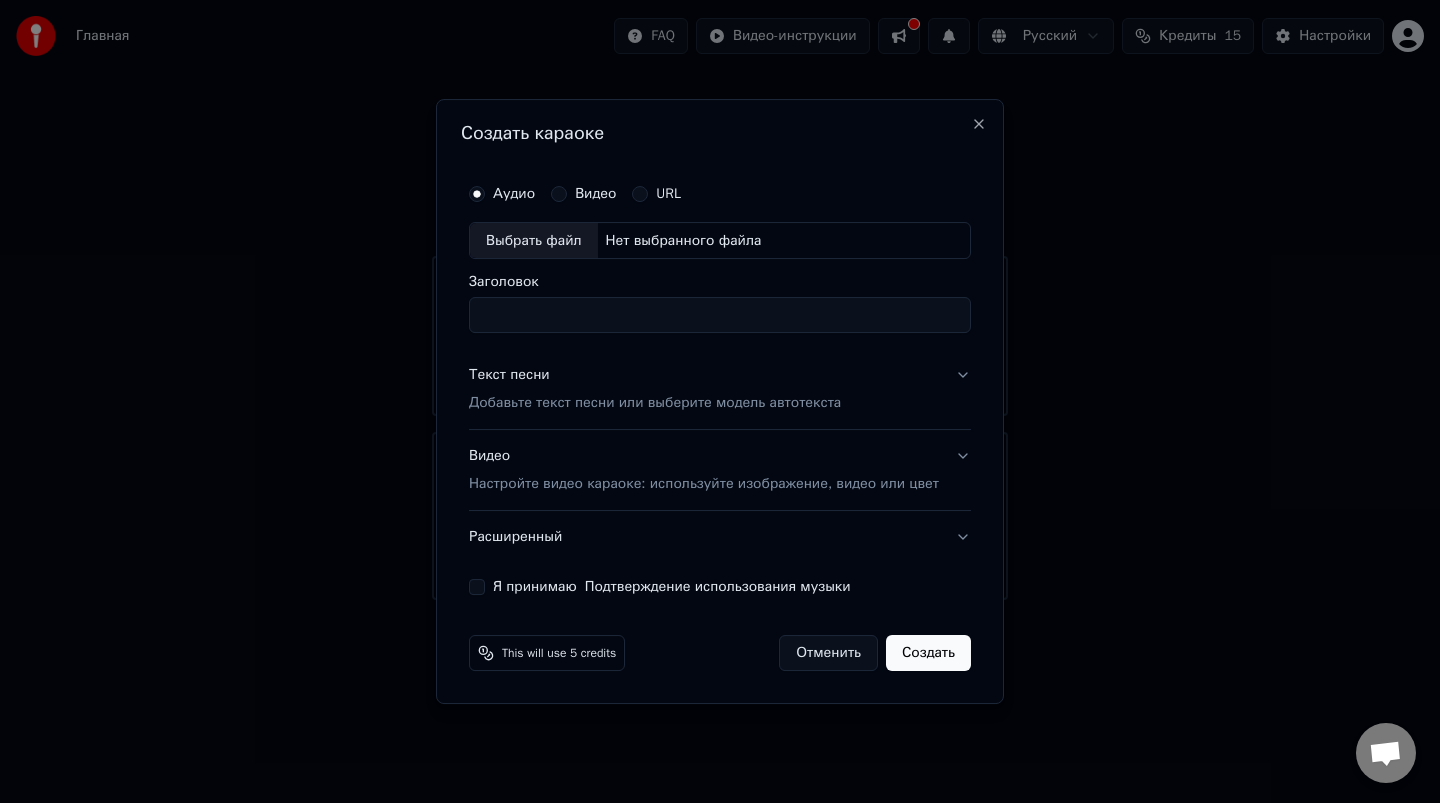 click on "Видео" at bounding box center [583, 194] 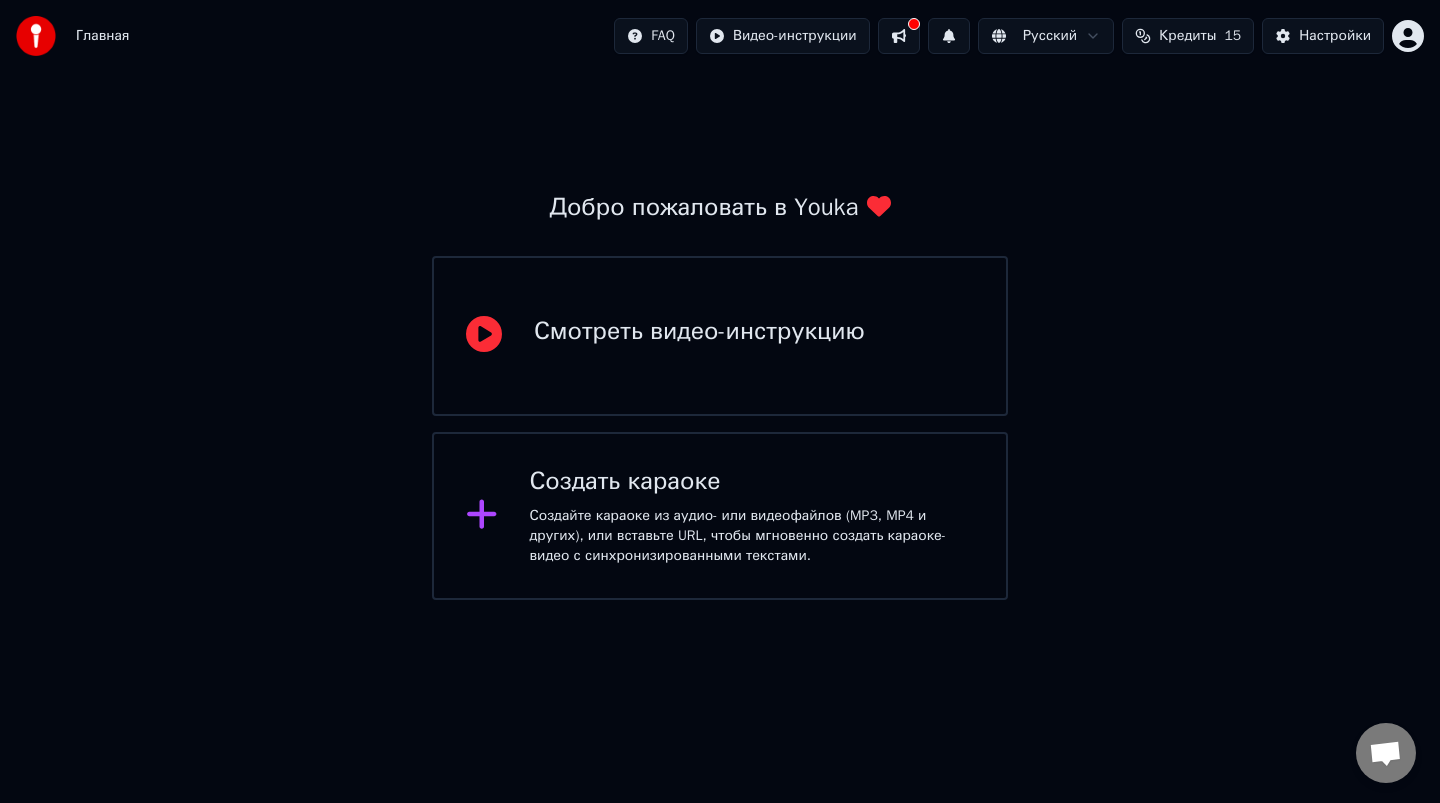 click on "Создайте караоке из аудио- или видеофайлов (MP3, MP4 и других), или вставьте URL, чтобы мгновенно создать караоке-видео с синхронизированными текстами." at bounding box center [752, 536] 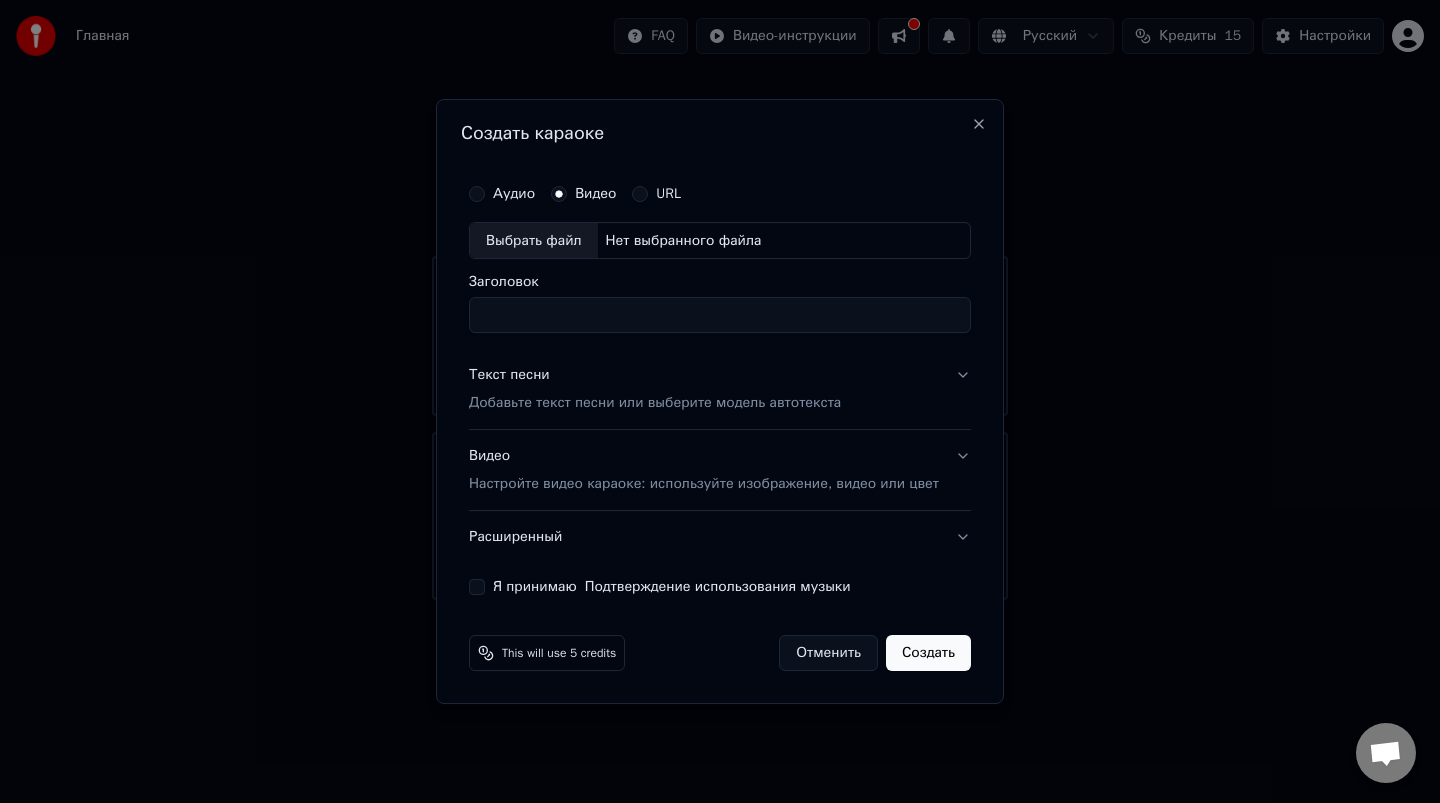 click on "Аудио" at bounding box center [502, 194] 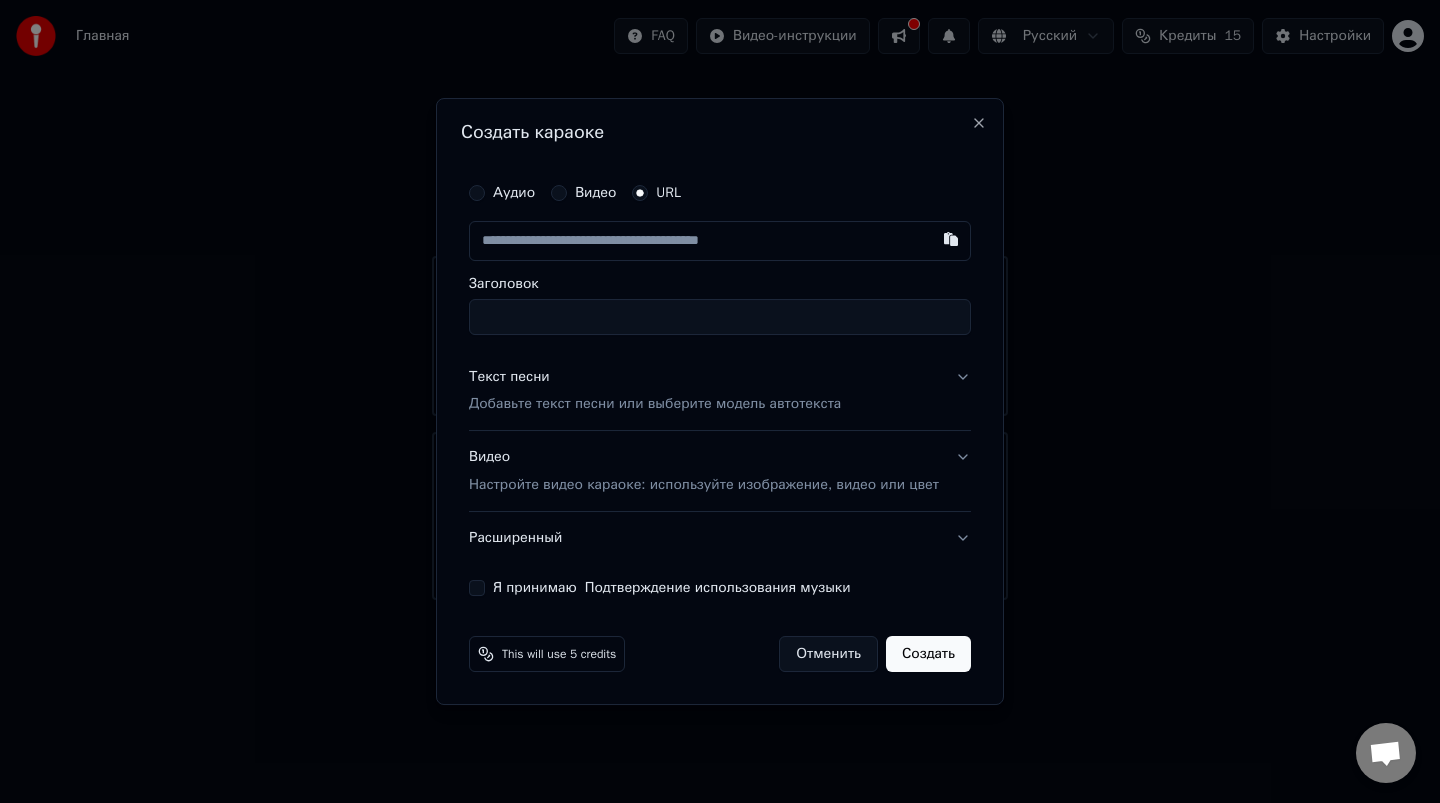 type on "url" 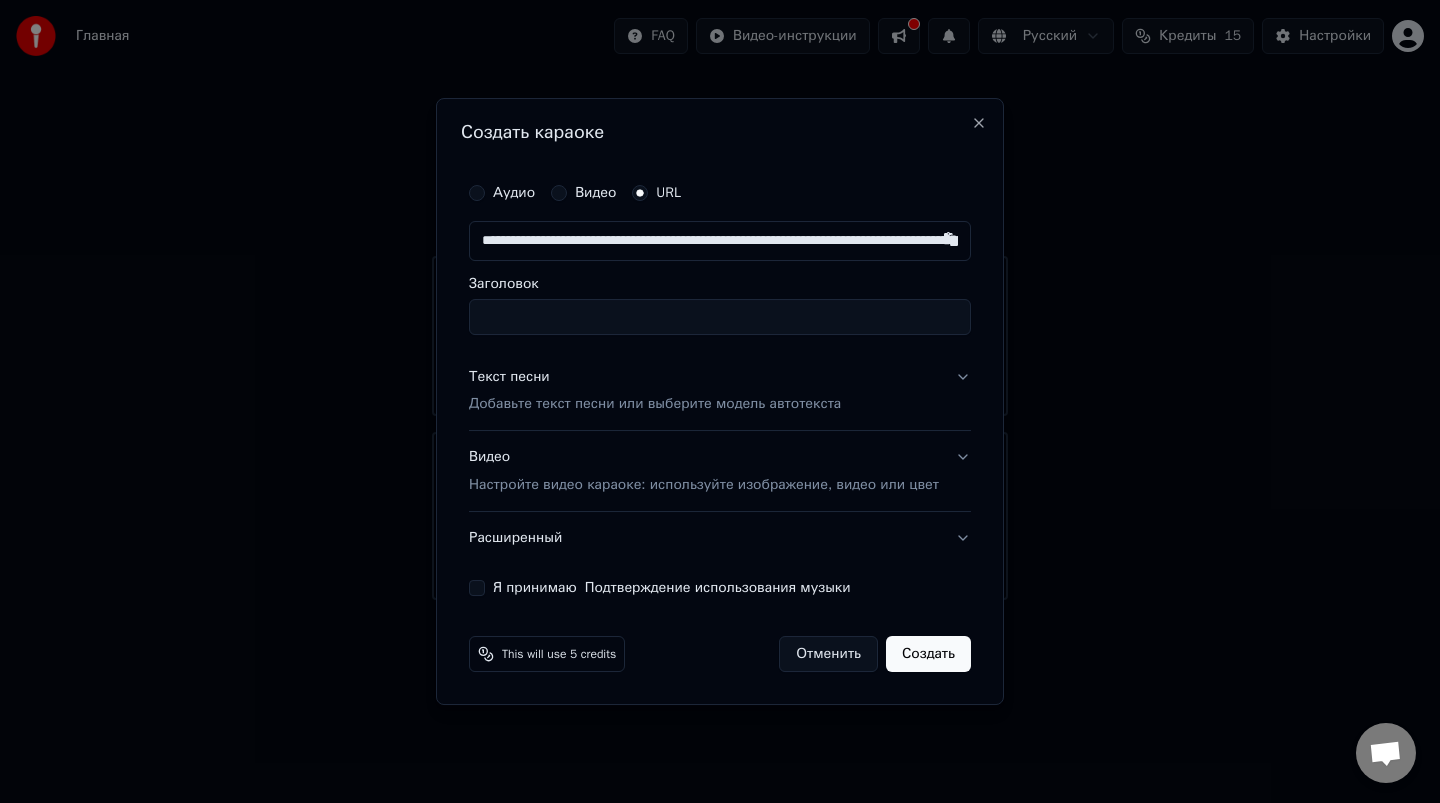 scroll, scrollTop: 0, scrollLeft: 693, axis: horizontal 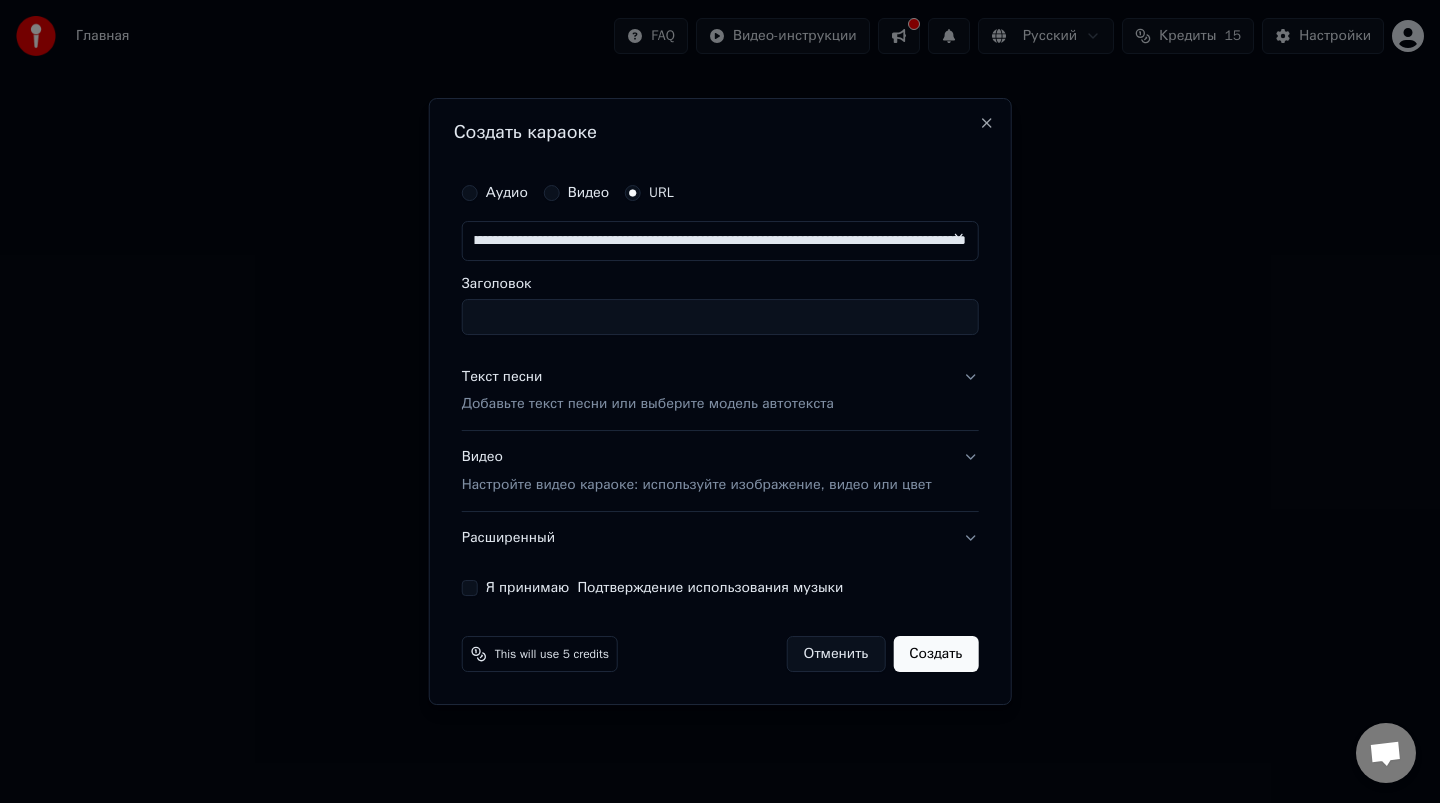 type on "**********" 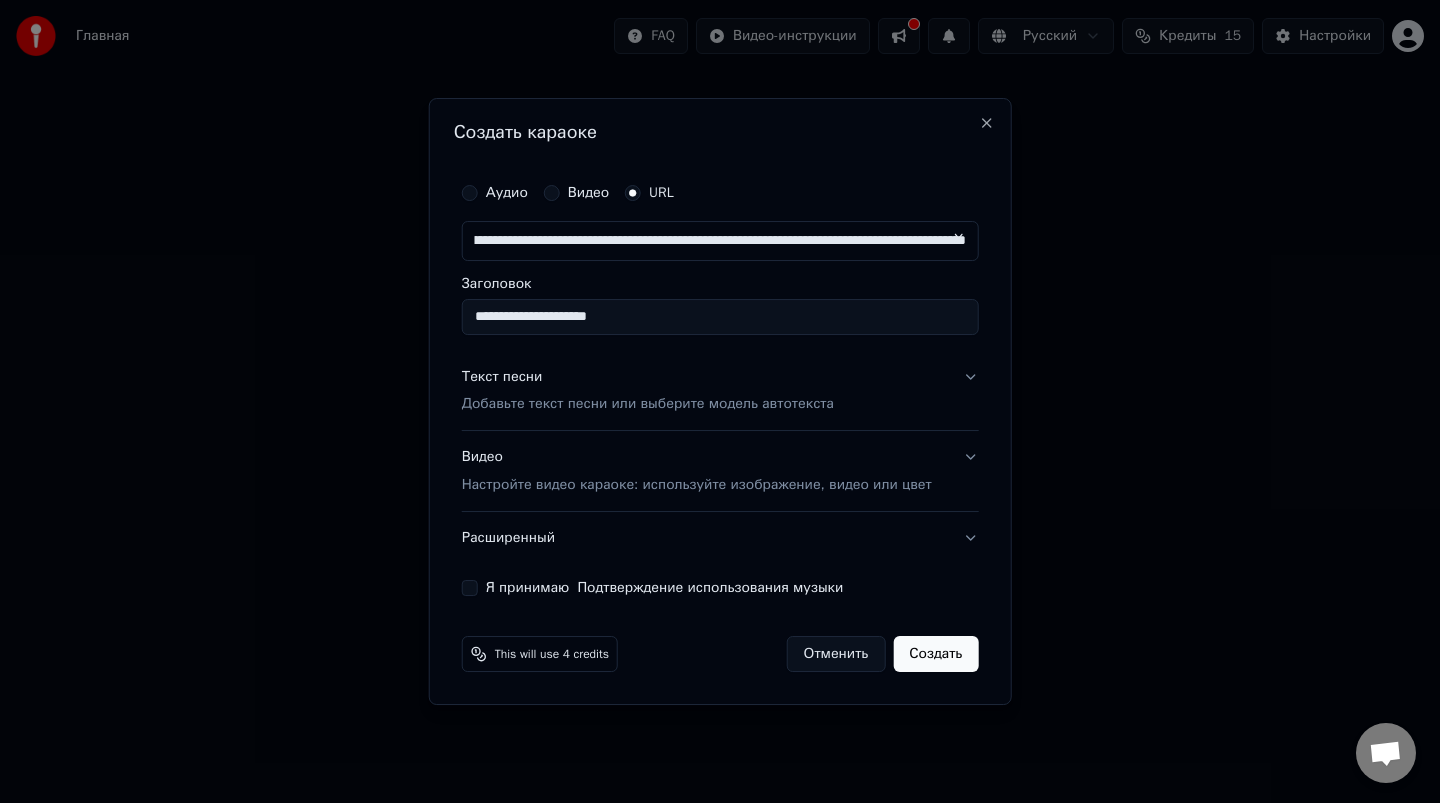 type on "**********" 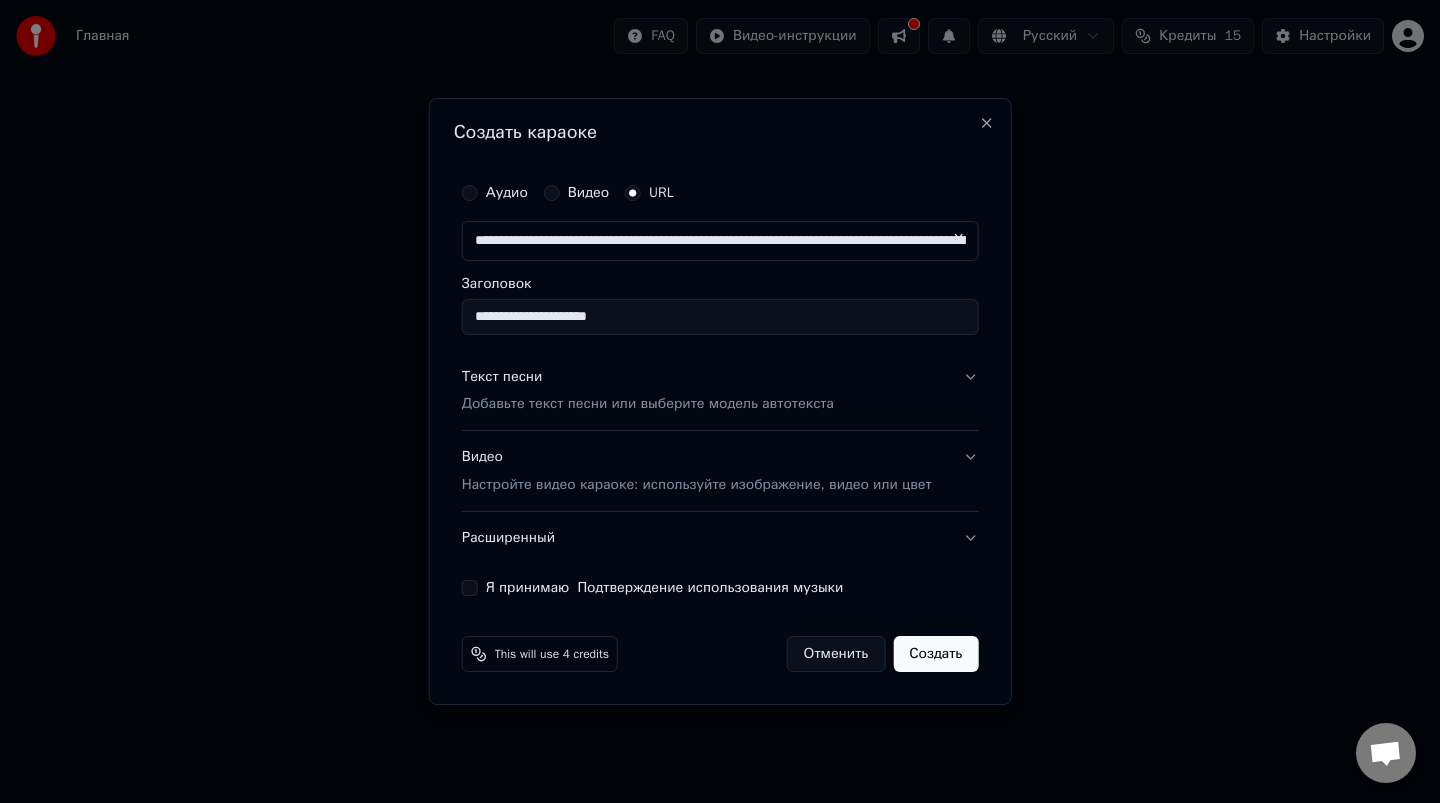 click on "Текст песни Добавьте текст песни или выберите модель автотекста" at bounding box center [720, 391] 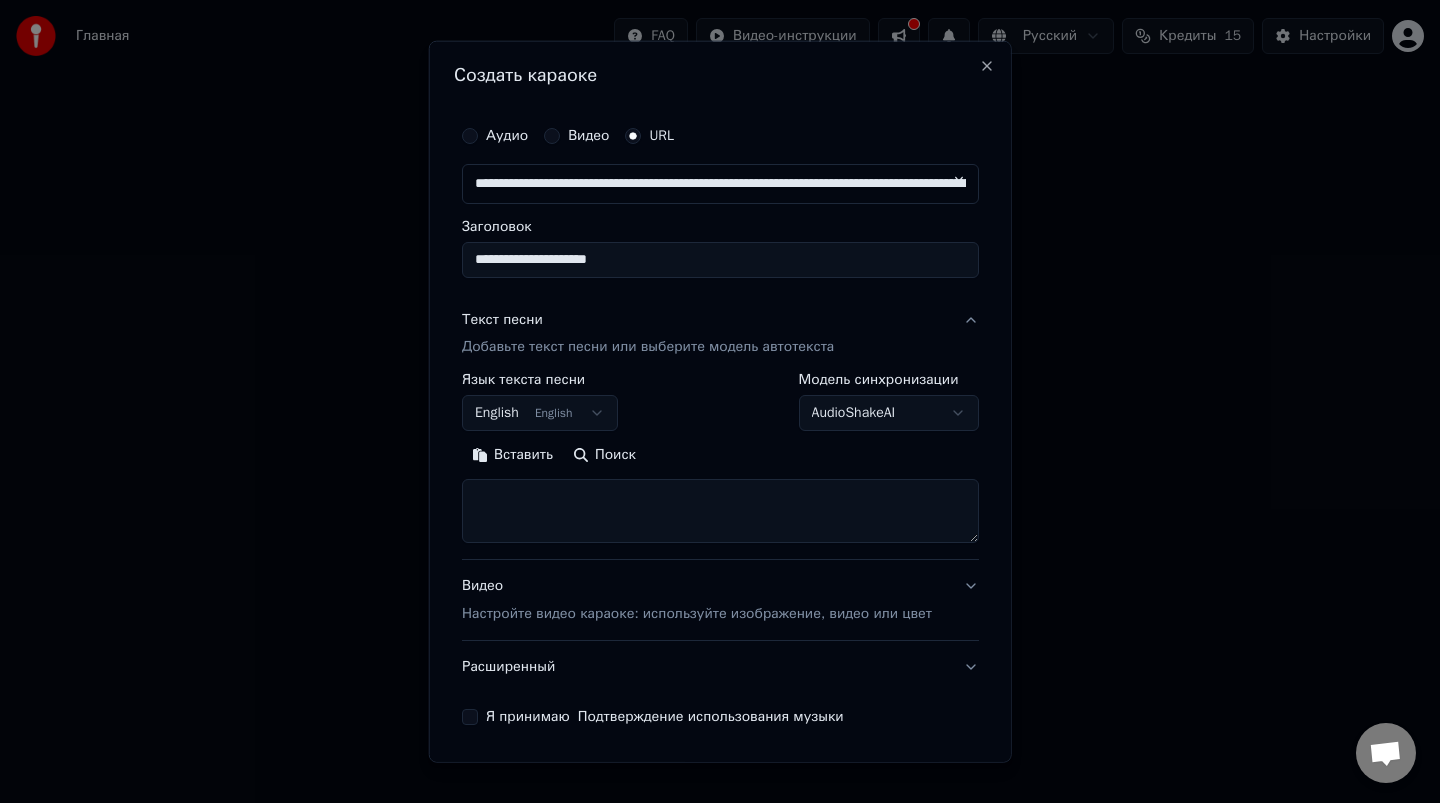 click on "English English" at bounding box center (540, 413) 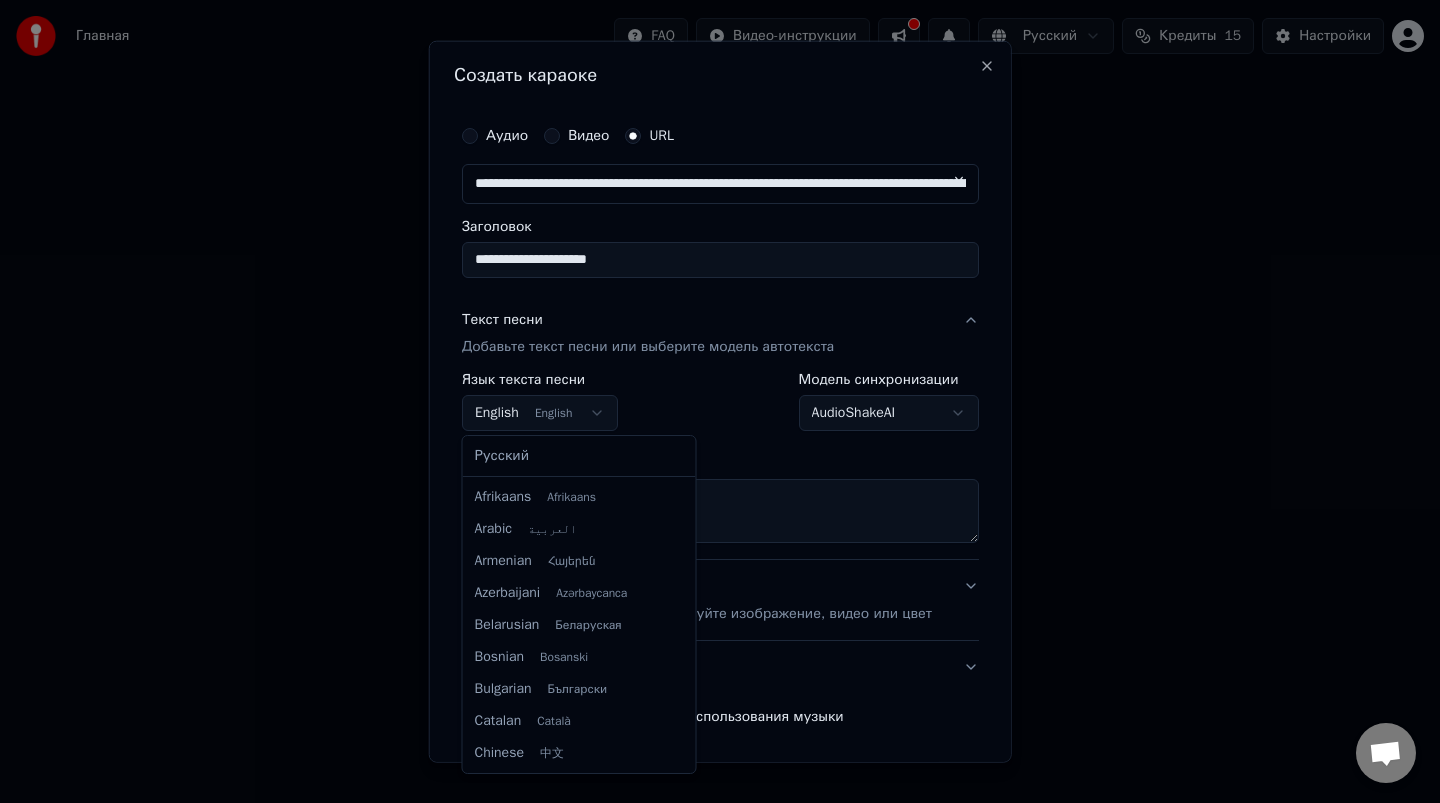 scroll, scrollTop: 160, scrollLeft: 0, axis: vertical 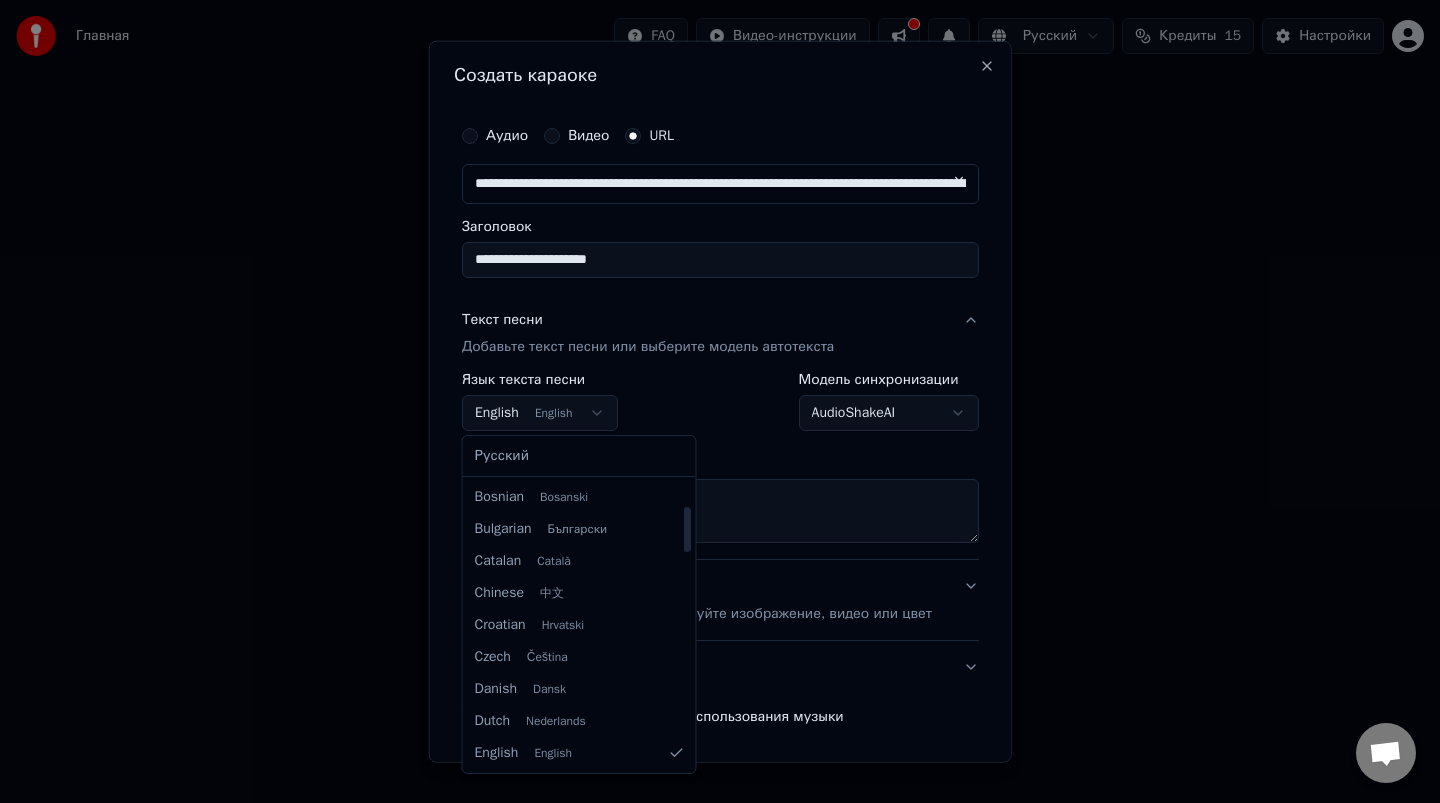 select on "**" 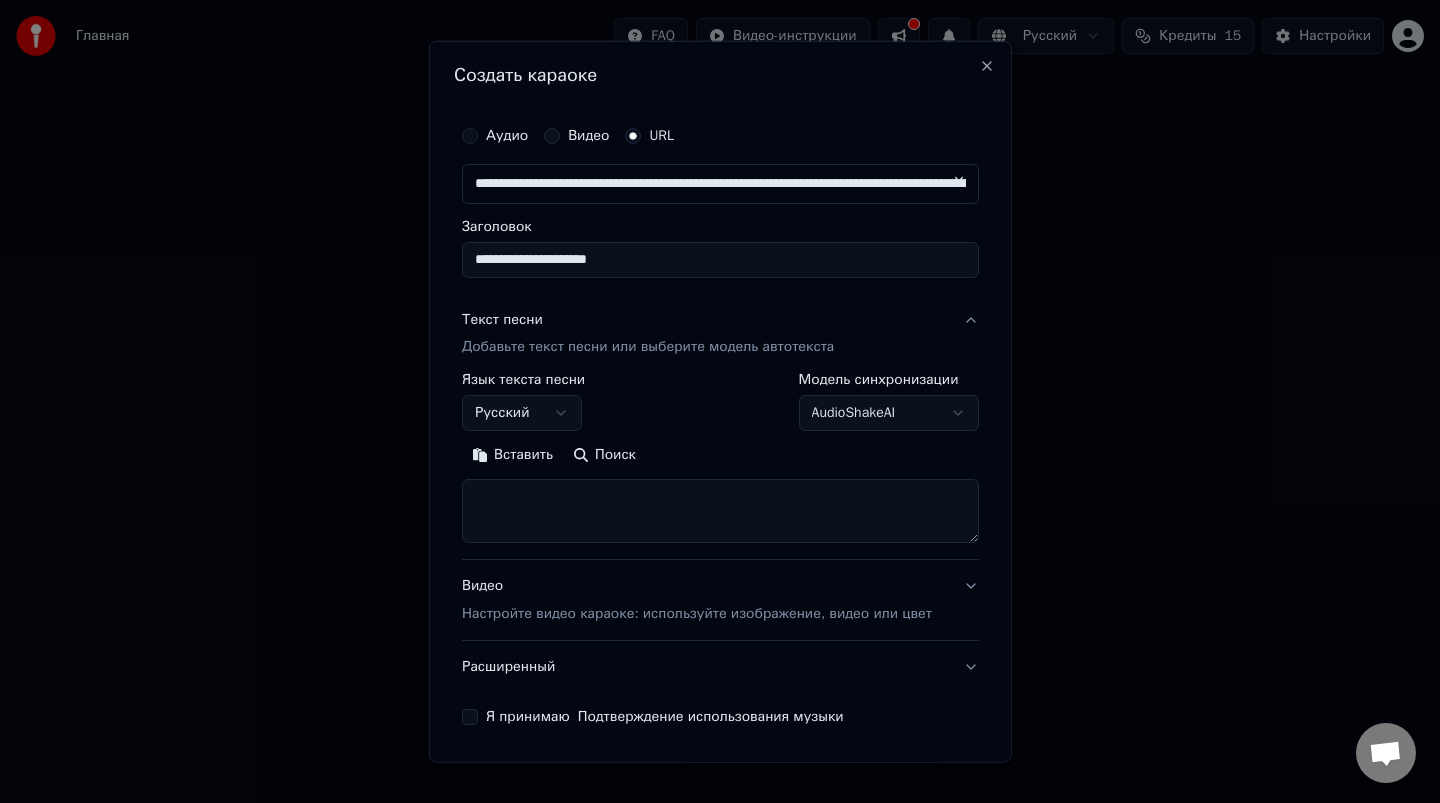 click at bounding box center (720, 511) 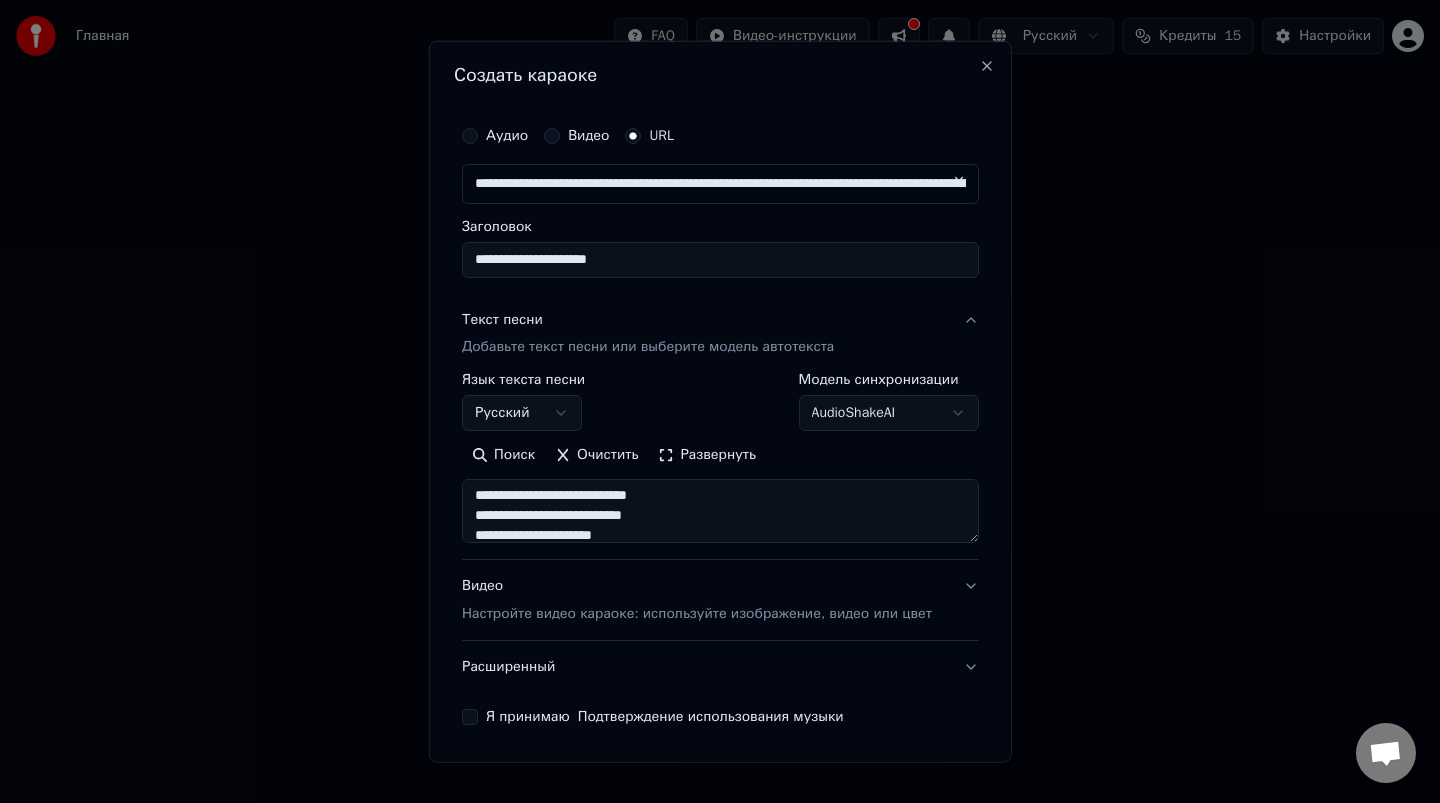 scroll, scrollTop: 557, scrollLeft: 0, axis: vertical 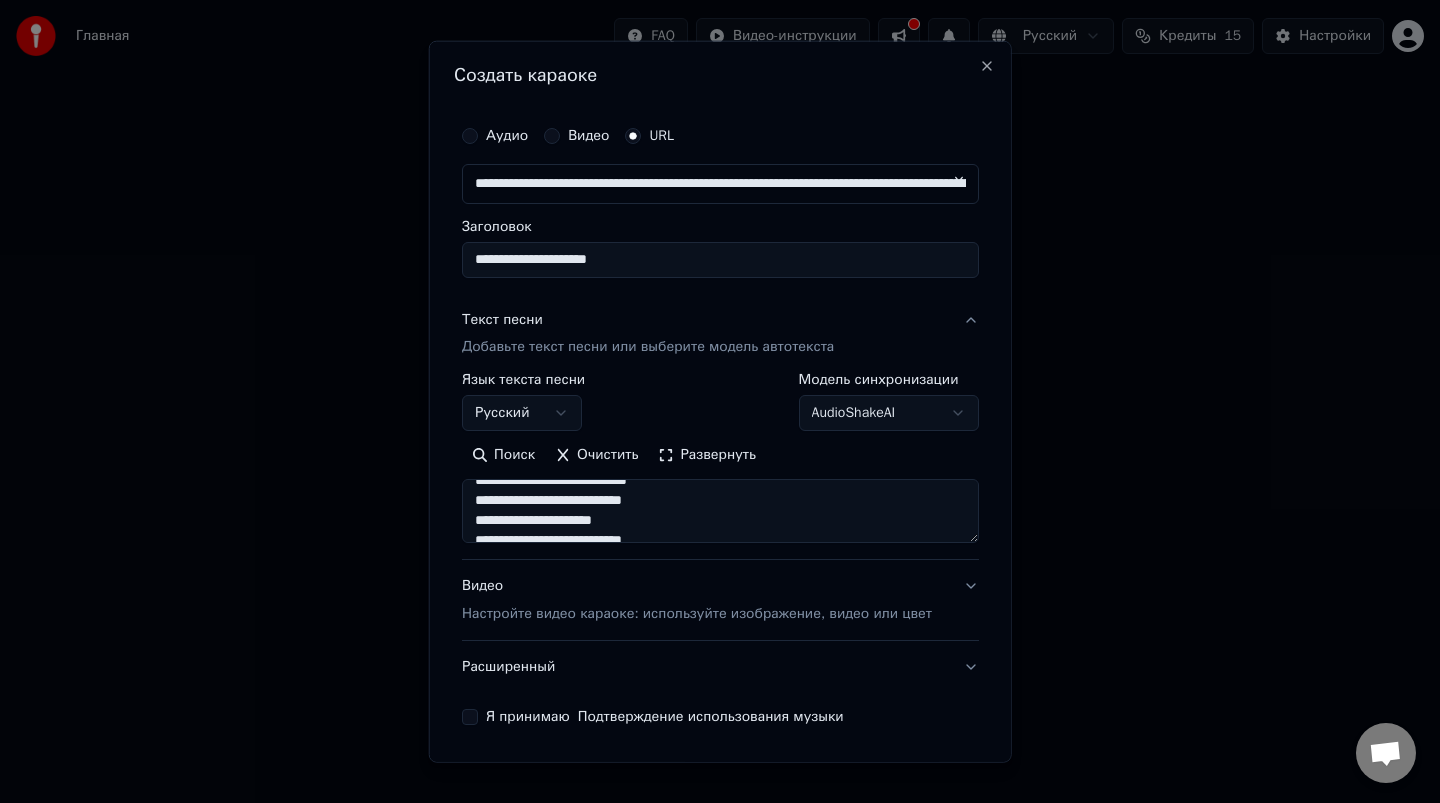 type on "**********" 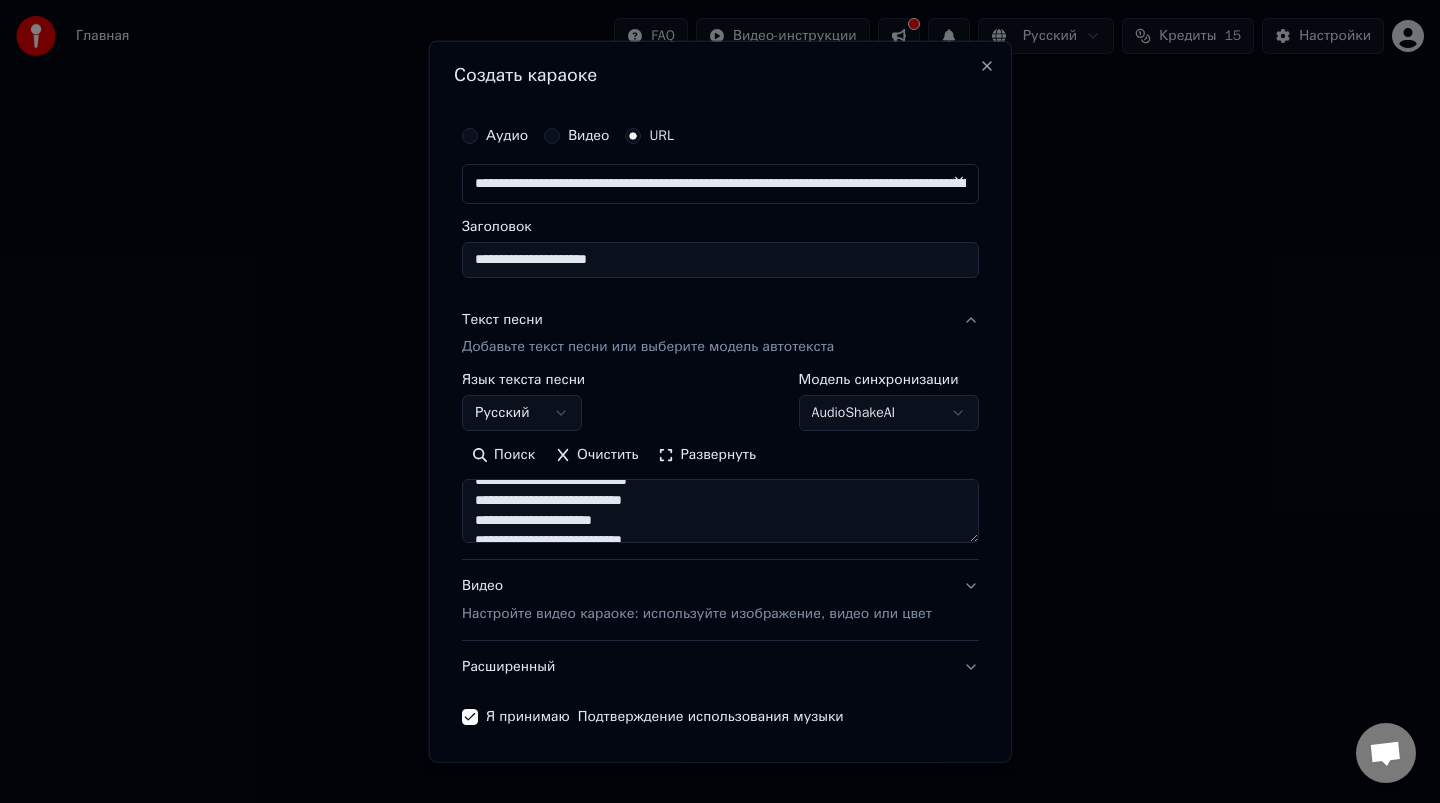 scroll, scrollTop: 71, scrollLeft: 0, axis: vertical 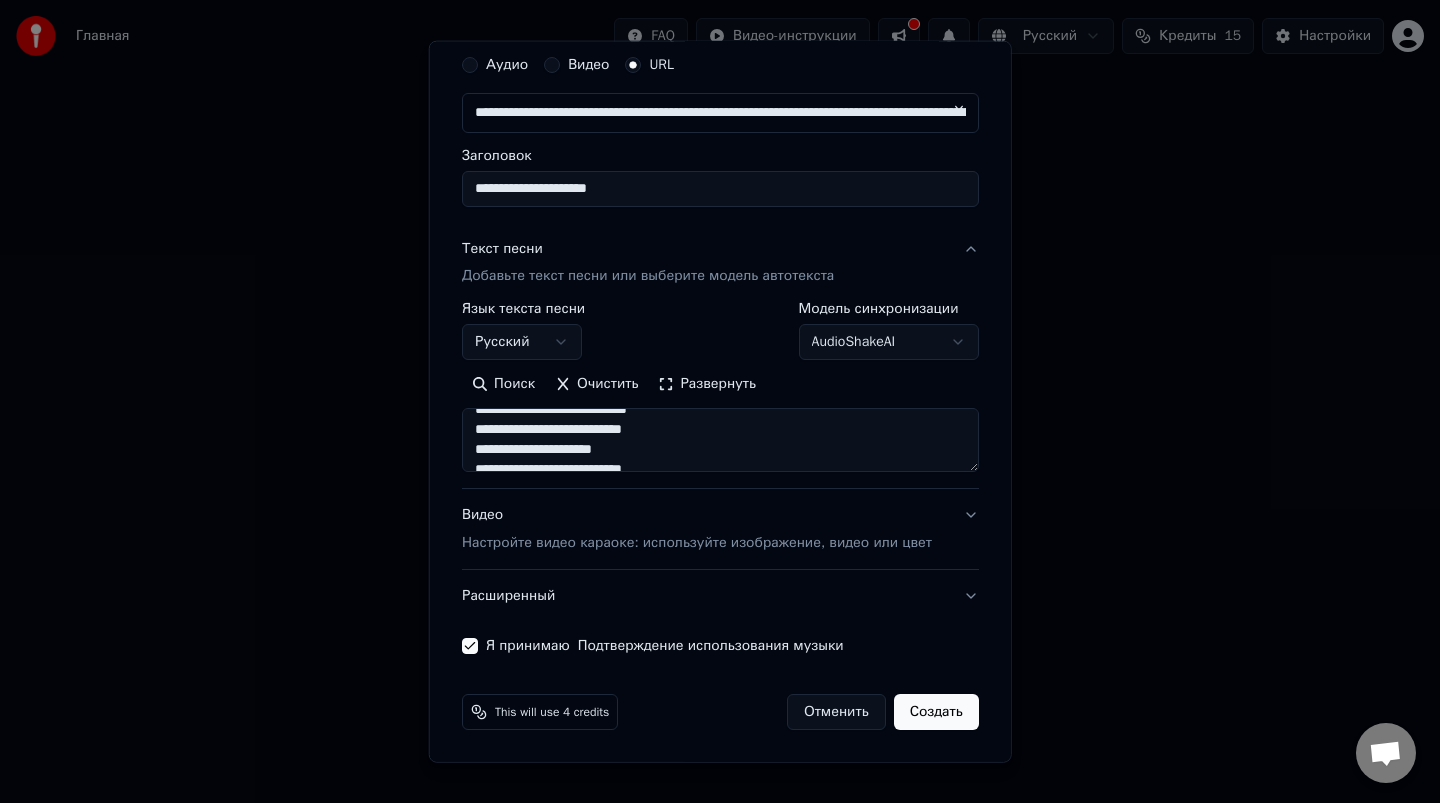 click on "Видео Настройте видео караоке: используйте изображение, видео или цвет" at bounding box center (720, 529) 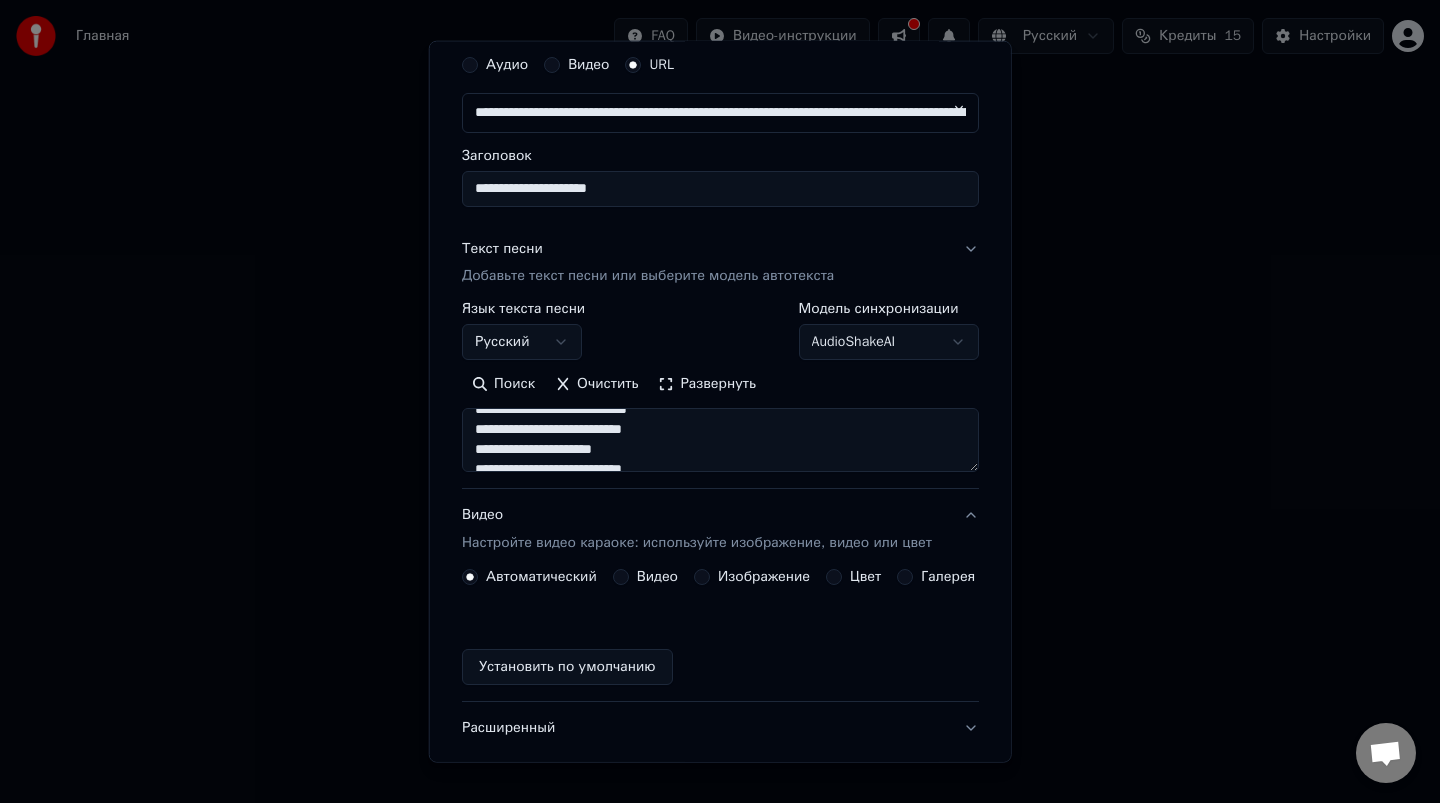 scroll, scrollTop: 17, scrollLeft: 0, axis: vertical 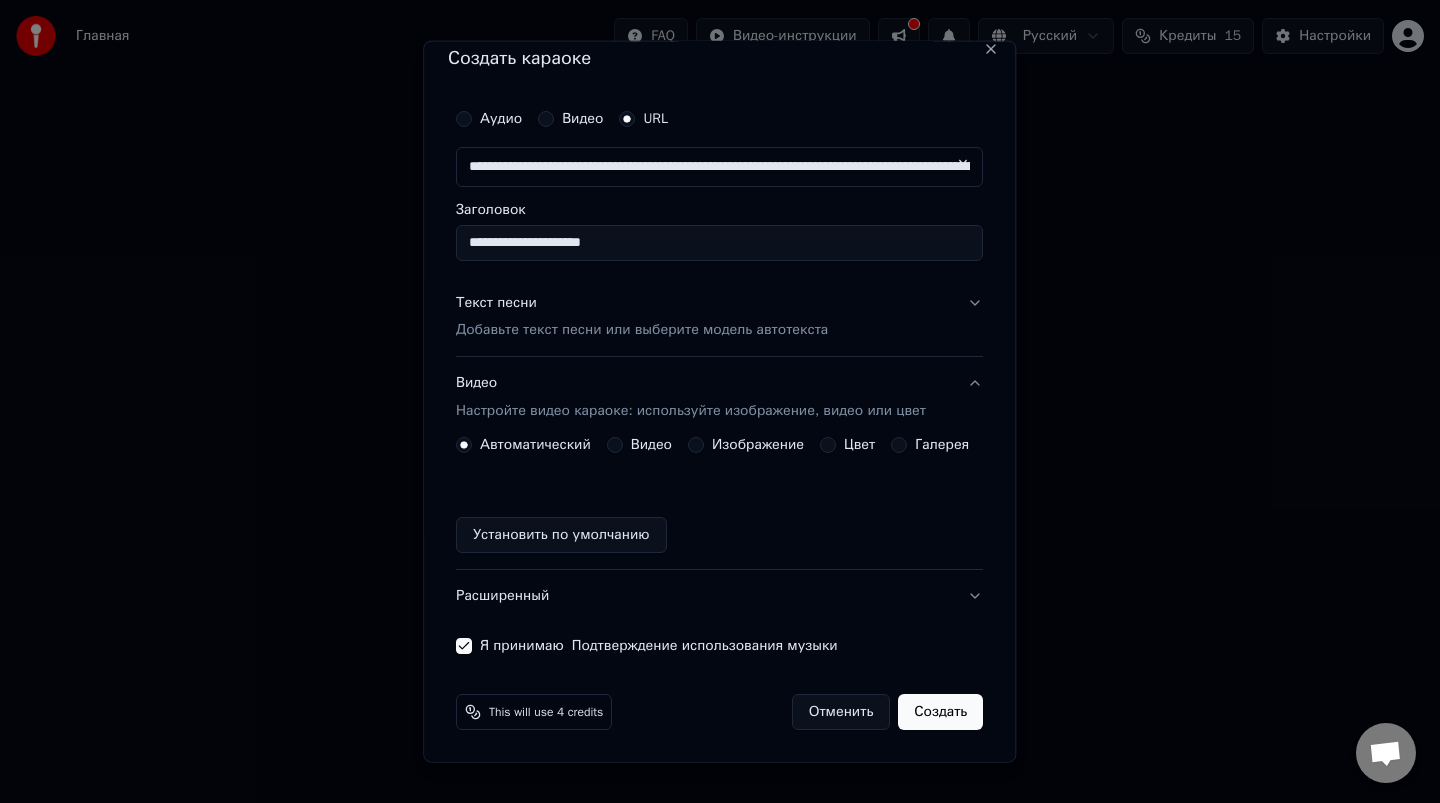 click on "Создать" at bounding box center (941, 712) 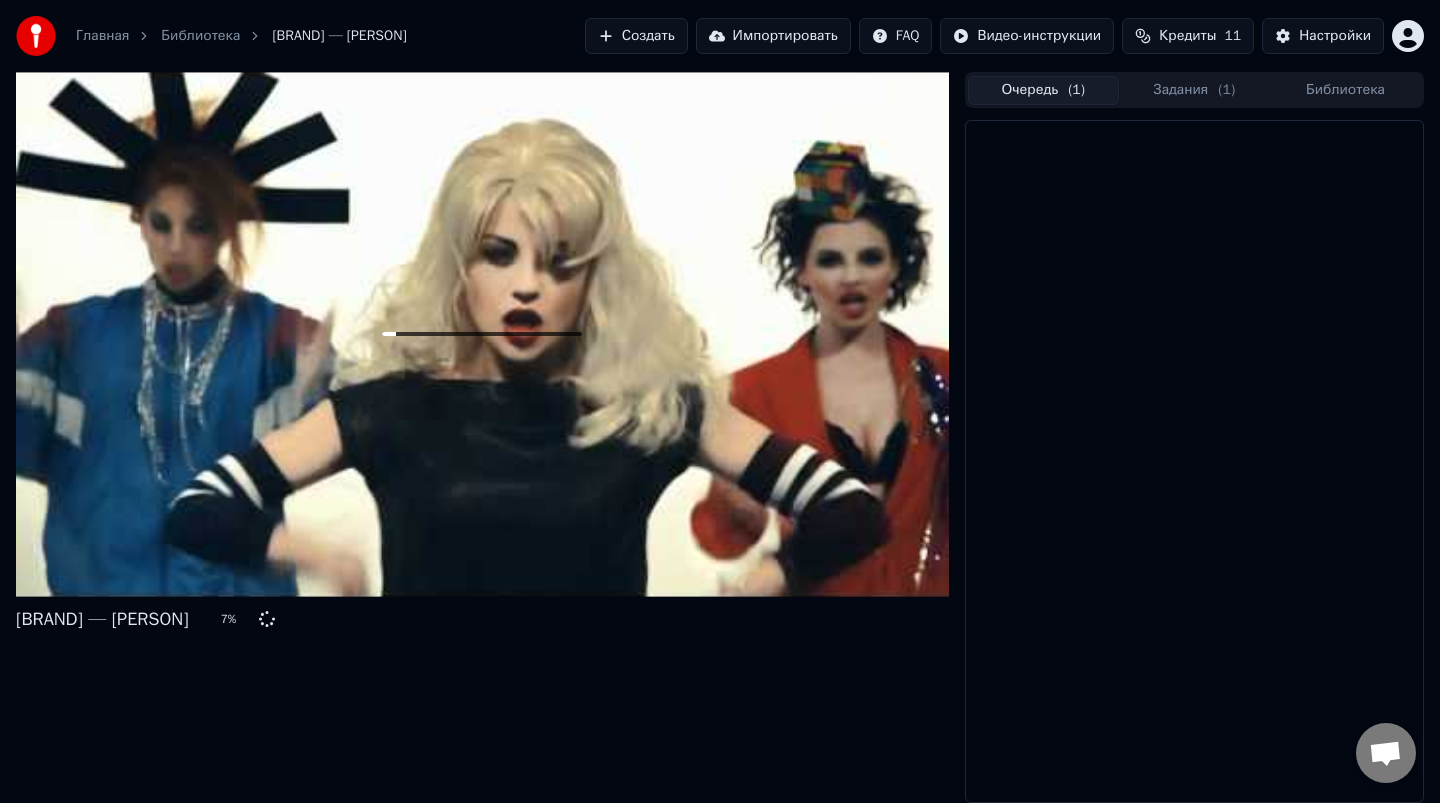 click on "Очередь ( 1 )" at bounding box center [1043, 90] 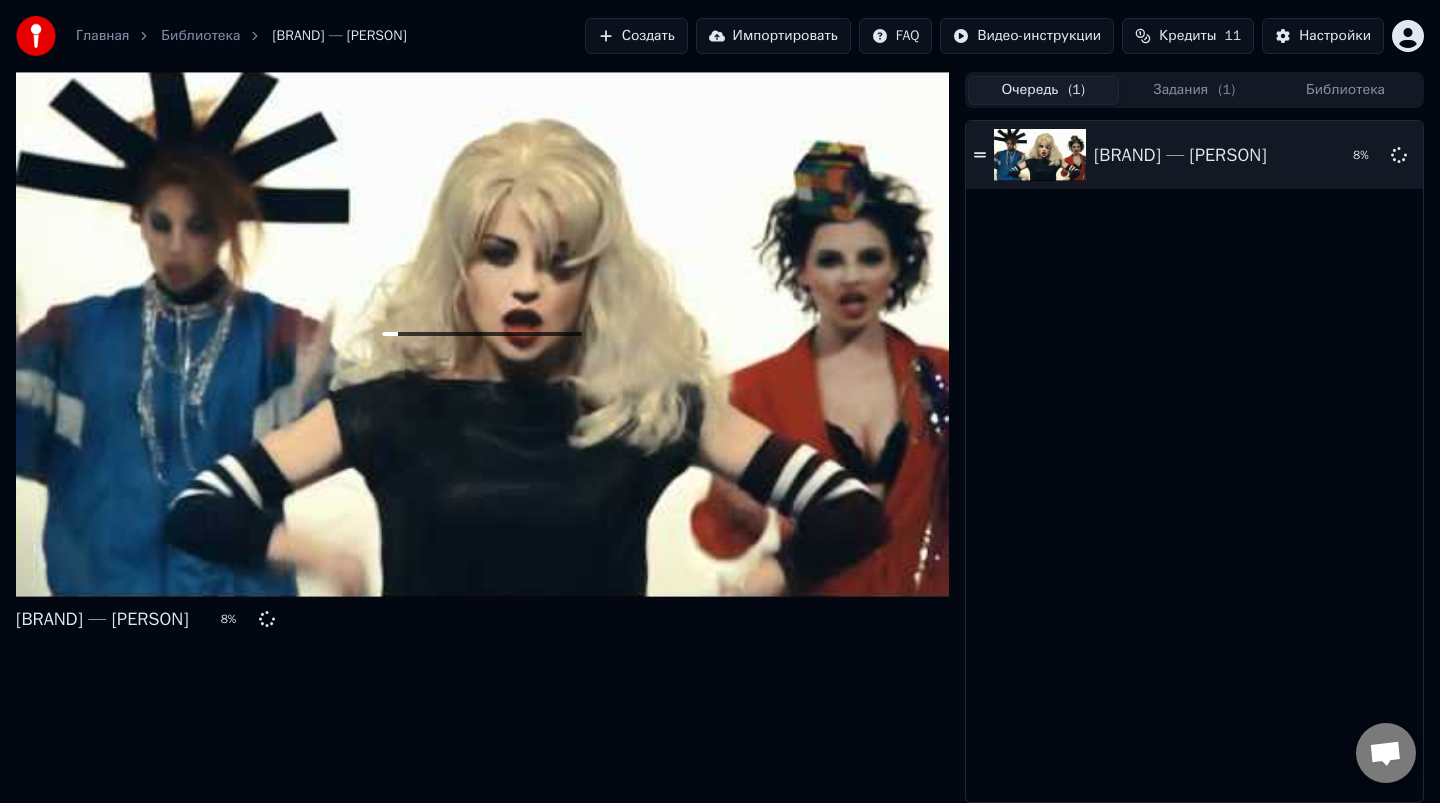 click on "Задания ( 1 )" at bounding box center (1194, 90) 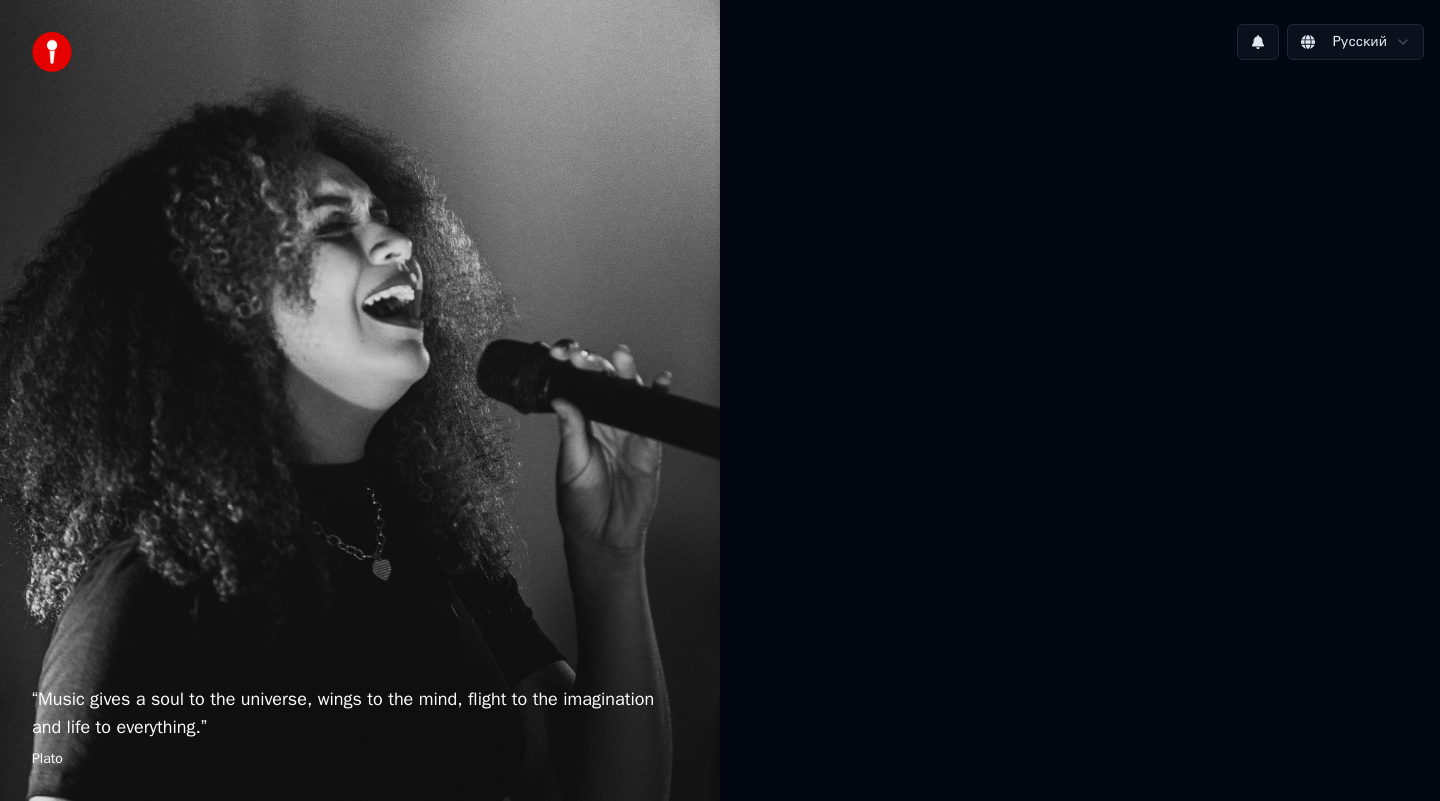 scroll, scrollTop: 0, scrollLeft: 0, axis: both 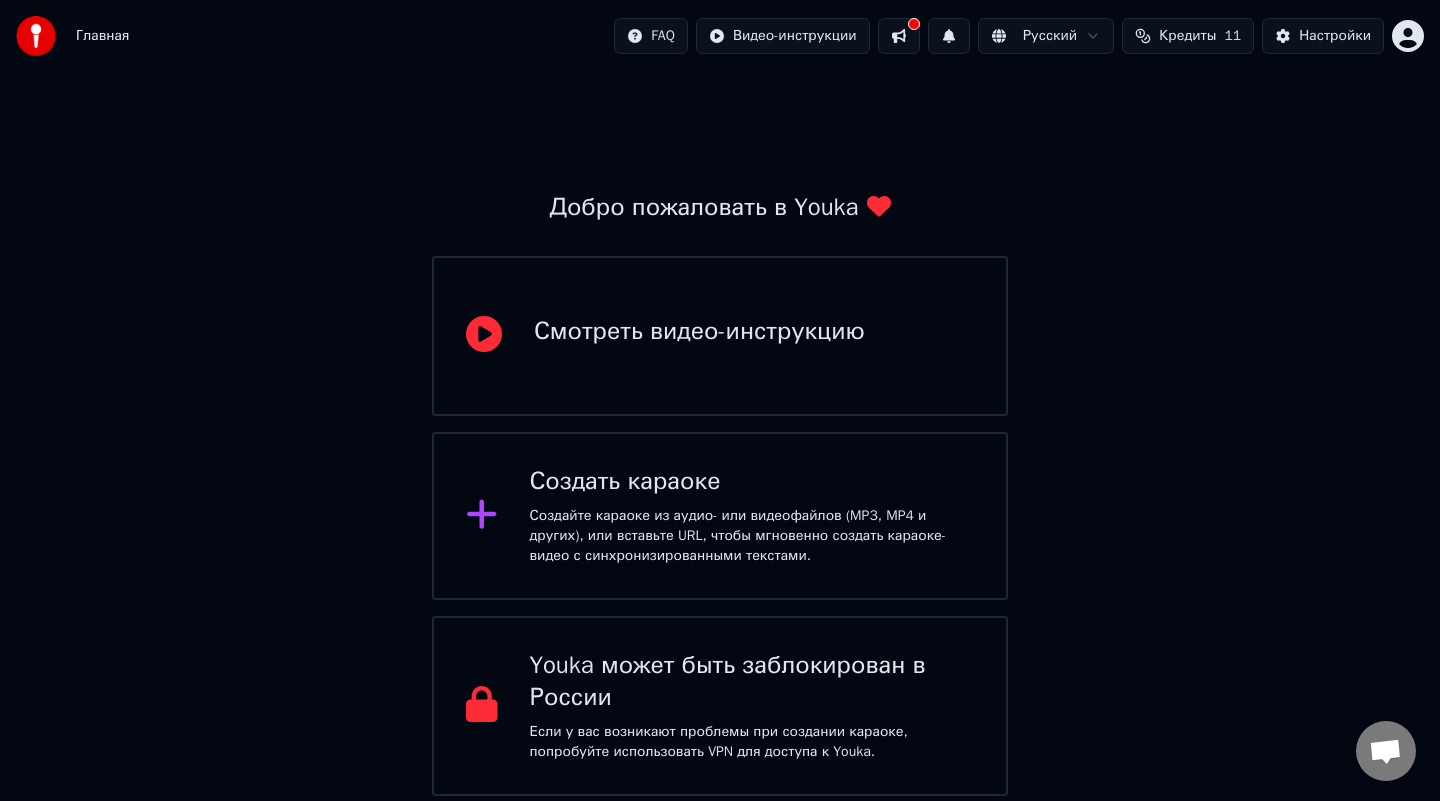 click on "Создайте караоке из аудио- или видеофайлов (MP3, MP4 и других), или вставьте URL, чтобы мгновенно создать караоке-видео с синхронизированными текстами." at bounding box center (752, 536) 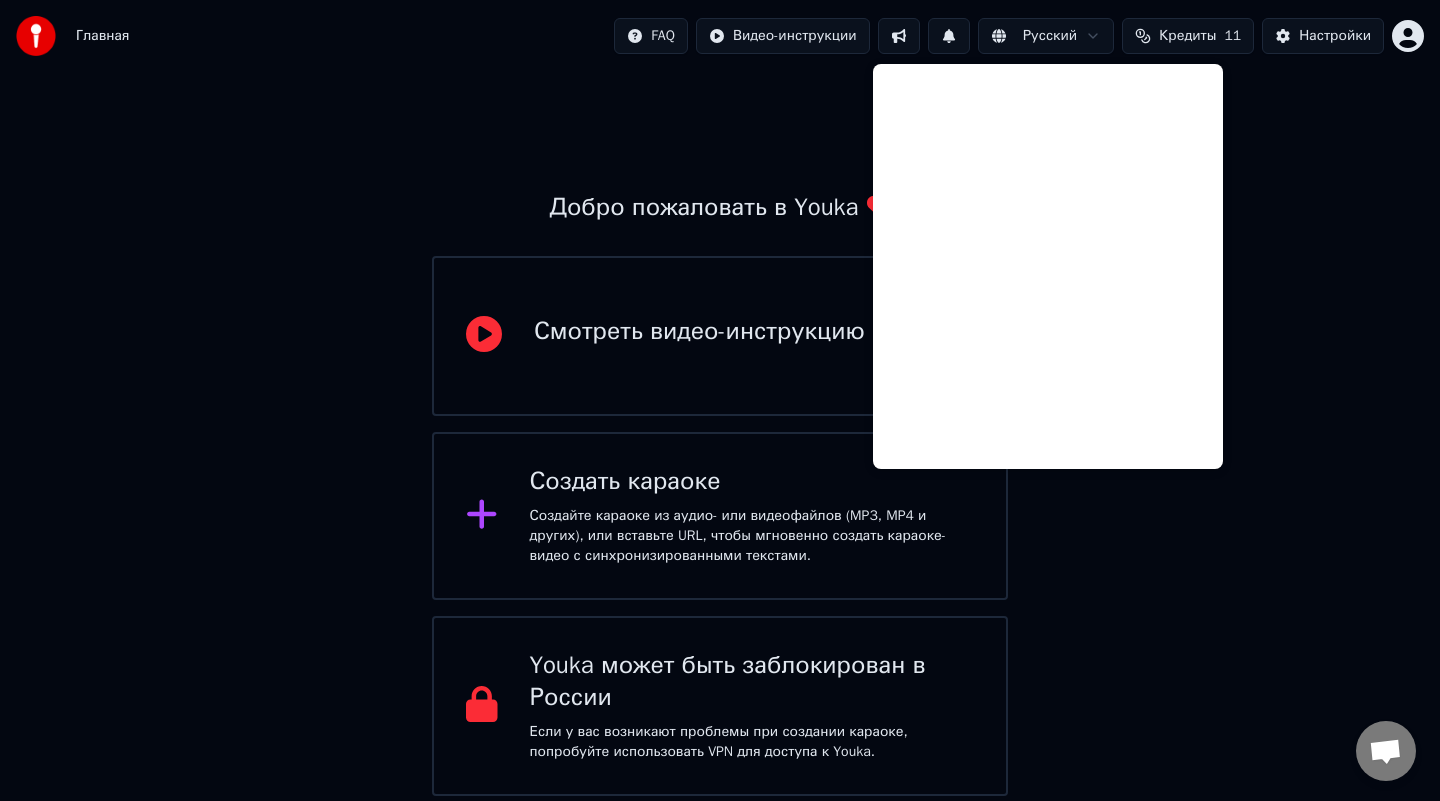 click on "Кредиты" at bounding box center (1187, 36) 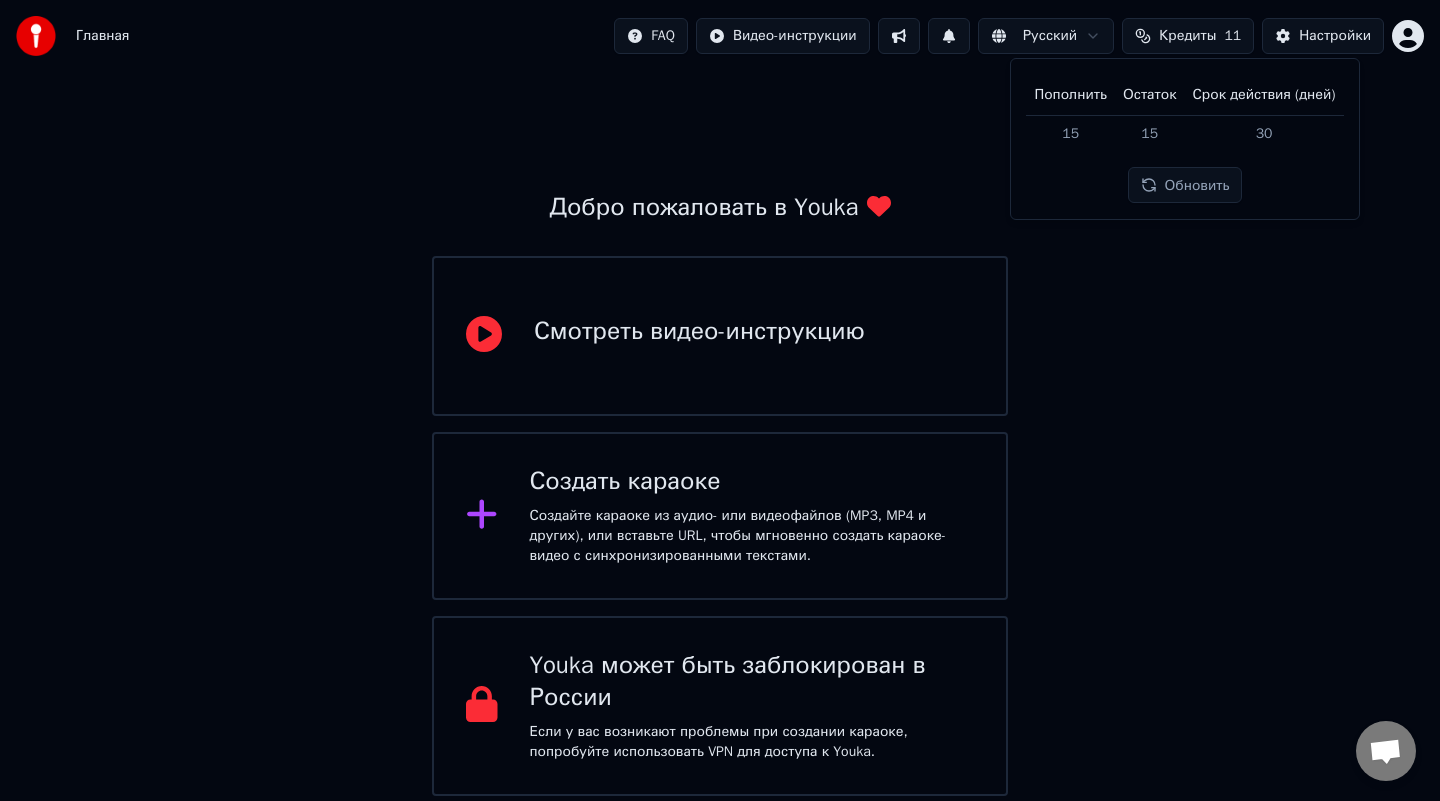 click on "Остаток" at bounding box center (1150, 95) 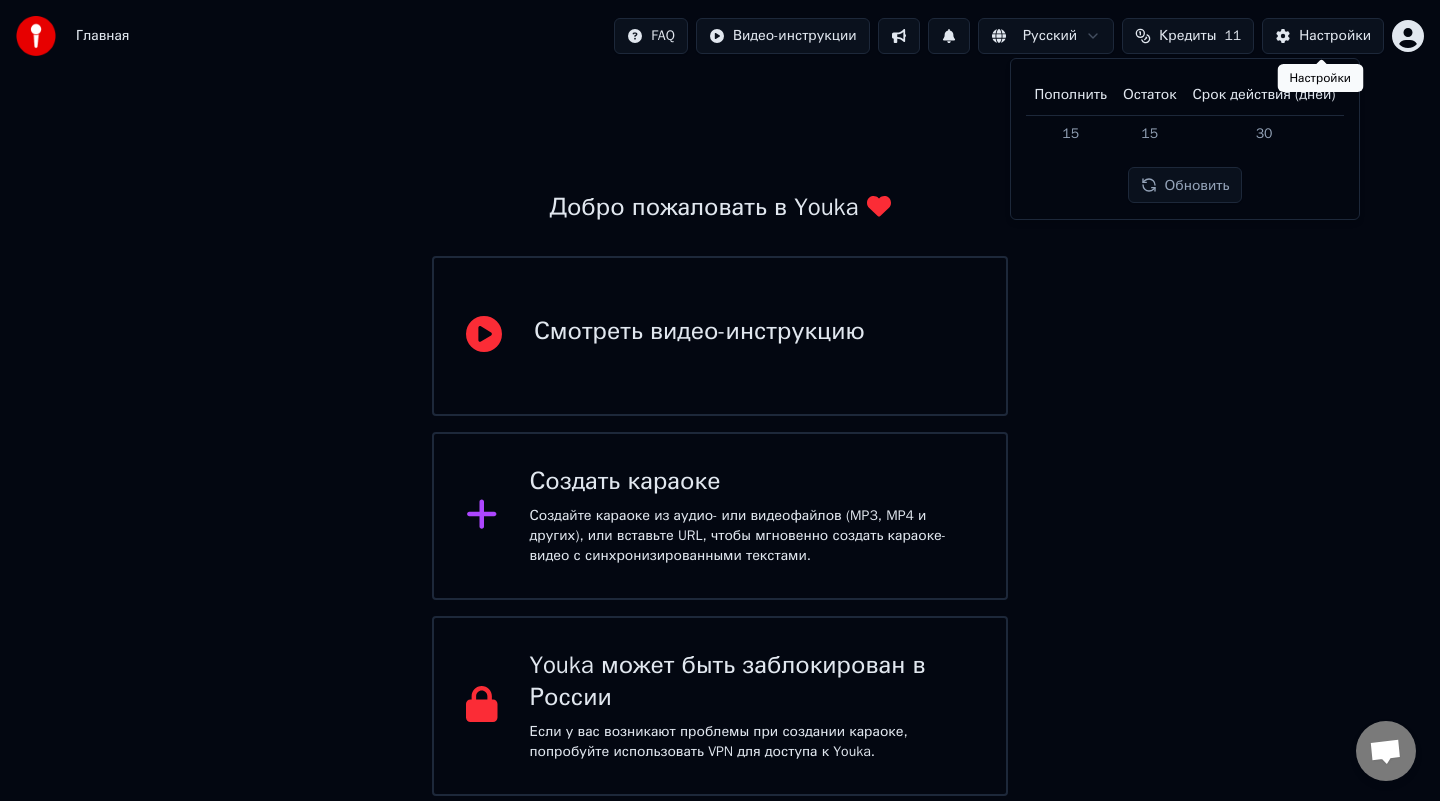 click on "Настройки" at bounding box center (1323, 36) 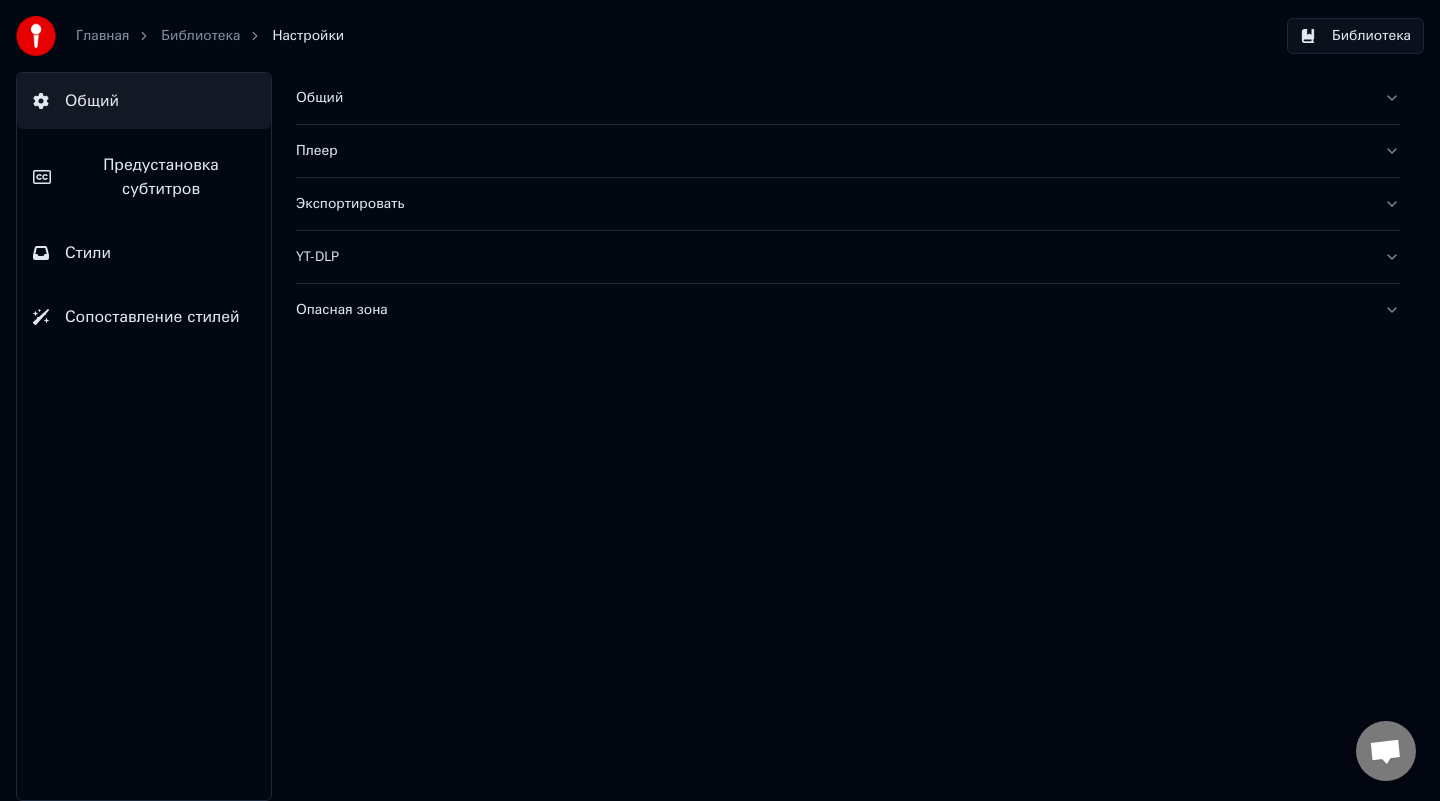 click on "Главная" at bounding box center [102, 36] 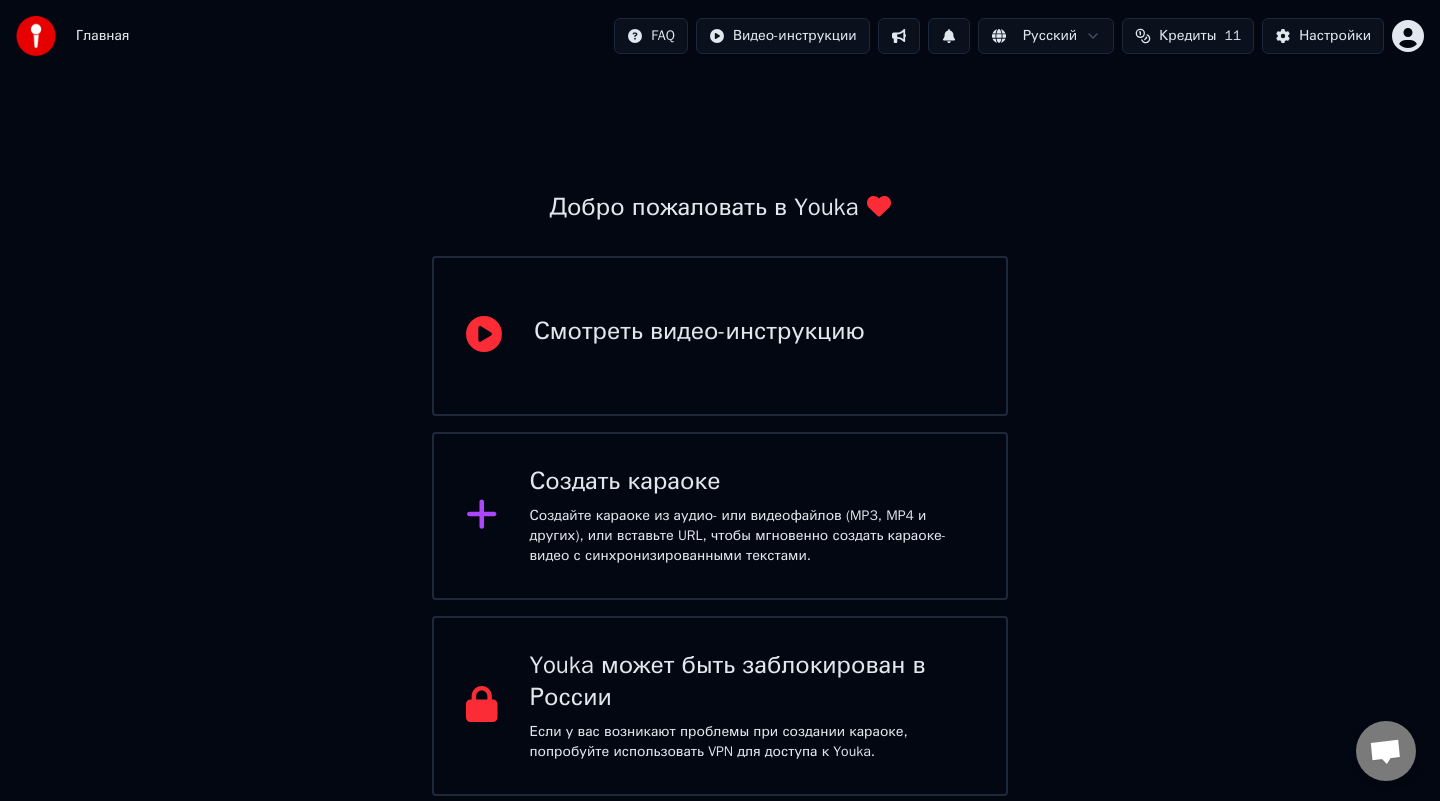 click on "Главная" at bounding box center [102, 36] 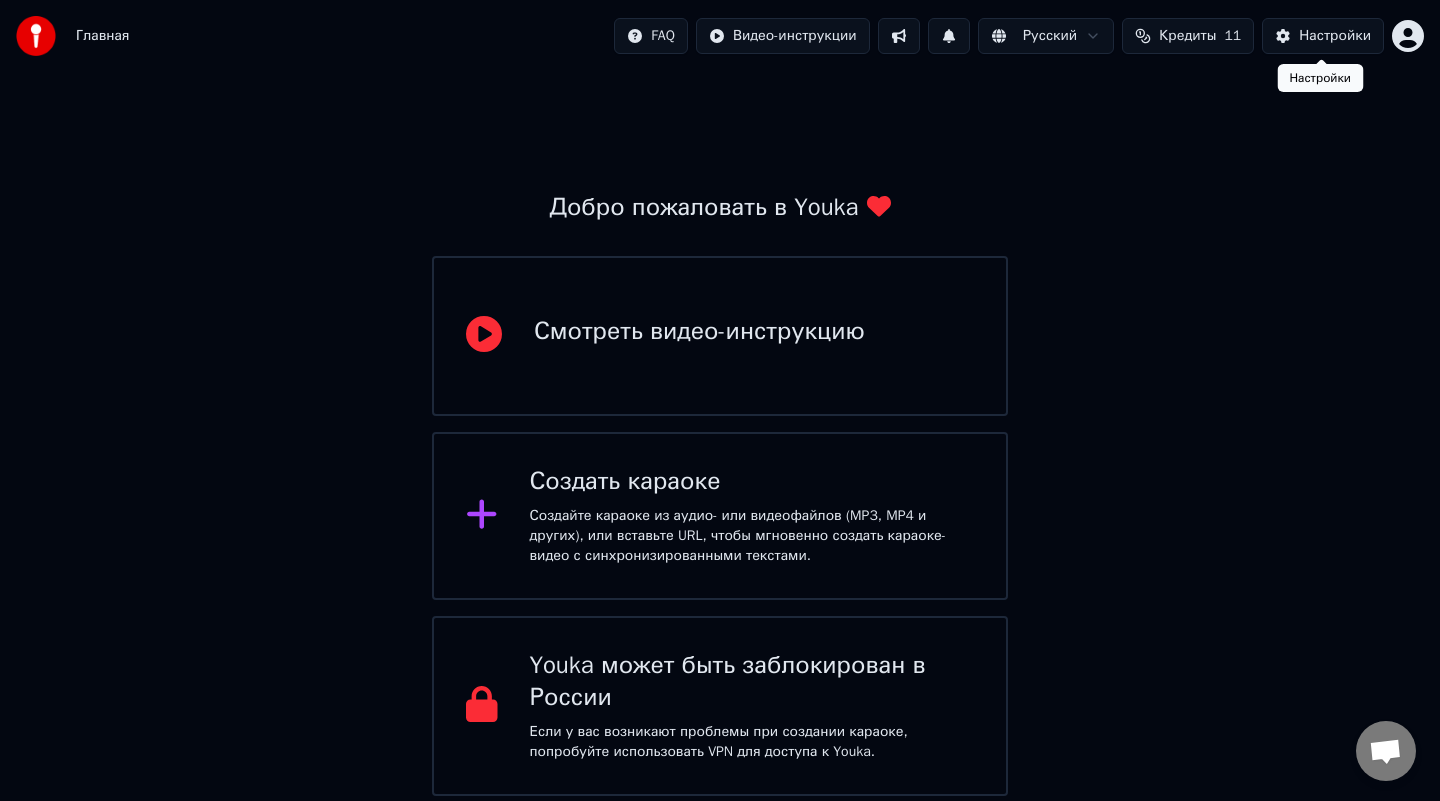 click on "Настройки" at bounding box center [1323, 36] 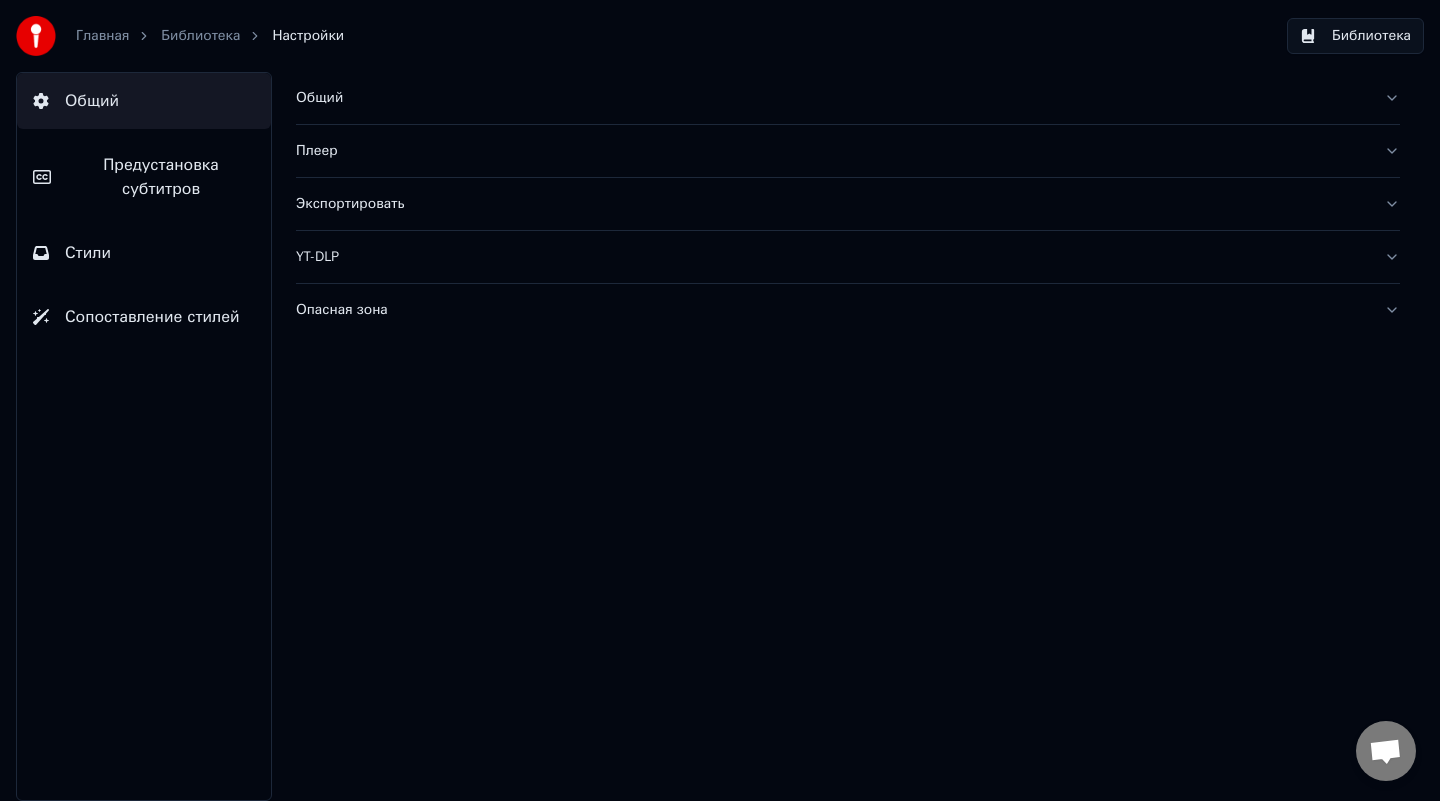 click on "Библиотека" at bounding box center (200, 36) 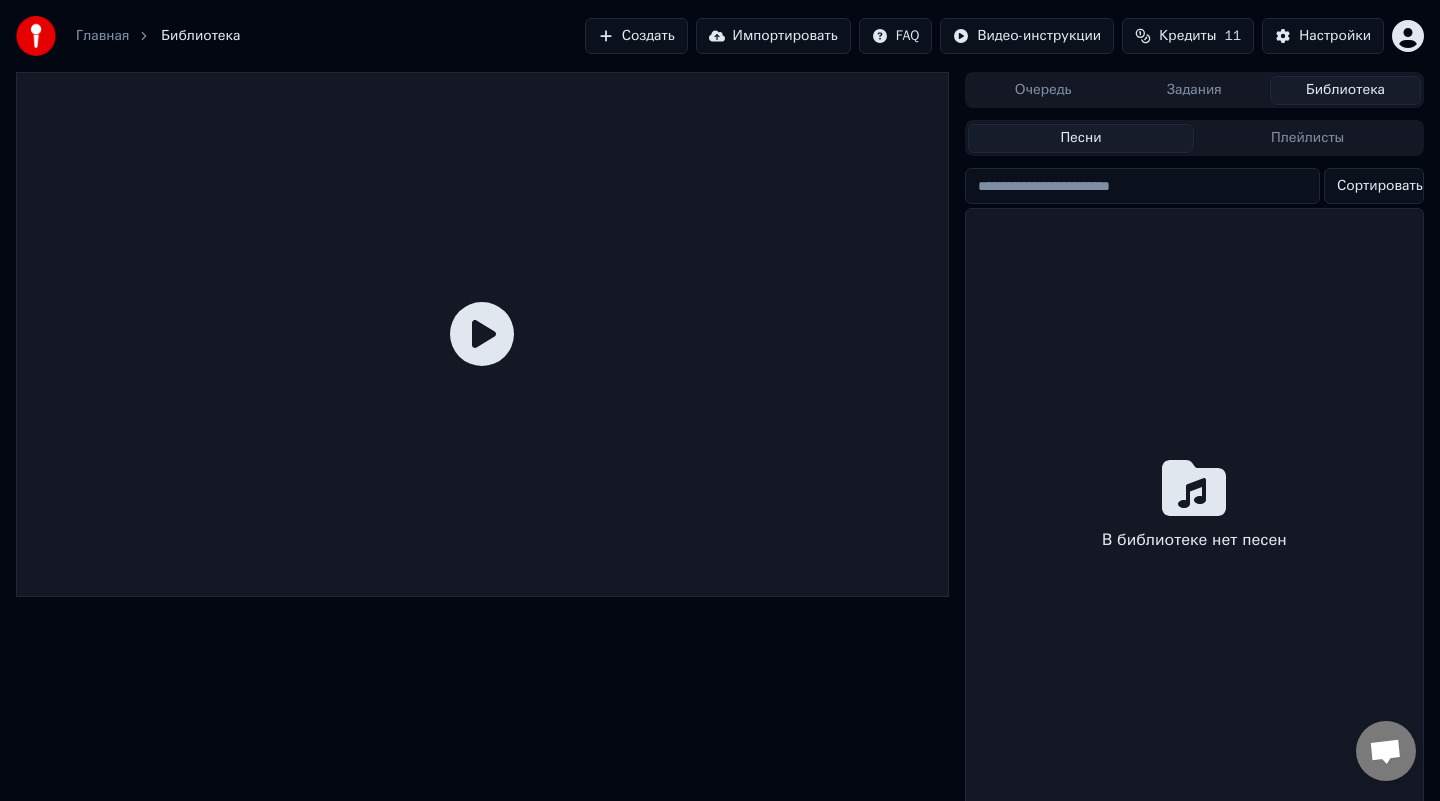 click on "Задания" at bounding box center [1194, 90] 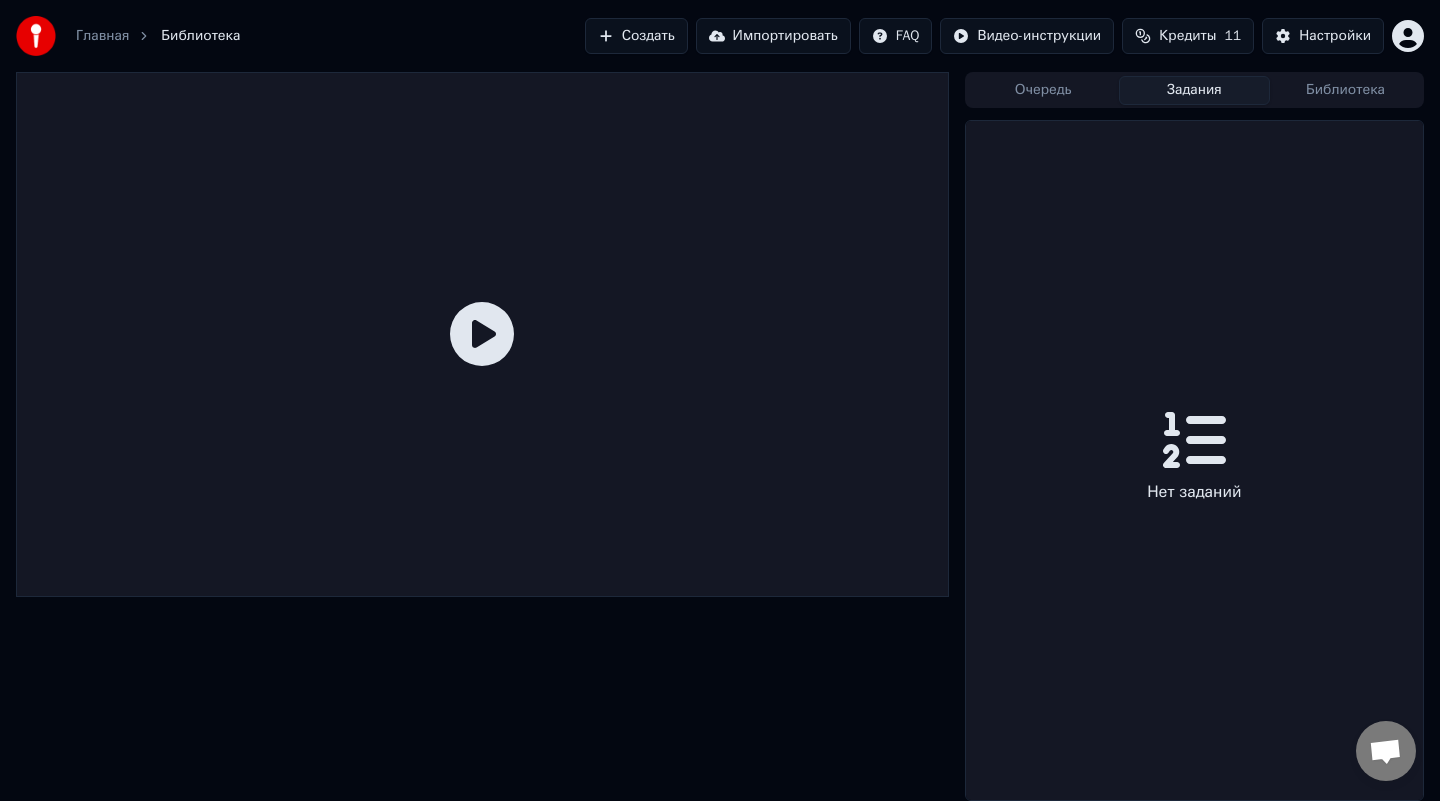 click on "Очередь" at bounding box center (1043, 90) 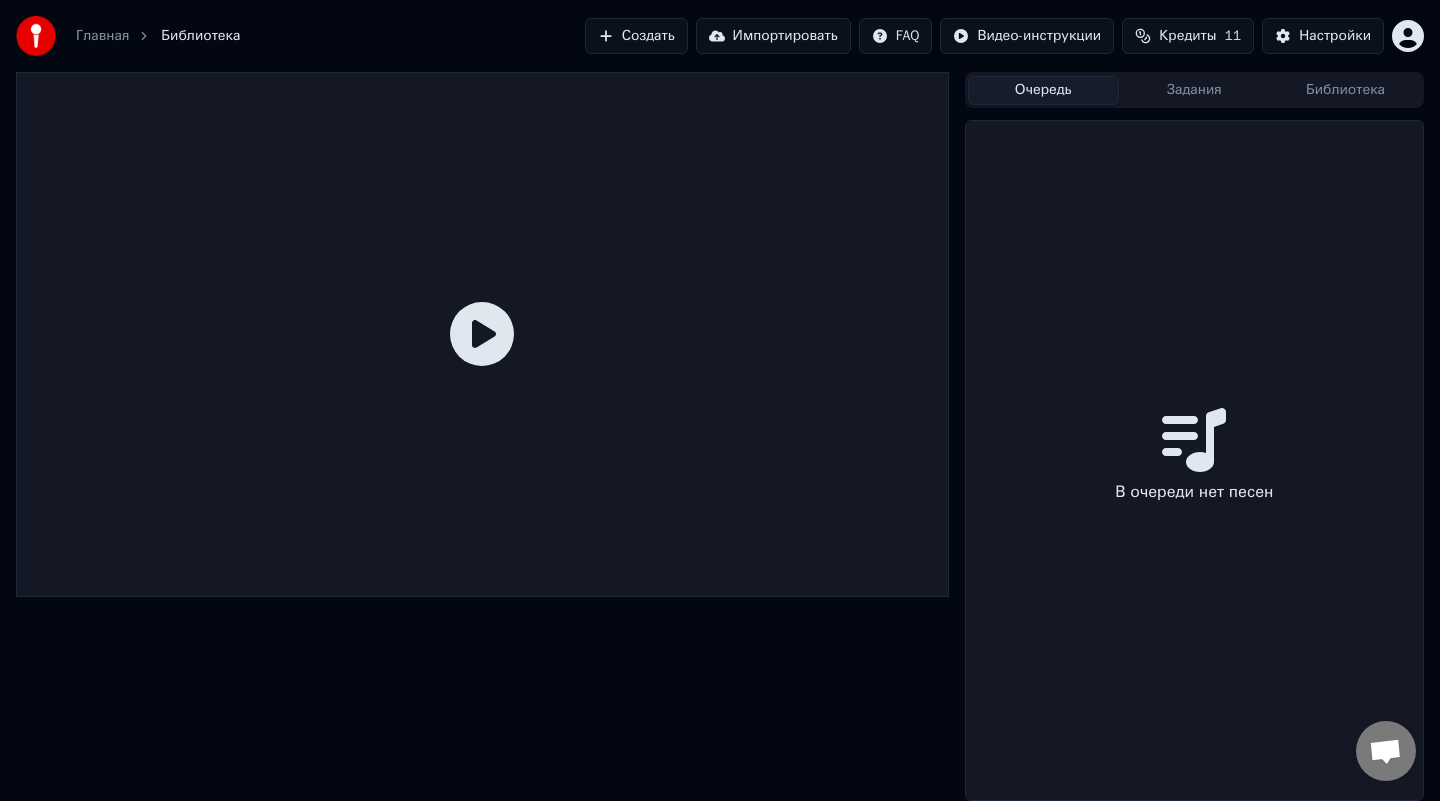 click on "Создать" at bounding box center (636, 36) 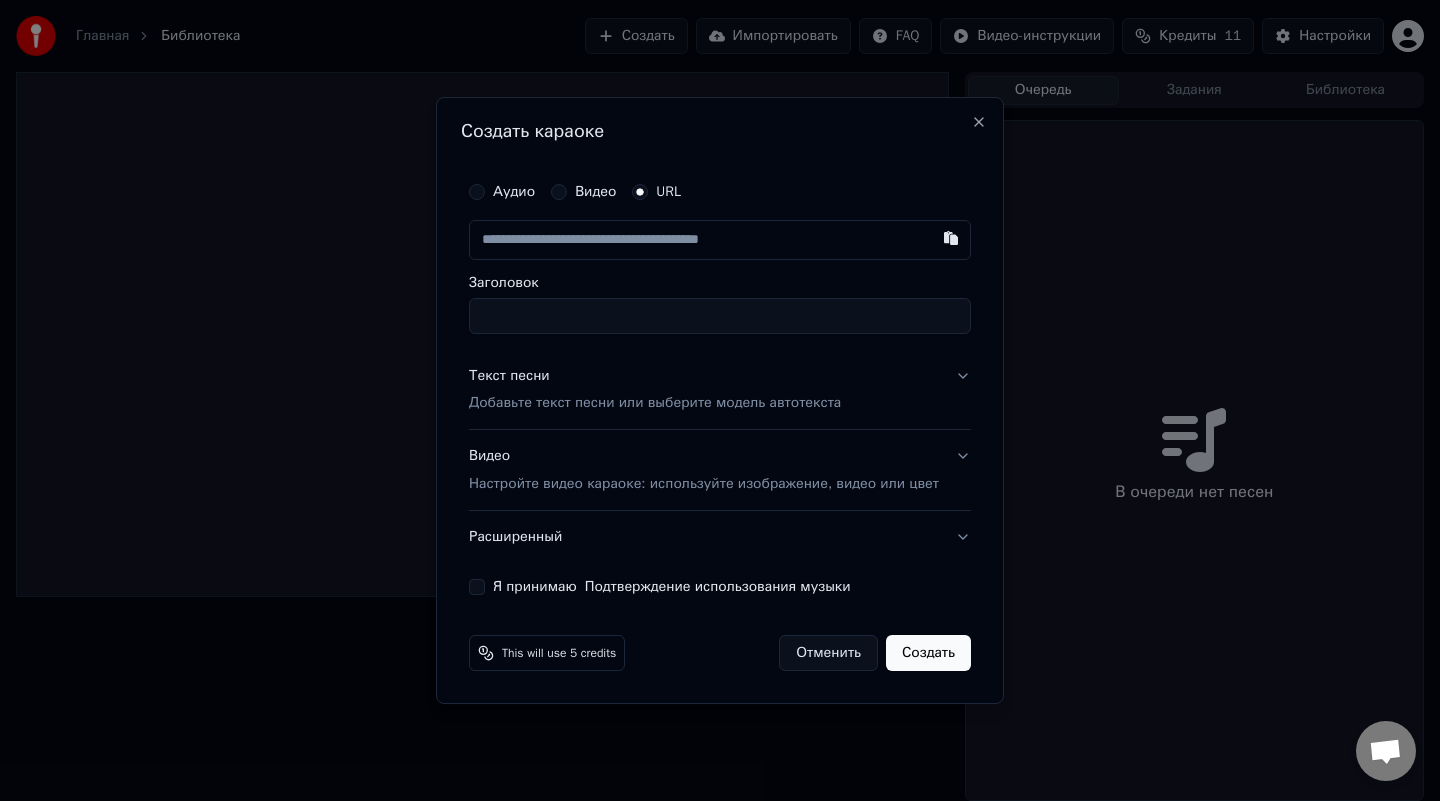 click at bounding box center [720, 240] 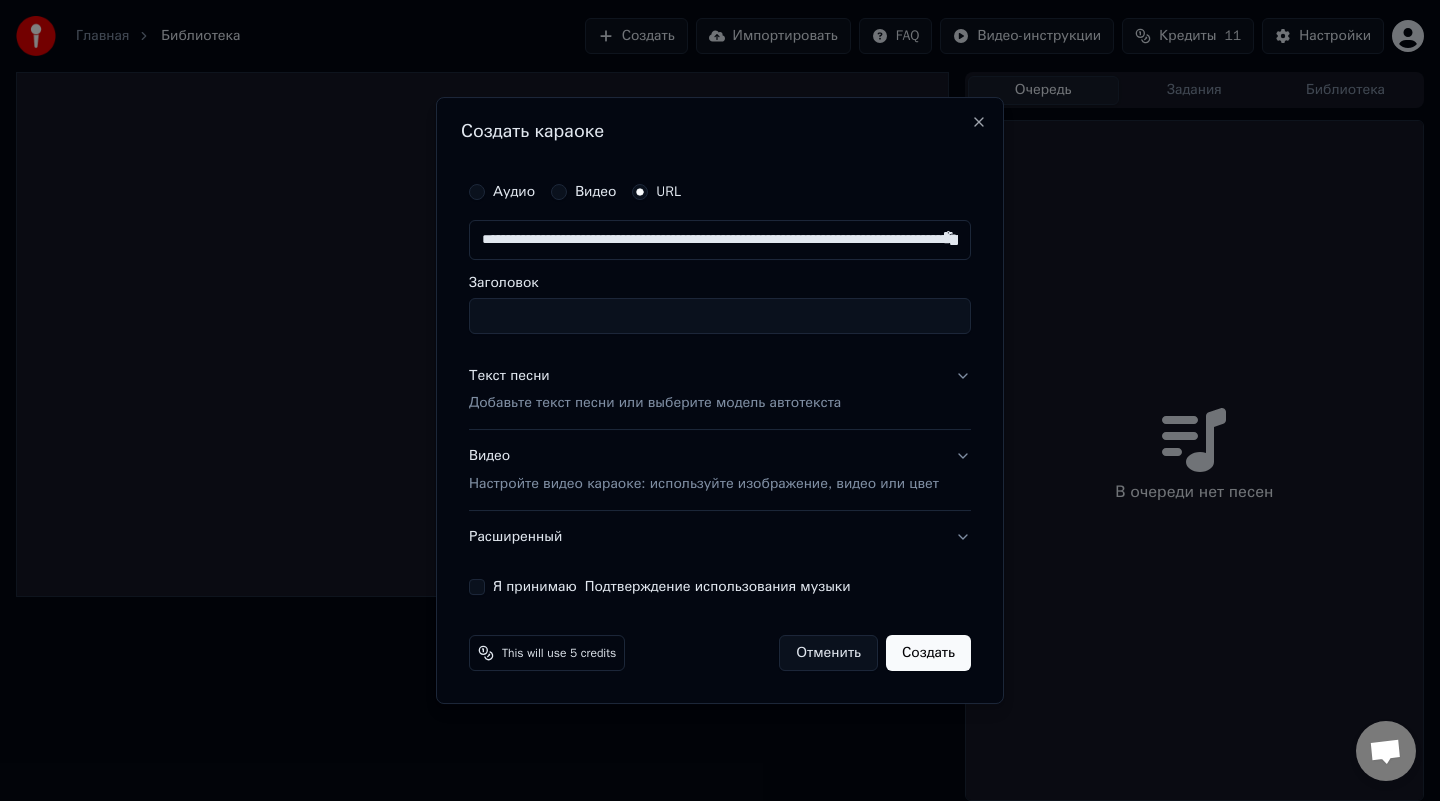scroll, scrollTop: 0, scrollLeft: 693, axis: horizontal 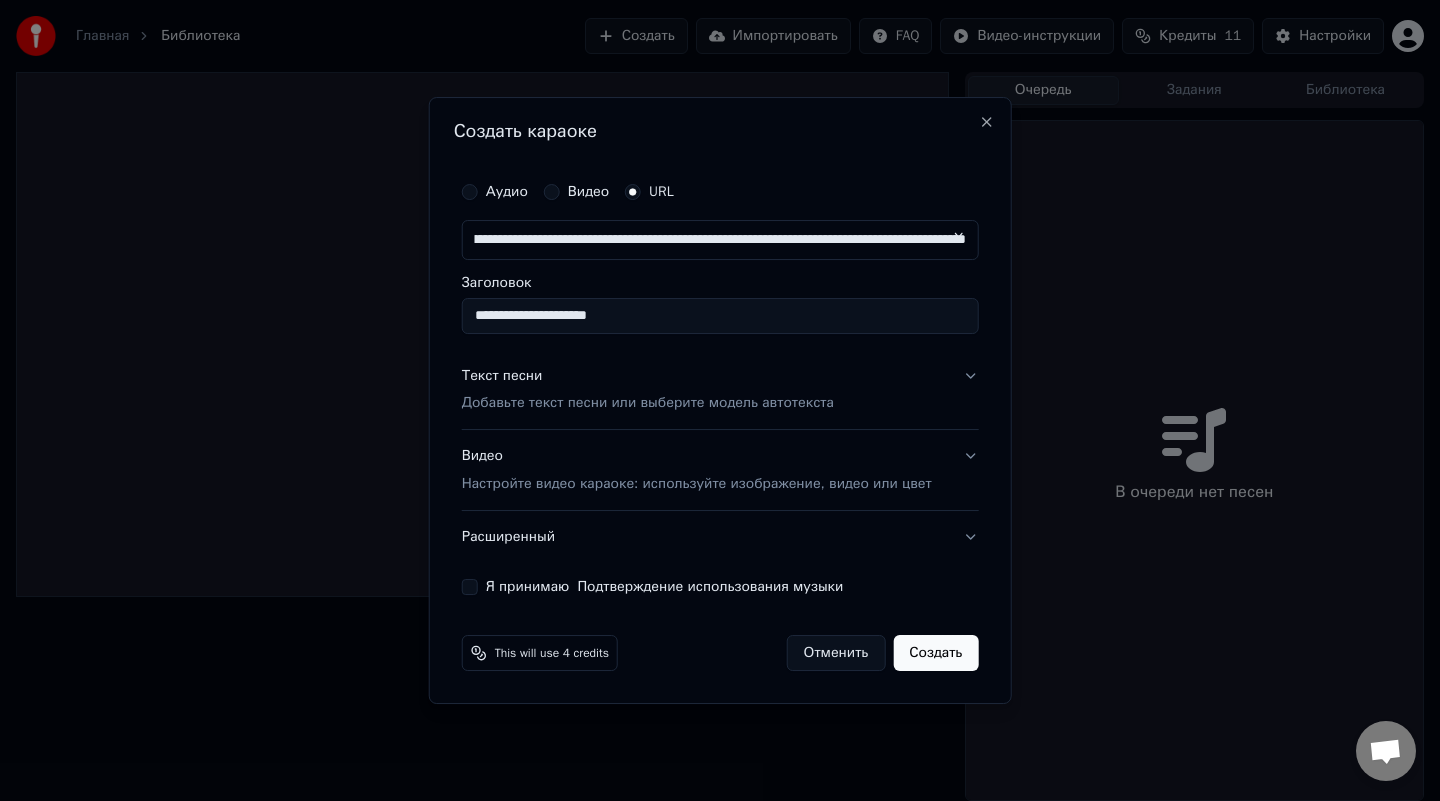 type on "**********" 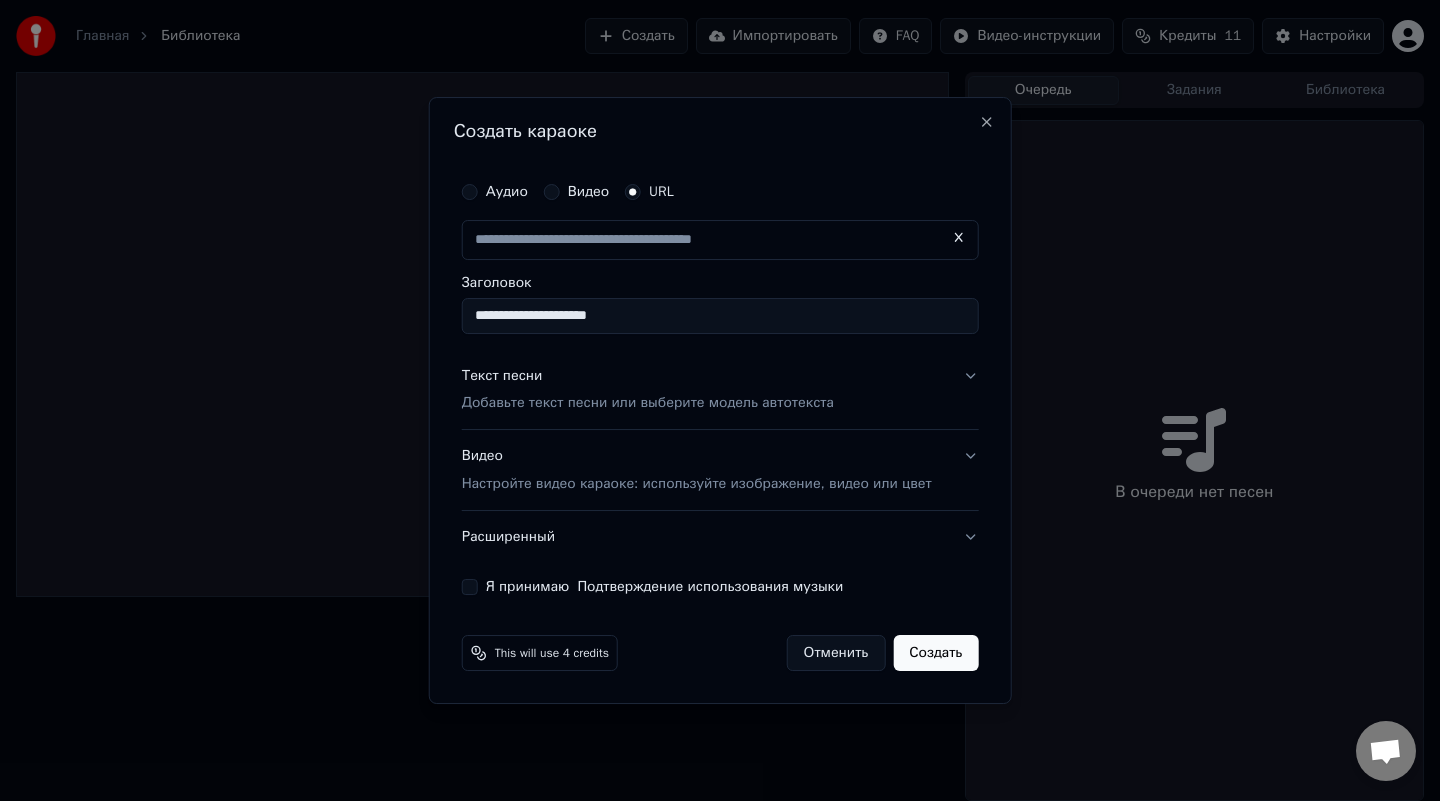 scroll, scrollTop: 0, scrollLeft: 0, axis: both 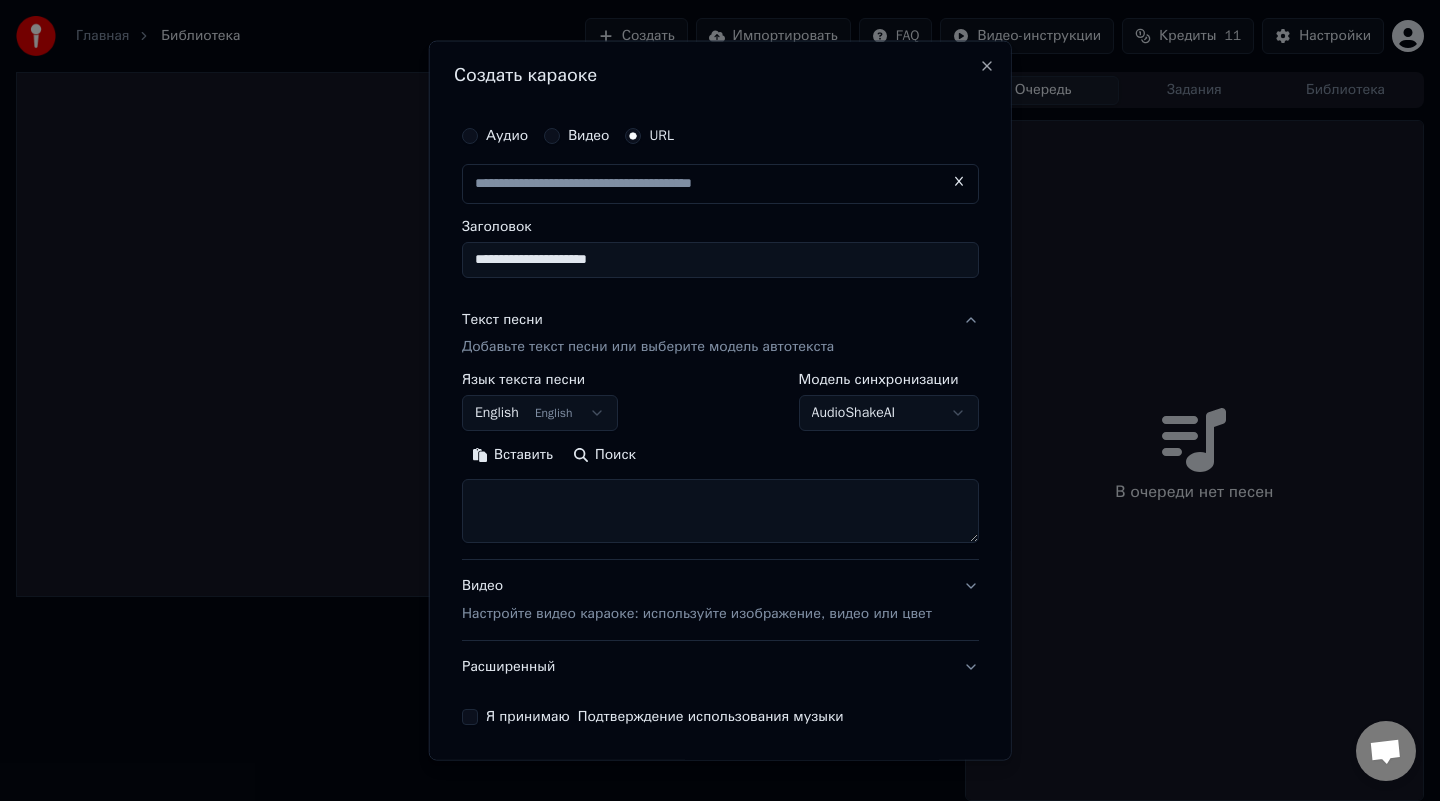 type on "**********" 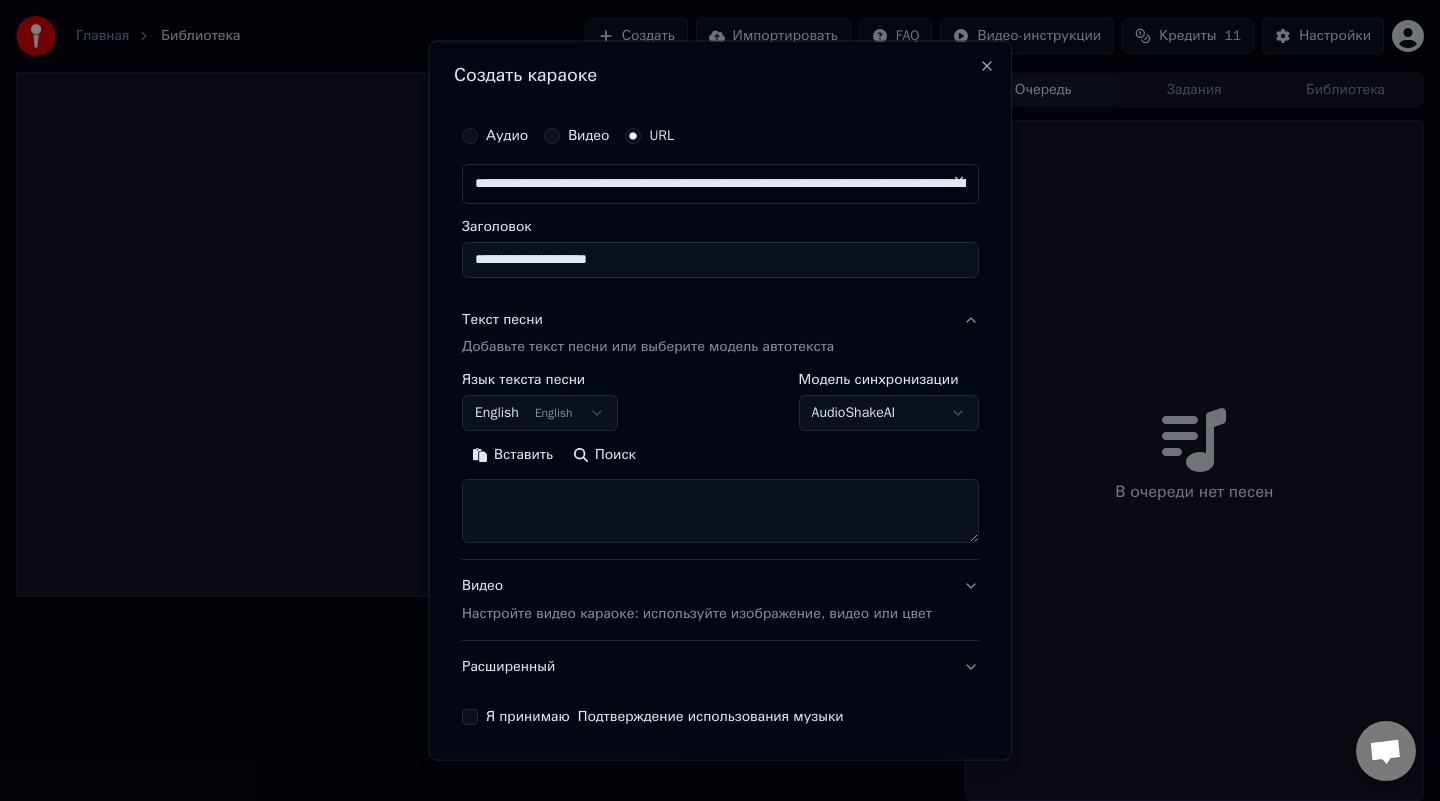 click on "English English" at bounding box center [540, 413] 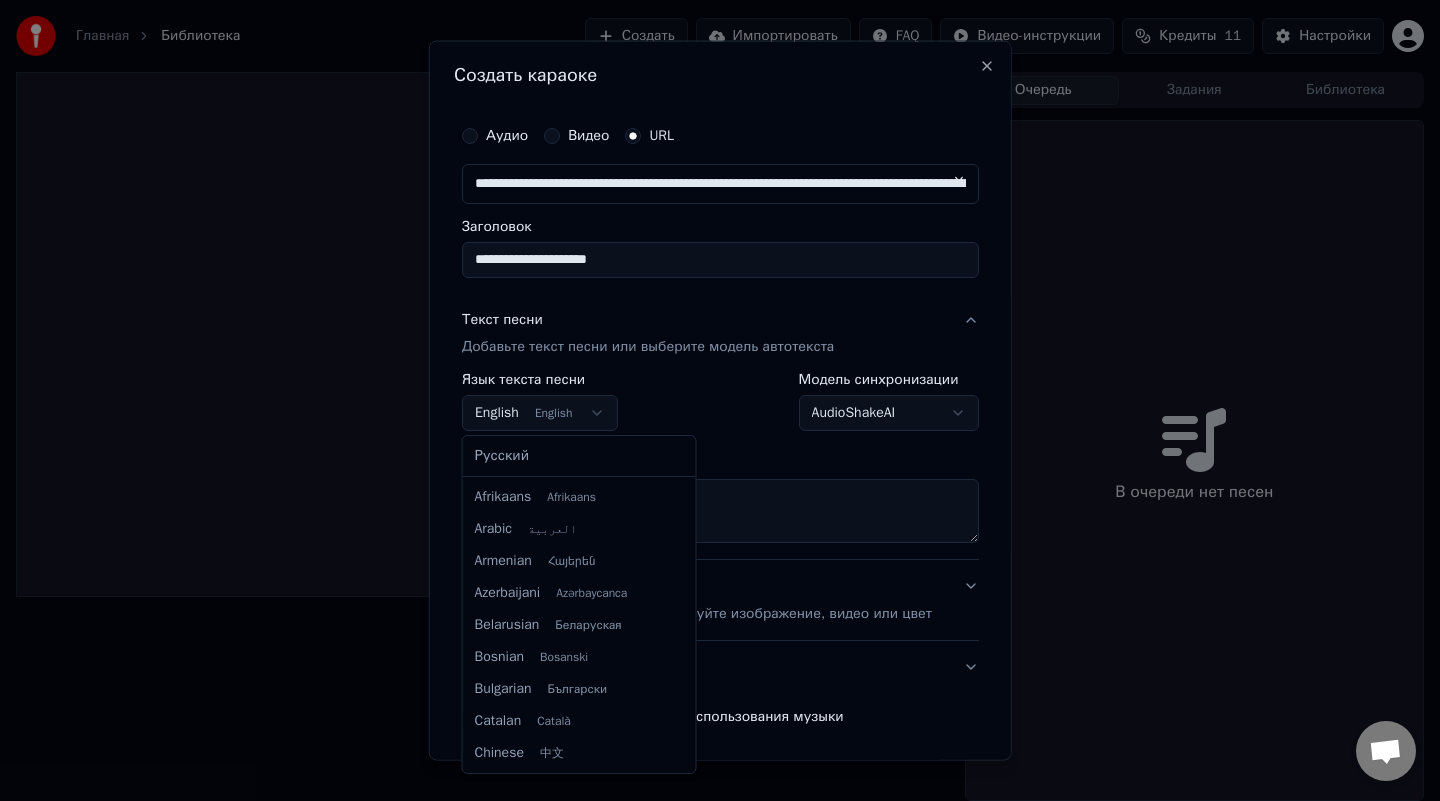 scroll, scrollTop: 160, scrollLeft: 0, axis: vertical 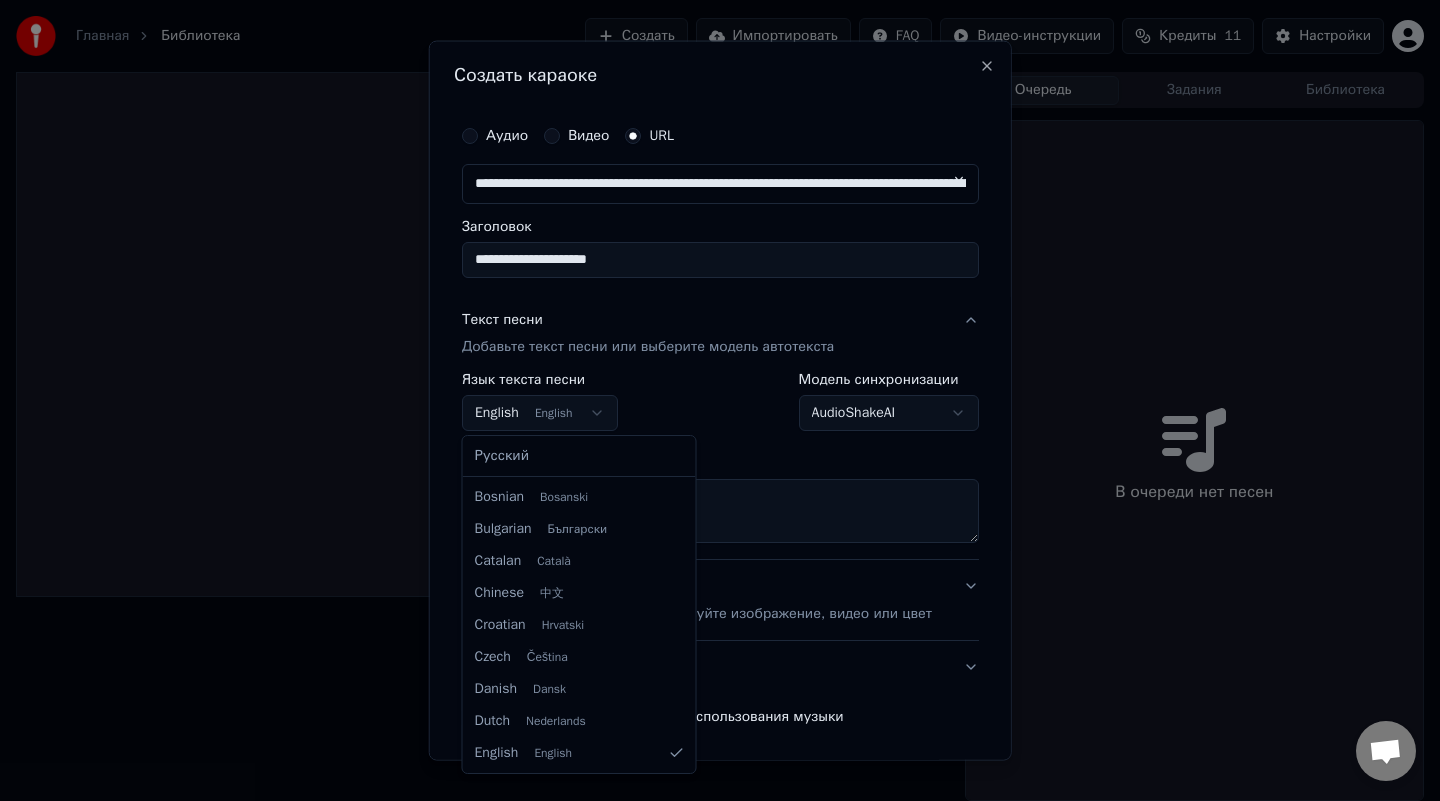 select on "**" 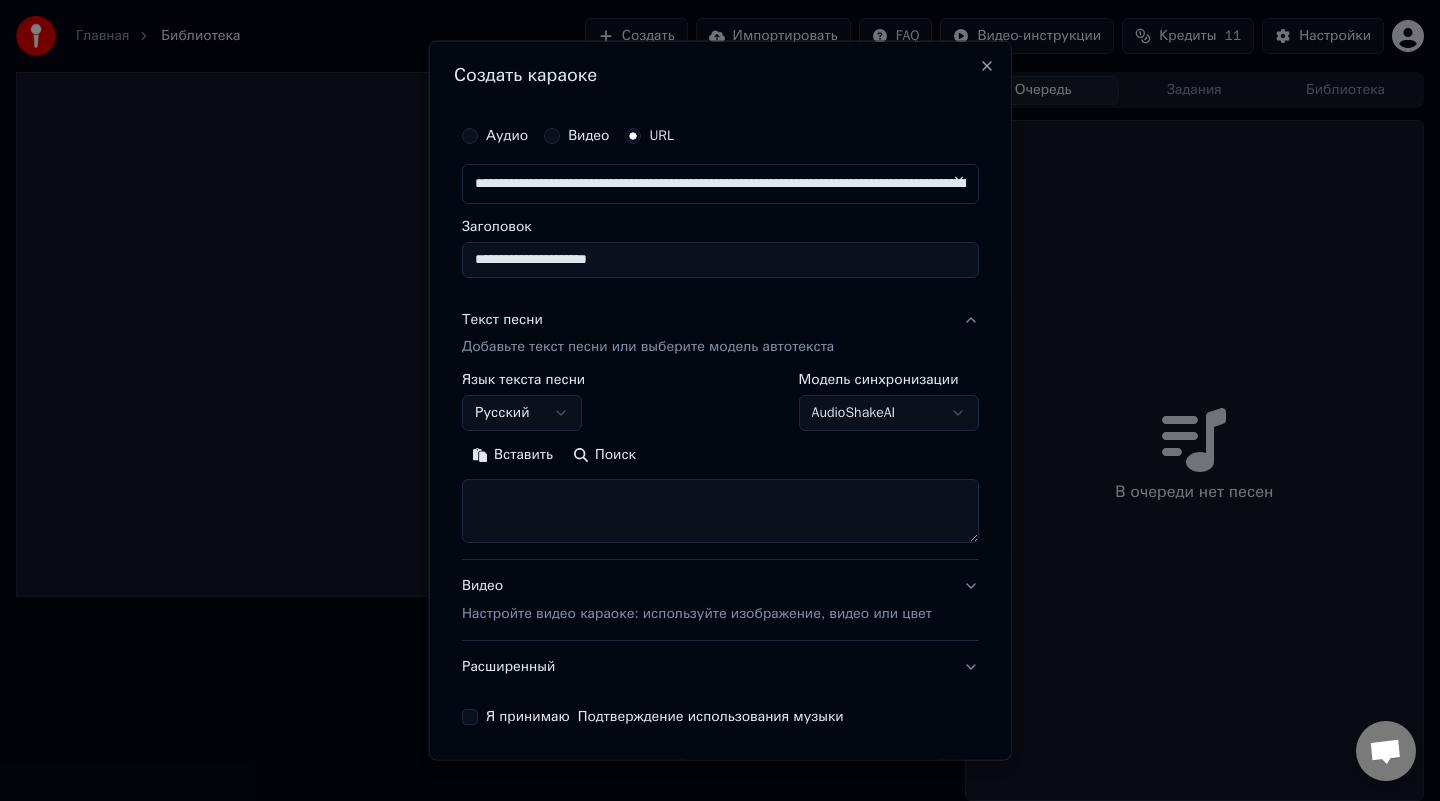 click at bounding box center (720, 511) 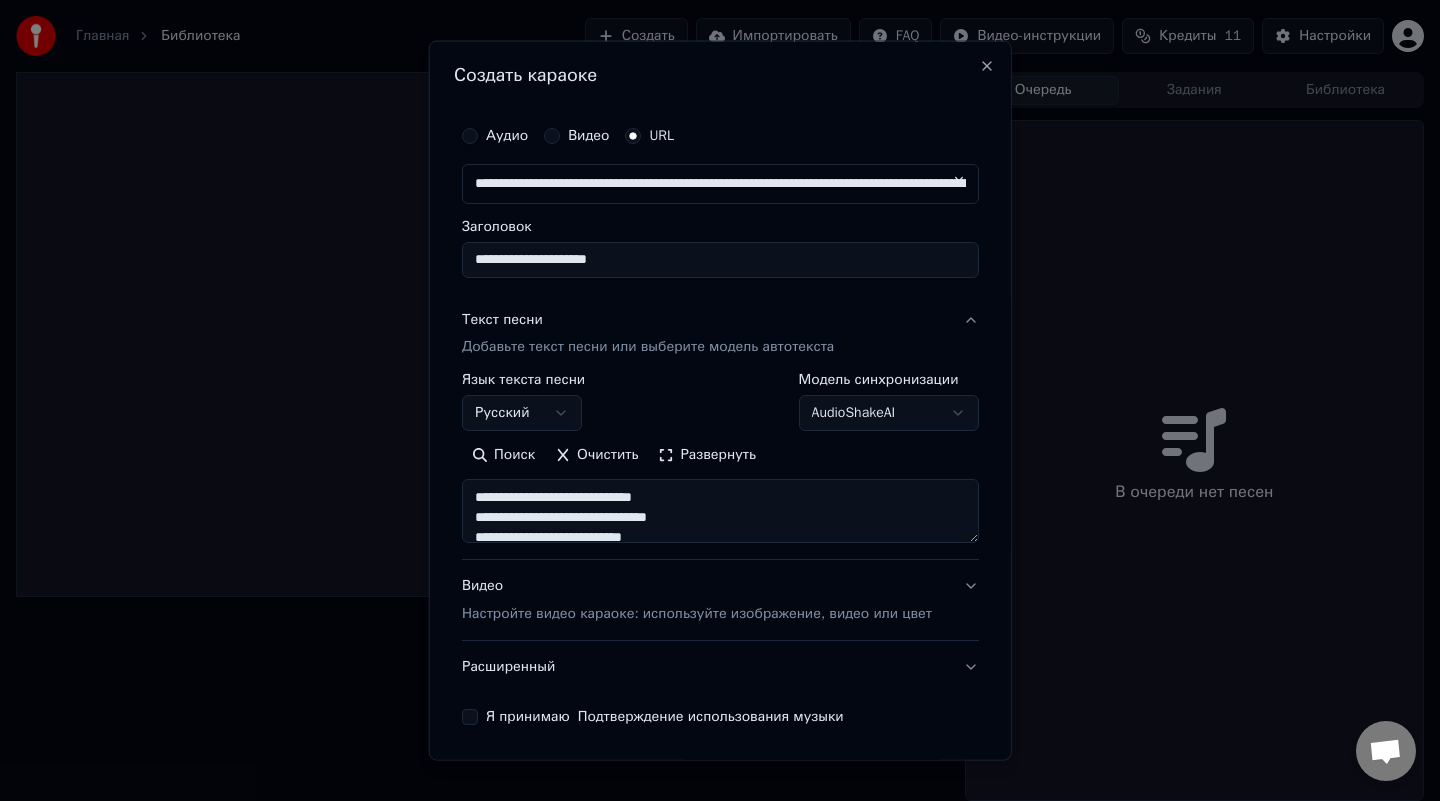 scroll, scrollTop: 593, scrollLeft: 0, axis: vertical 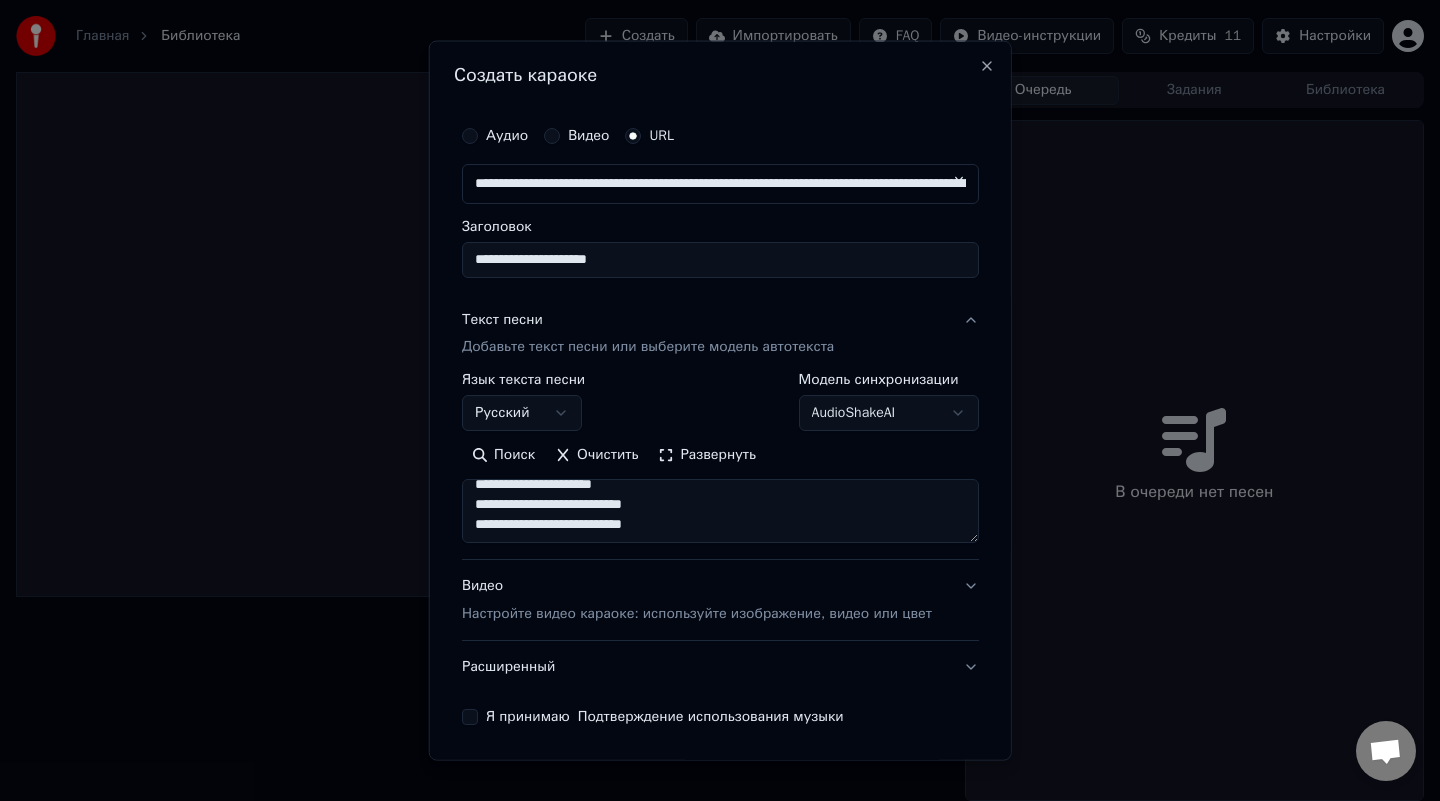 type on "**********" 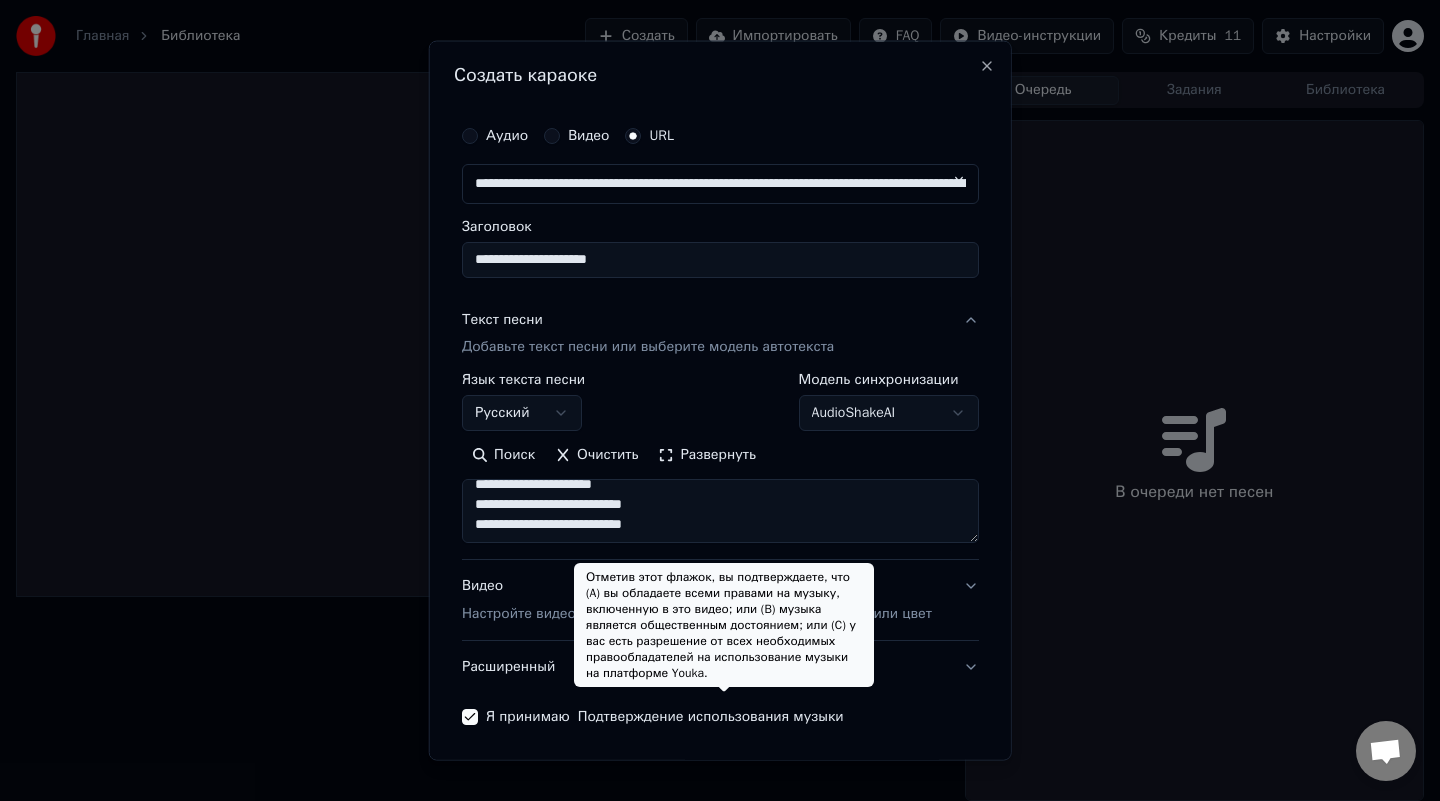 scroll, scrollTop: 73, scrollLeft: 0, axis: vertical 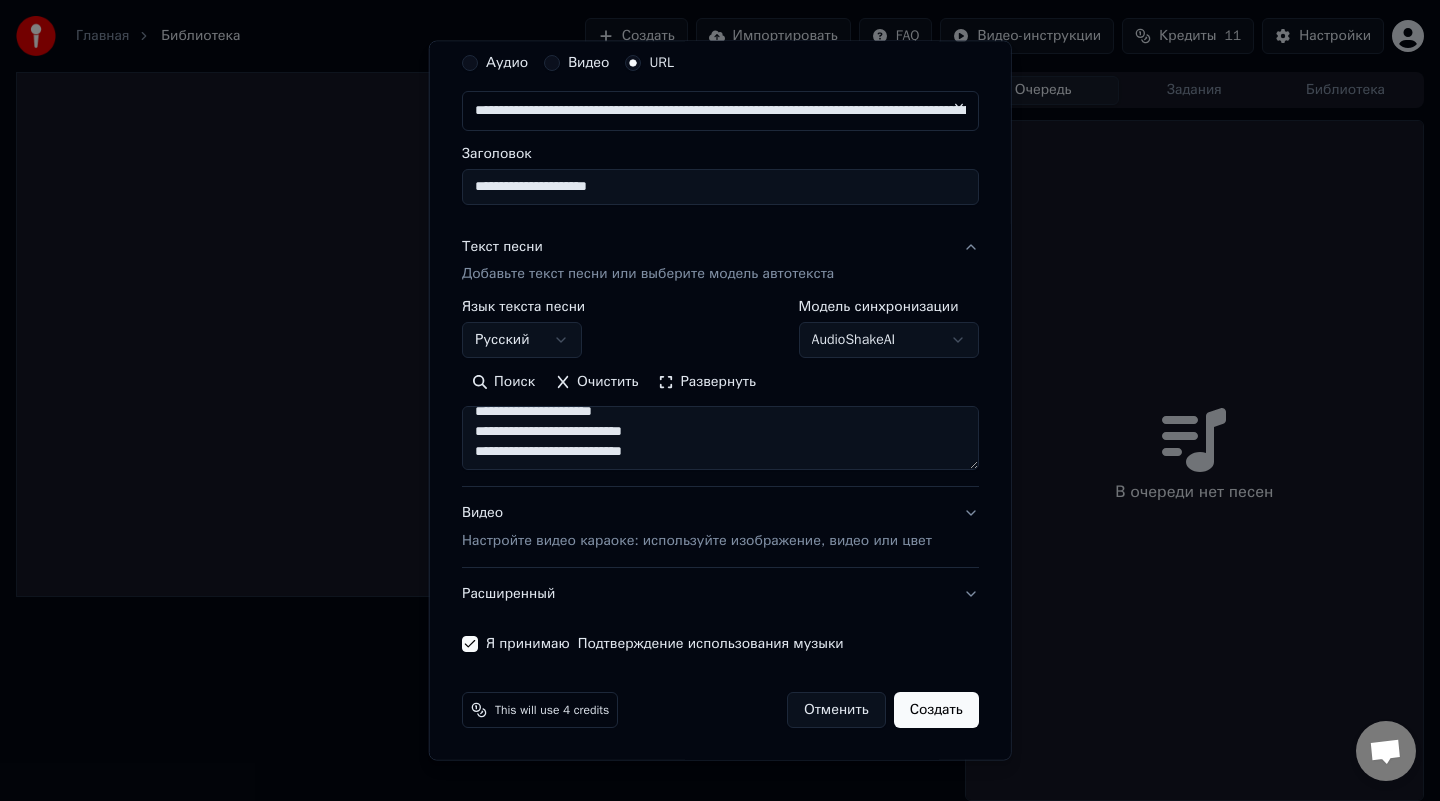 click on "Я принимаю   Подтверждение использования музыки" at bounding box center (470, 644) 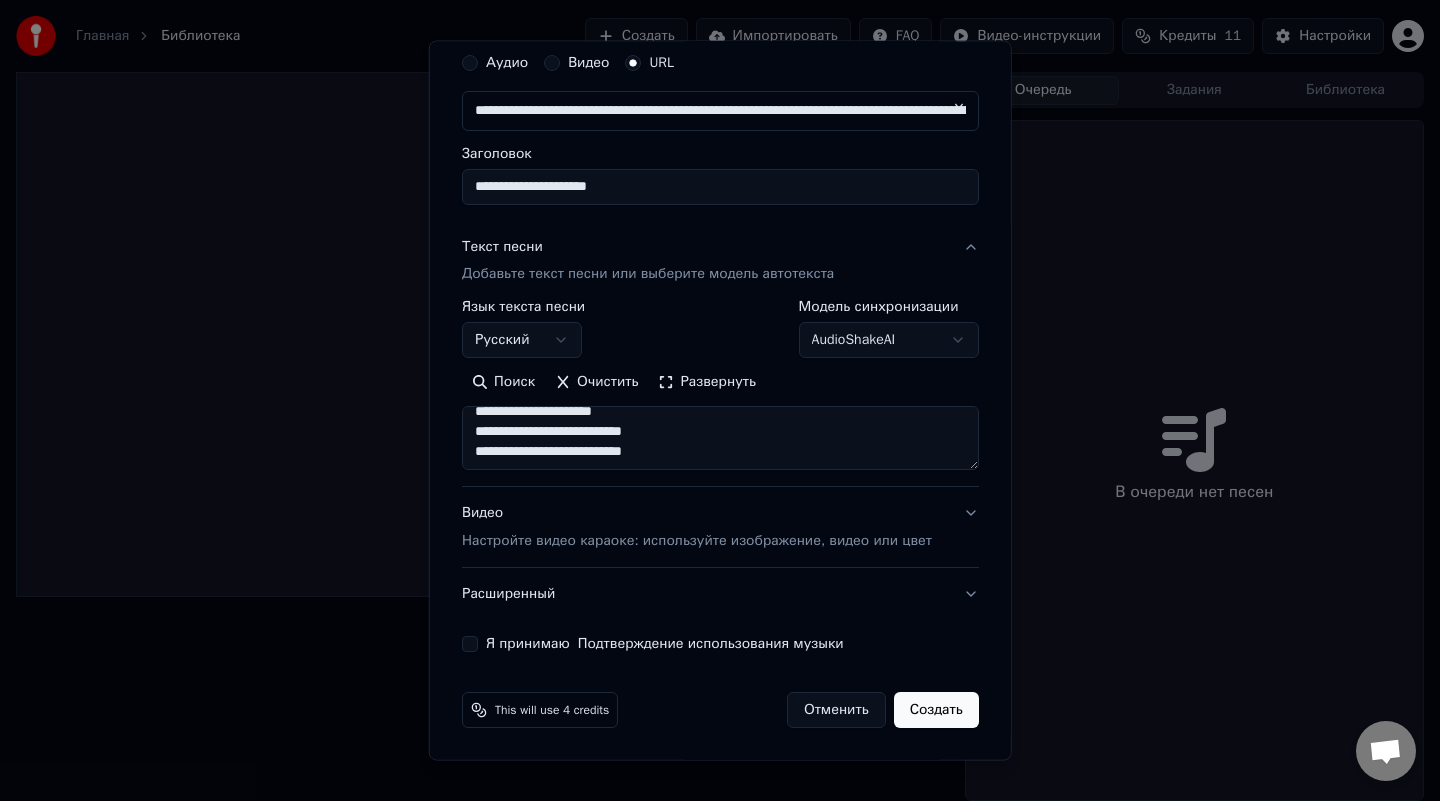 click on "Создать" at bounding box center (935, 710) 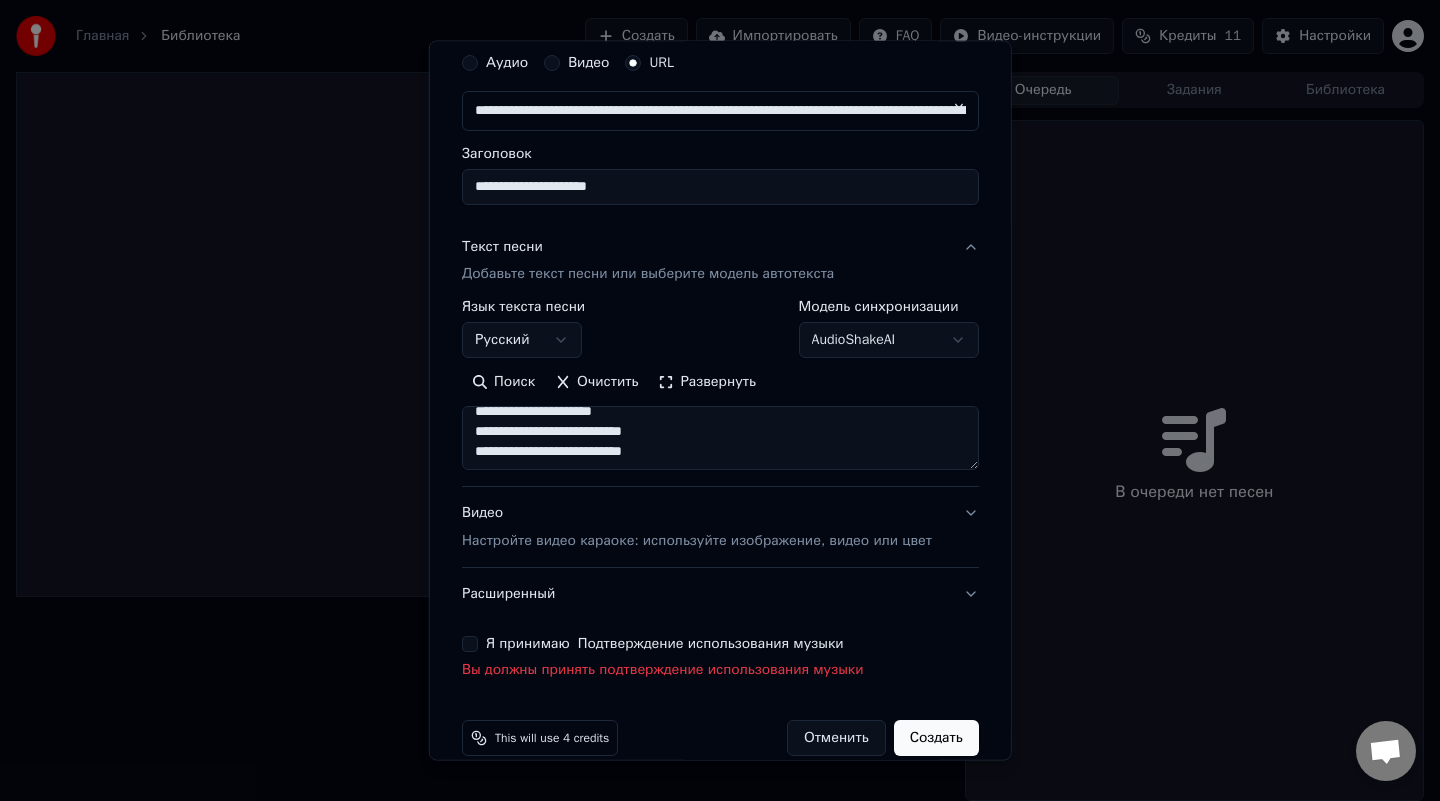 click on "Я принимаю   Подтверждение использования музыки" at bounding box center (470, 644) 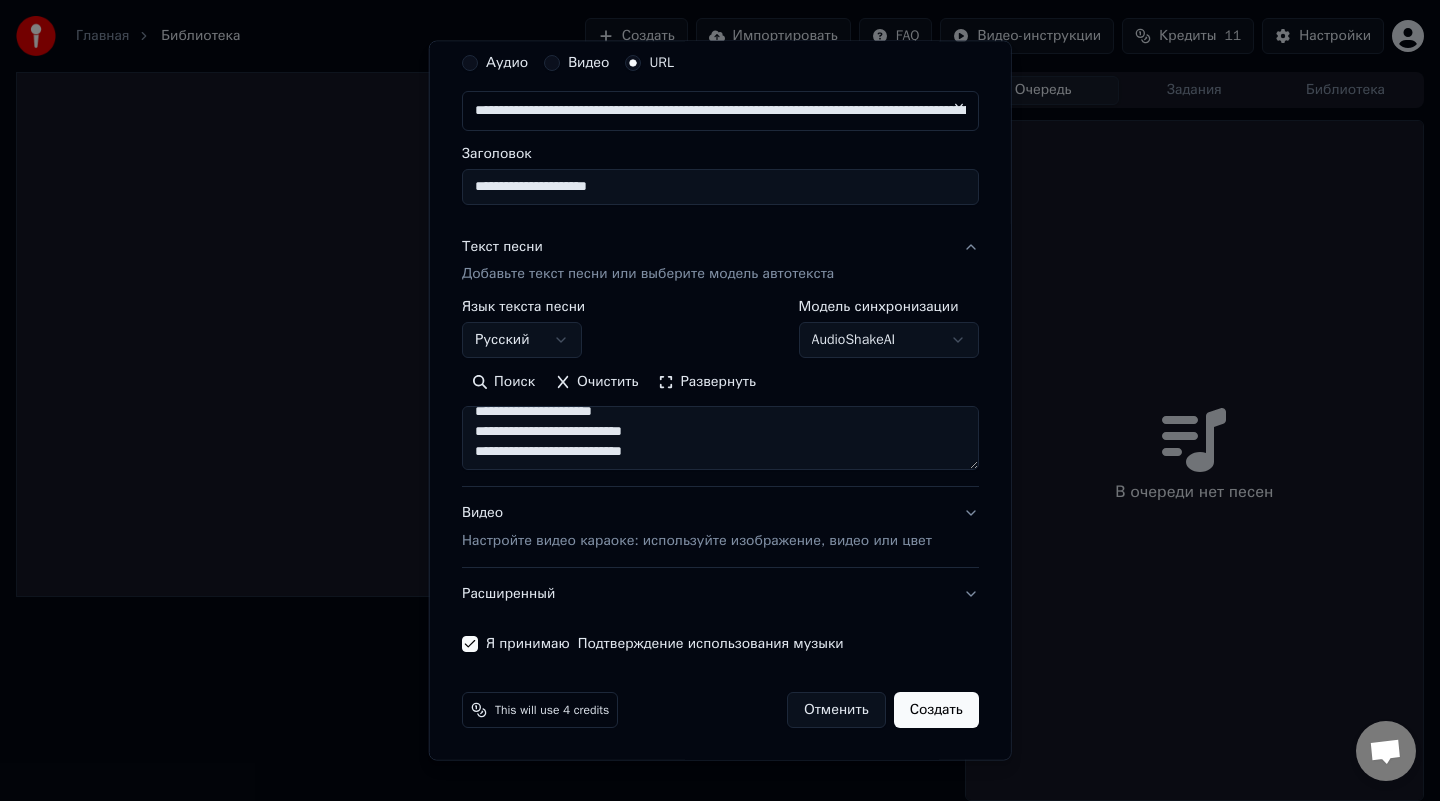 click on "Создать" at bounding box center (935, 710) 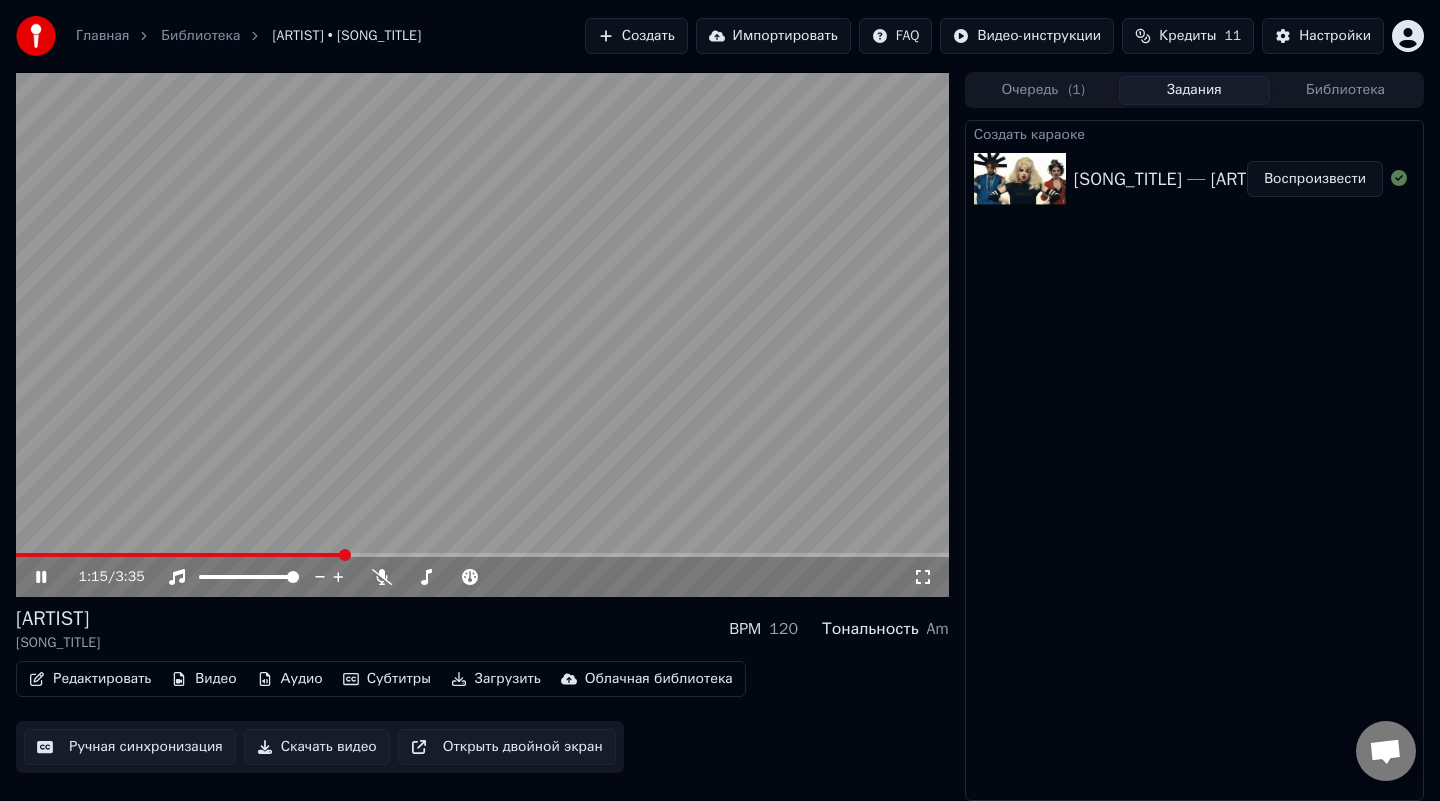click 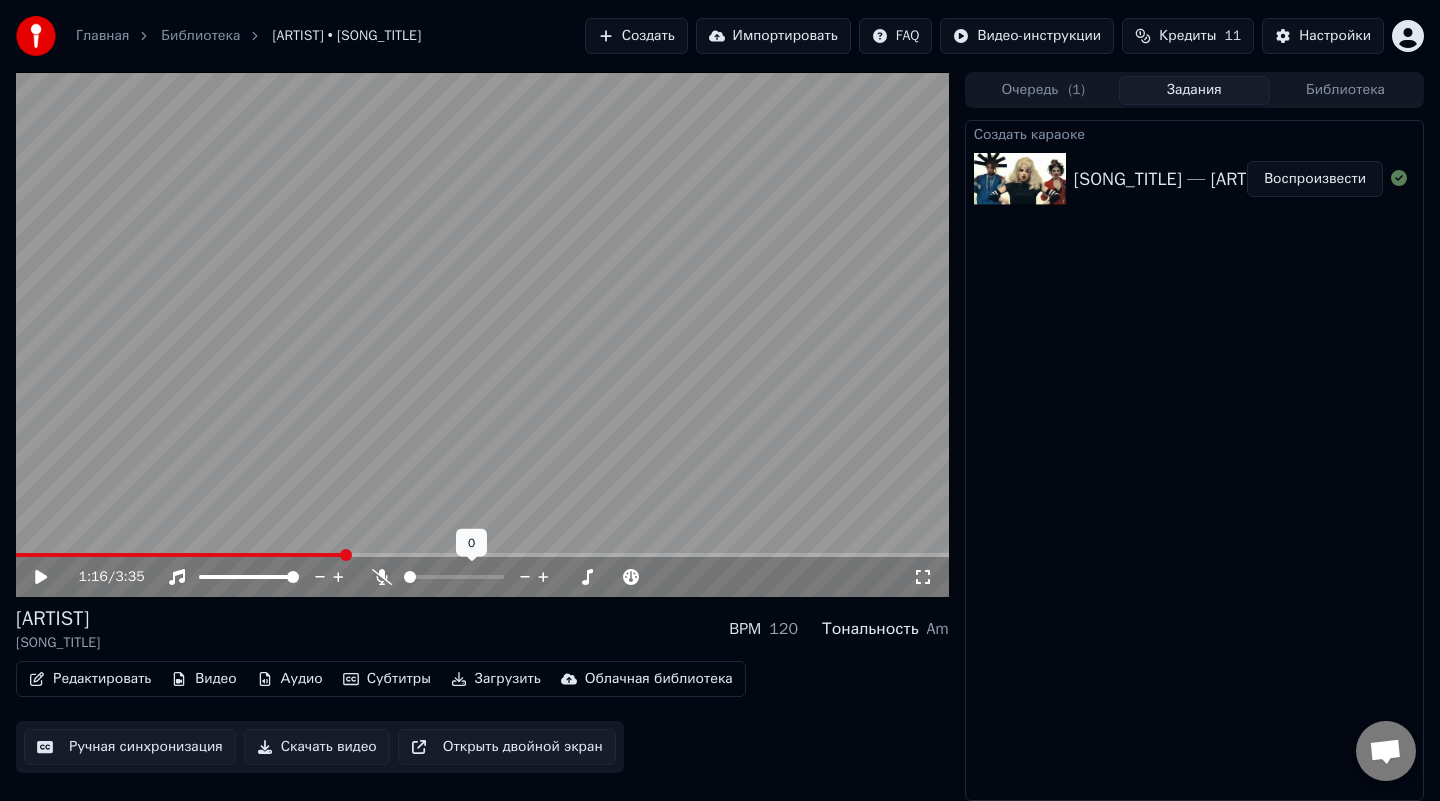 click 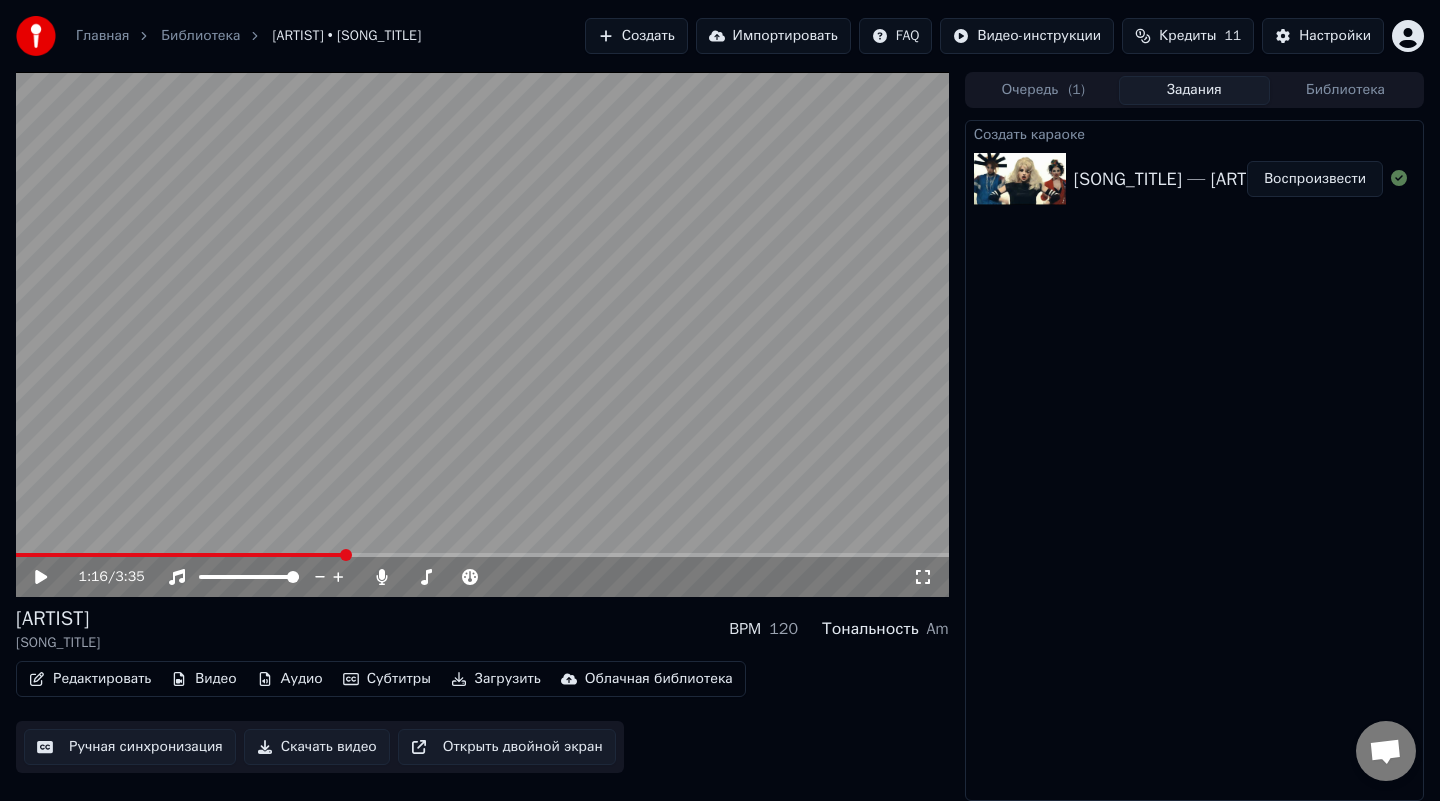 click at bounding box center [482, 334] 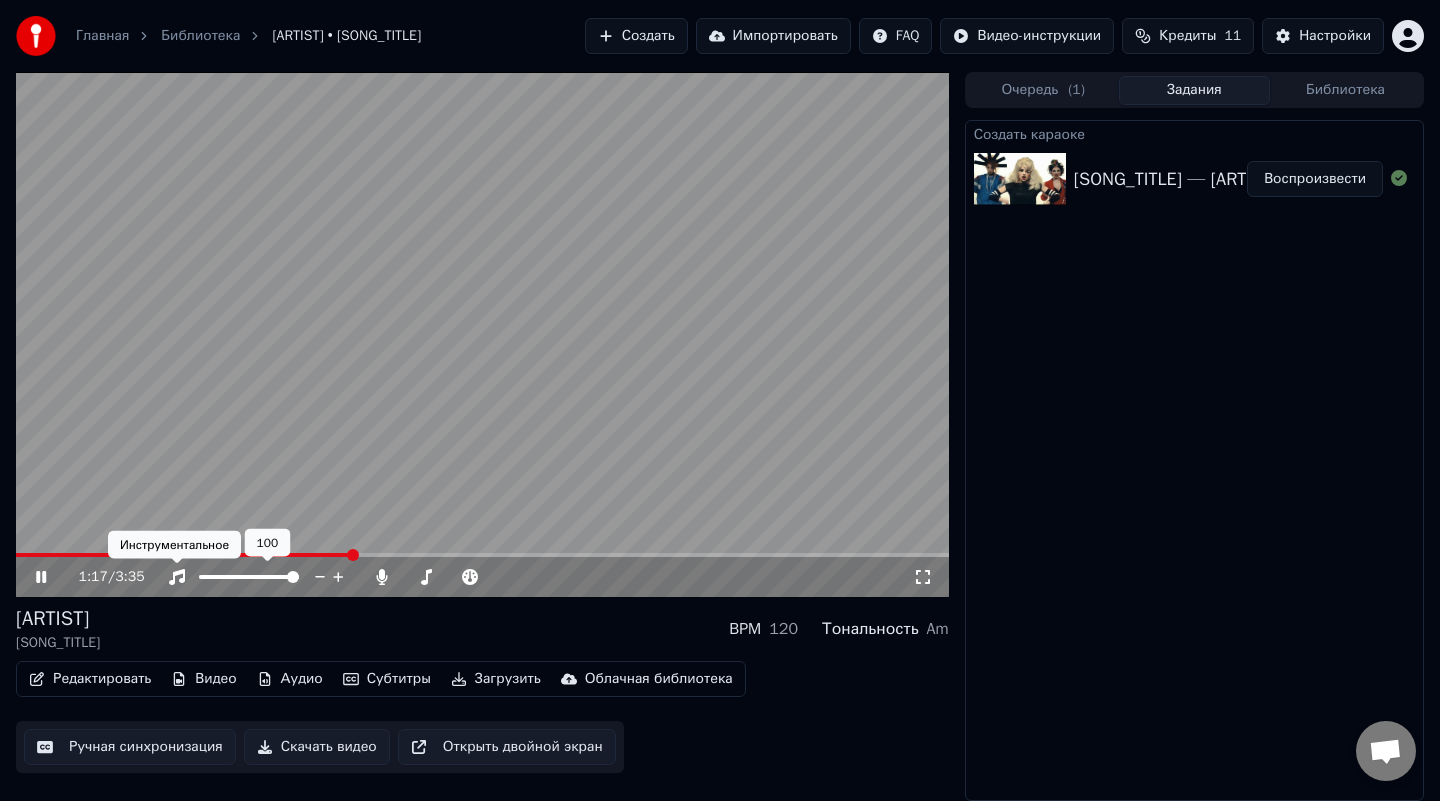 click on "Инструментальное Инструментальное" at bounding box center (174, 545) 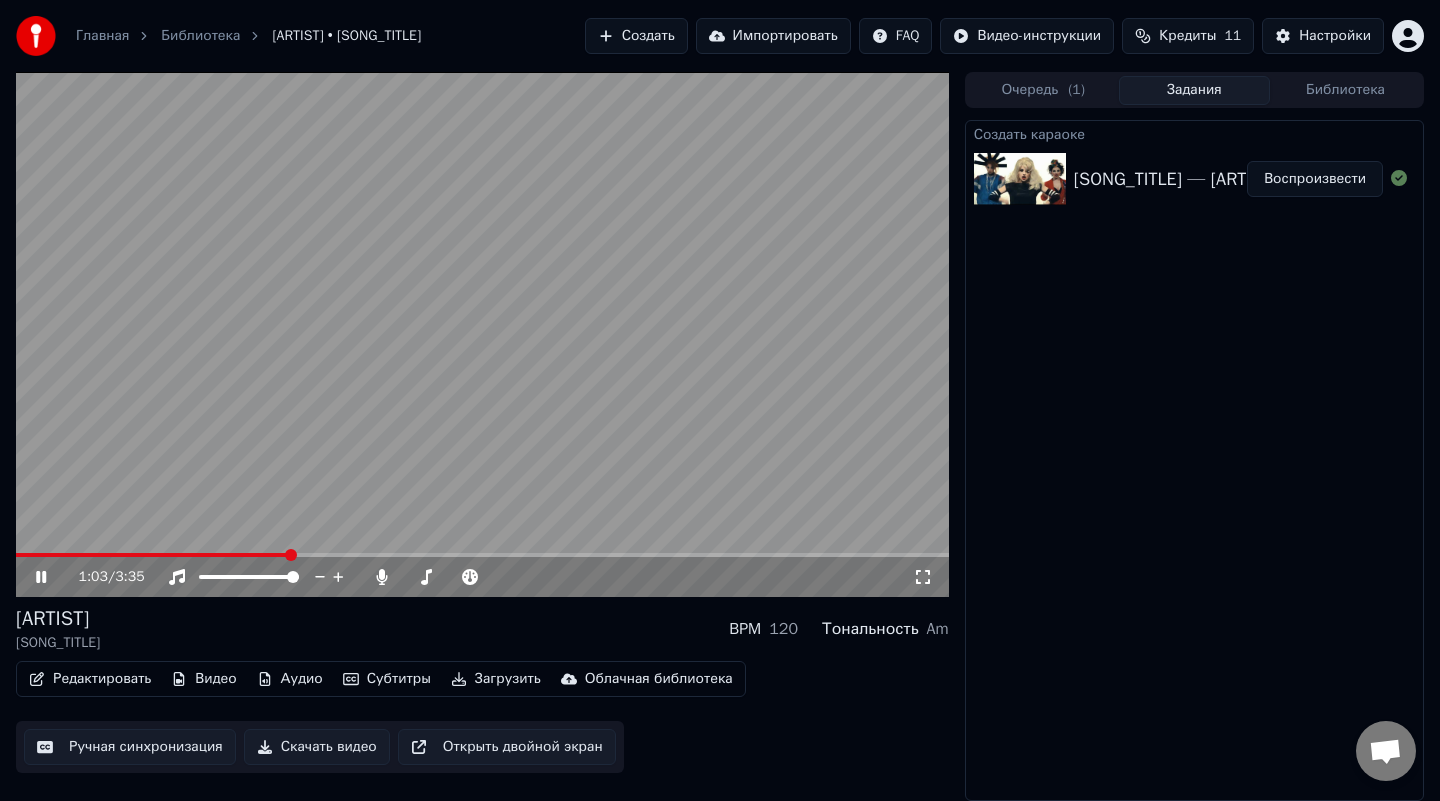 click at bounding box center (152, 555) 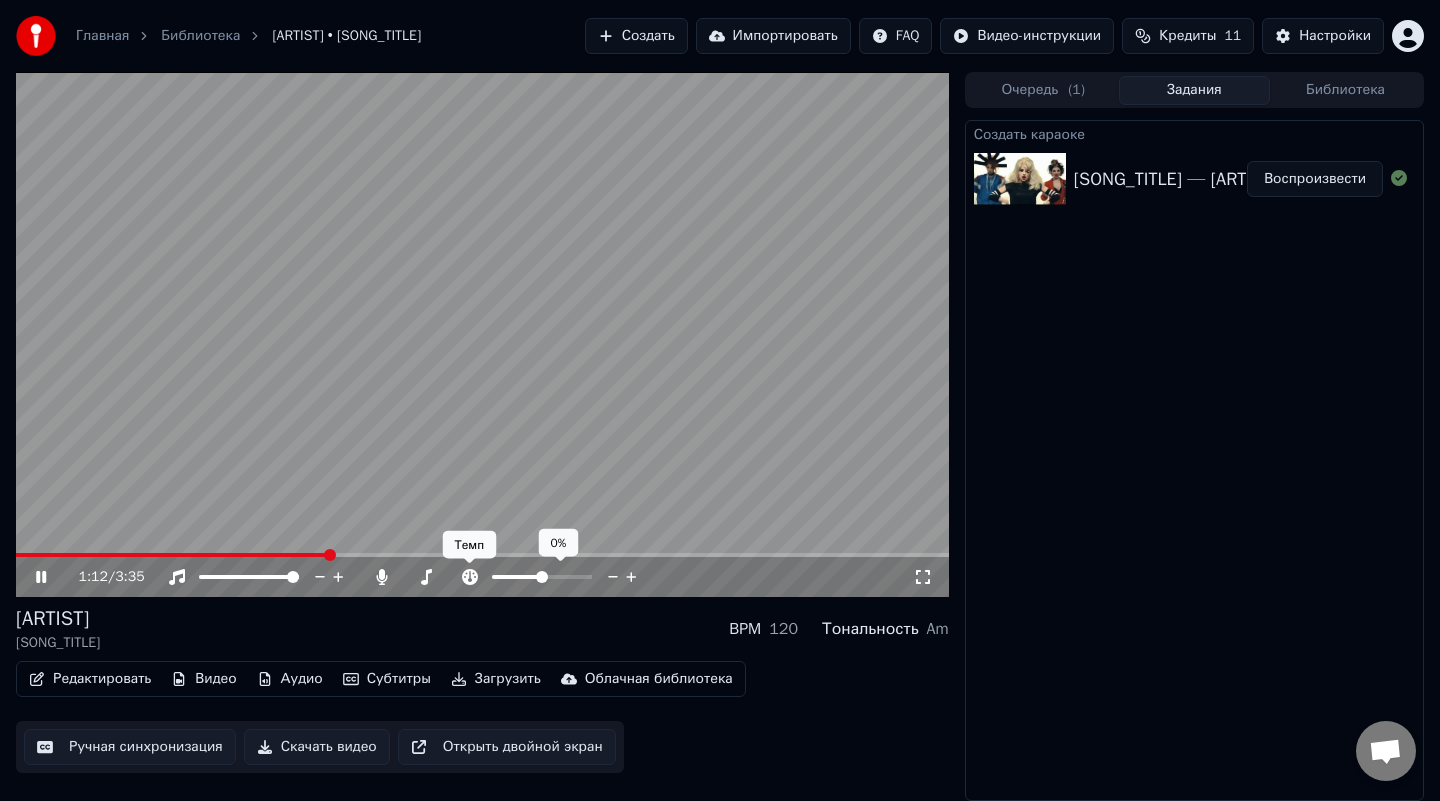 click 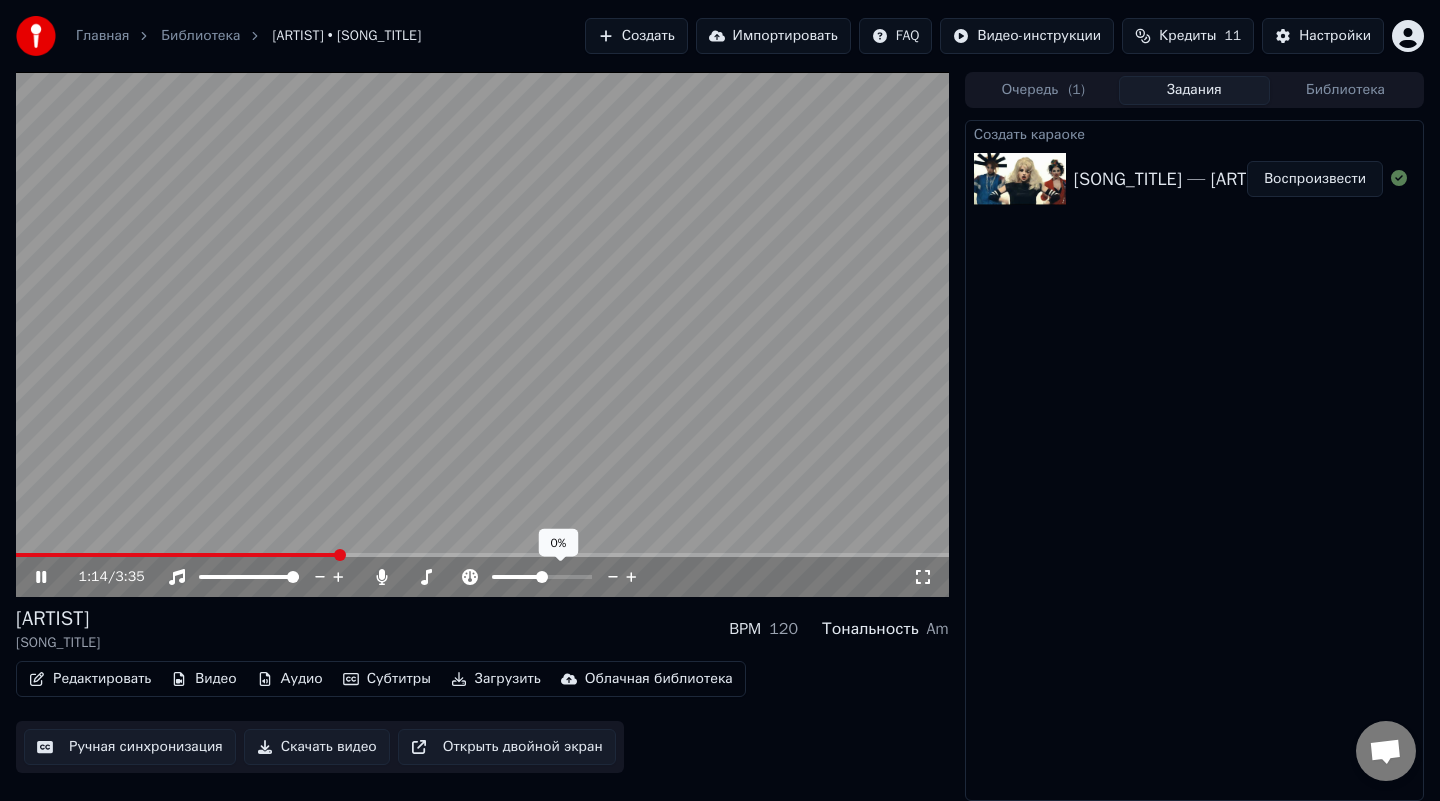 drag, startPoint x: 549, startPoint y: 574, endPoint x: 508, endPoint y: 574, distance: 41 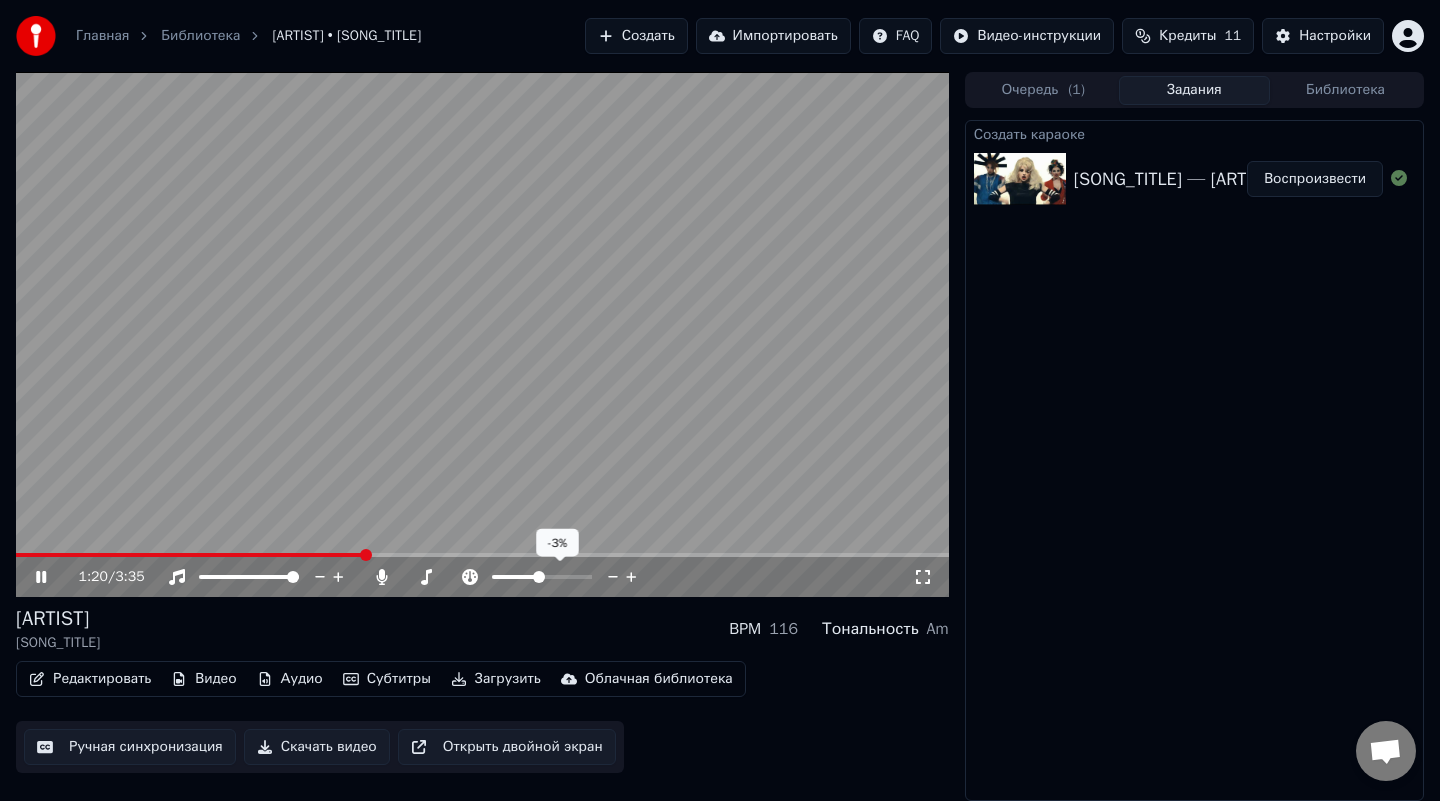 click at bounding box center (539, 577) 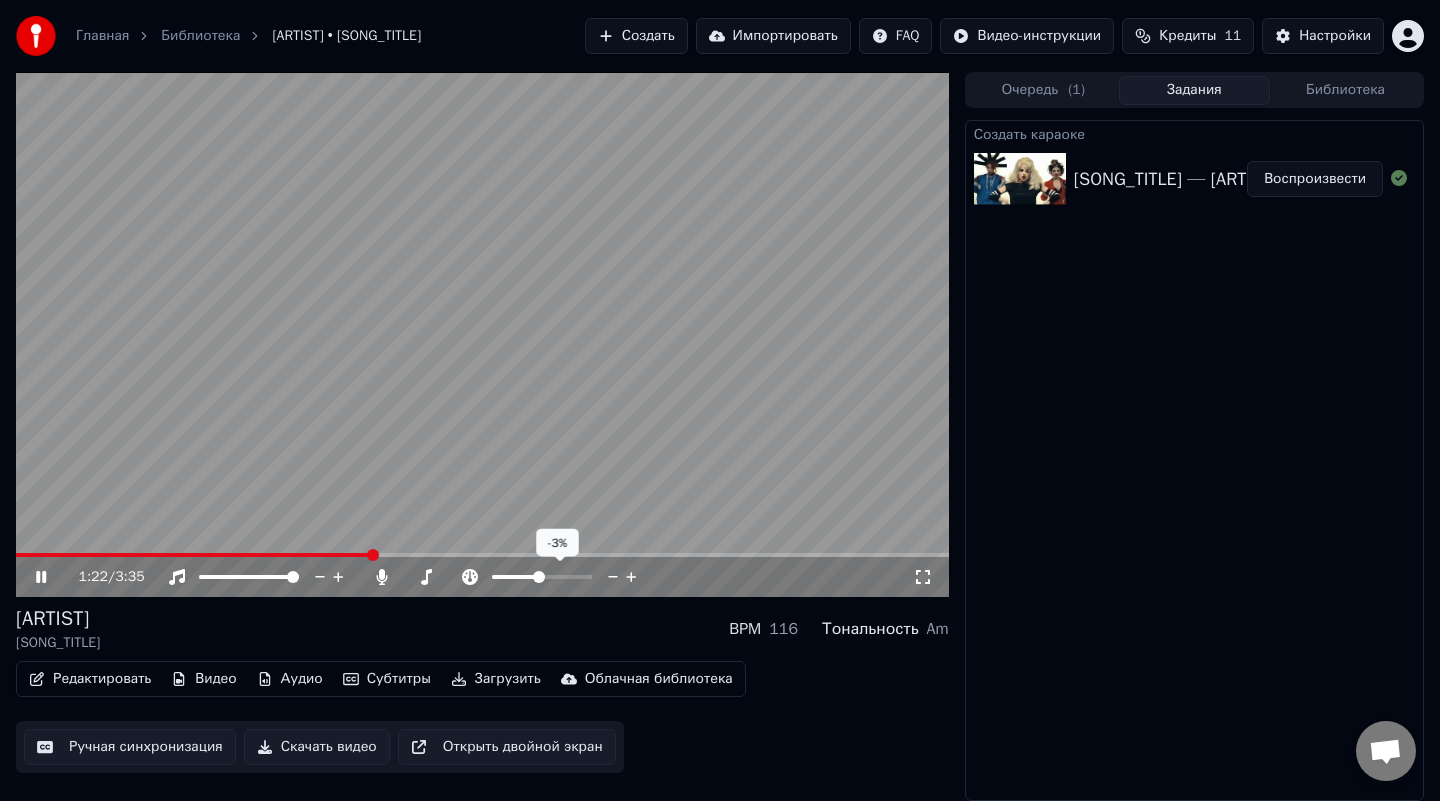 click 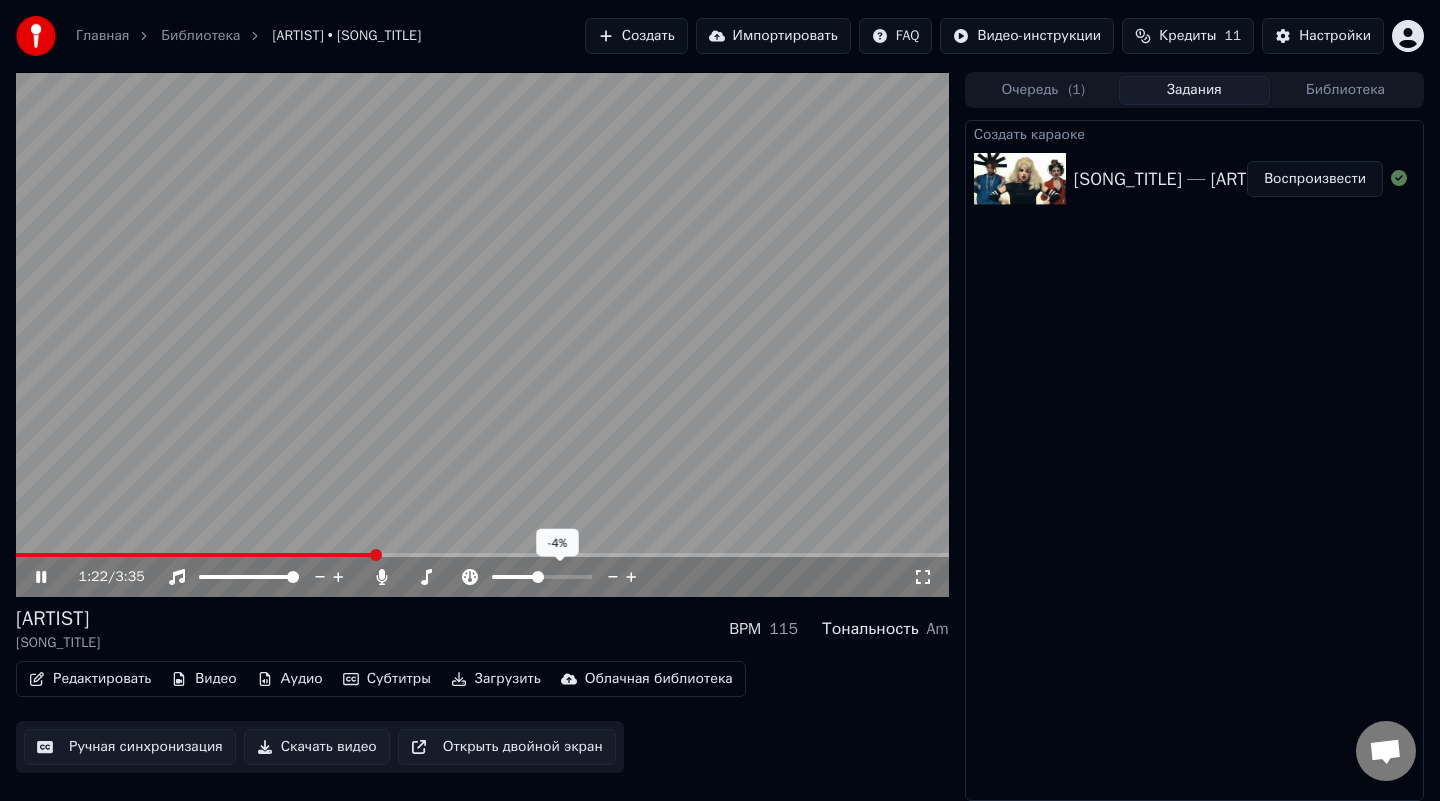 click 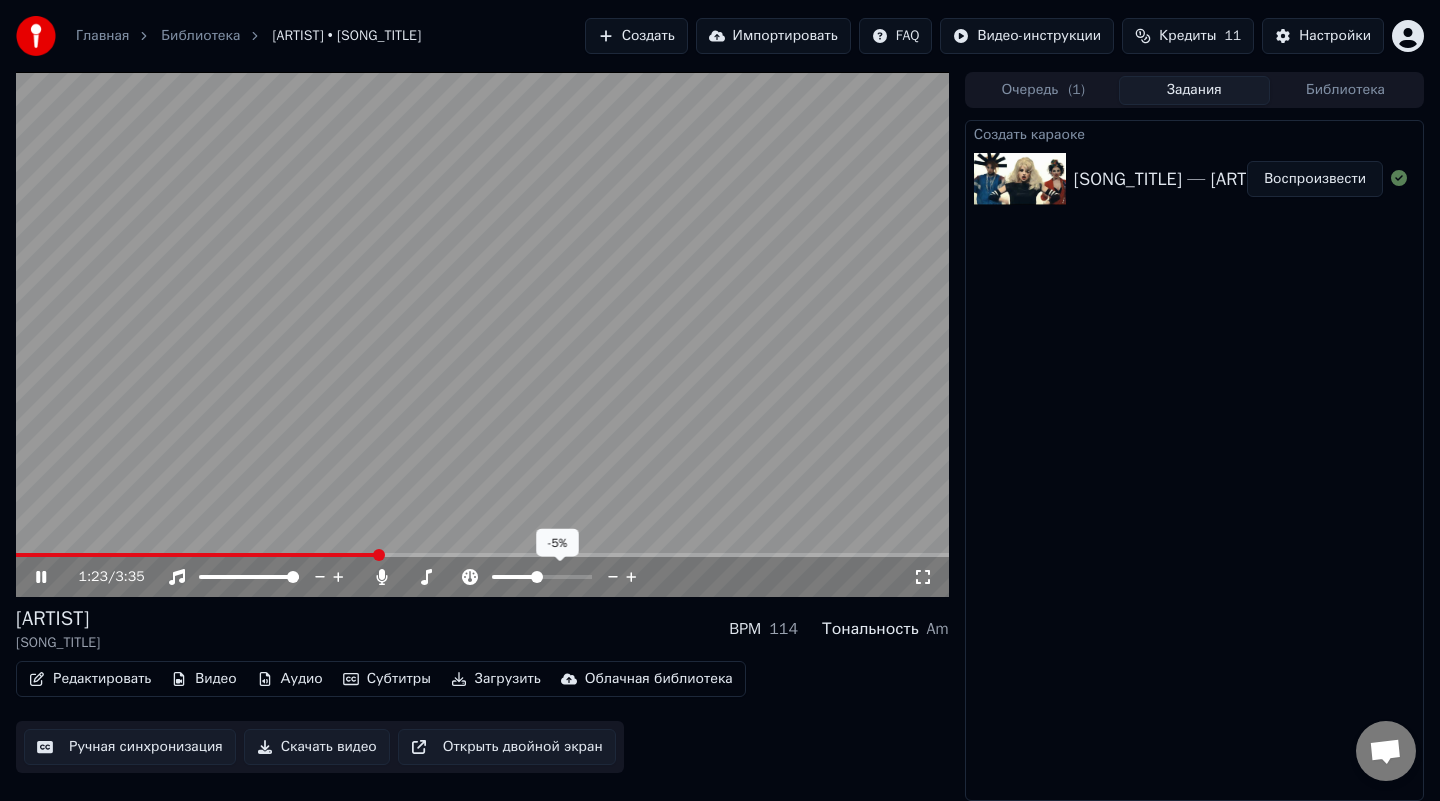 click 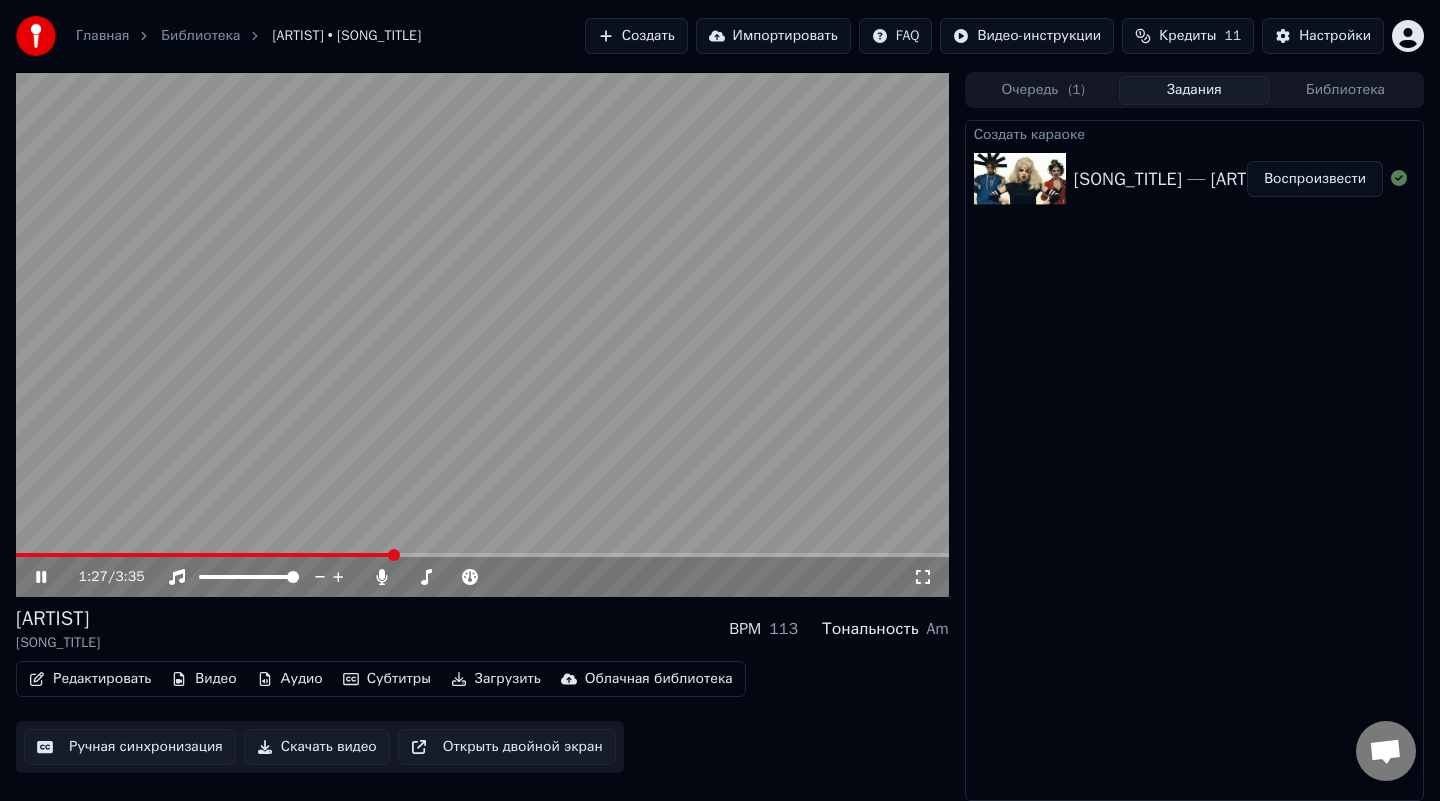 click 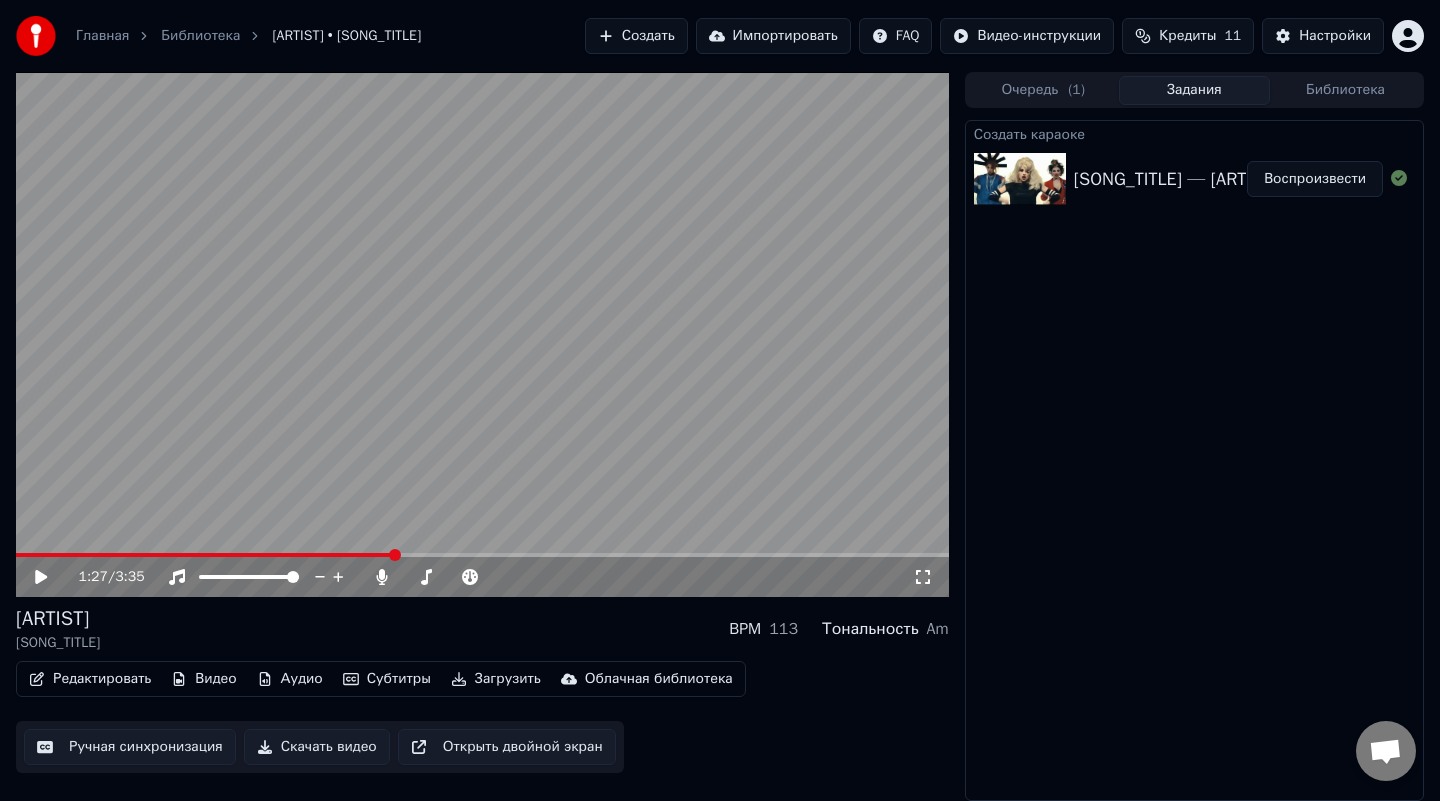 click on "Аудио" at bounding box center (290, 679) 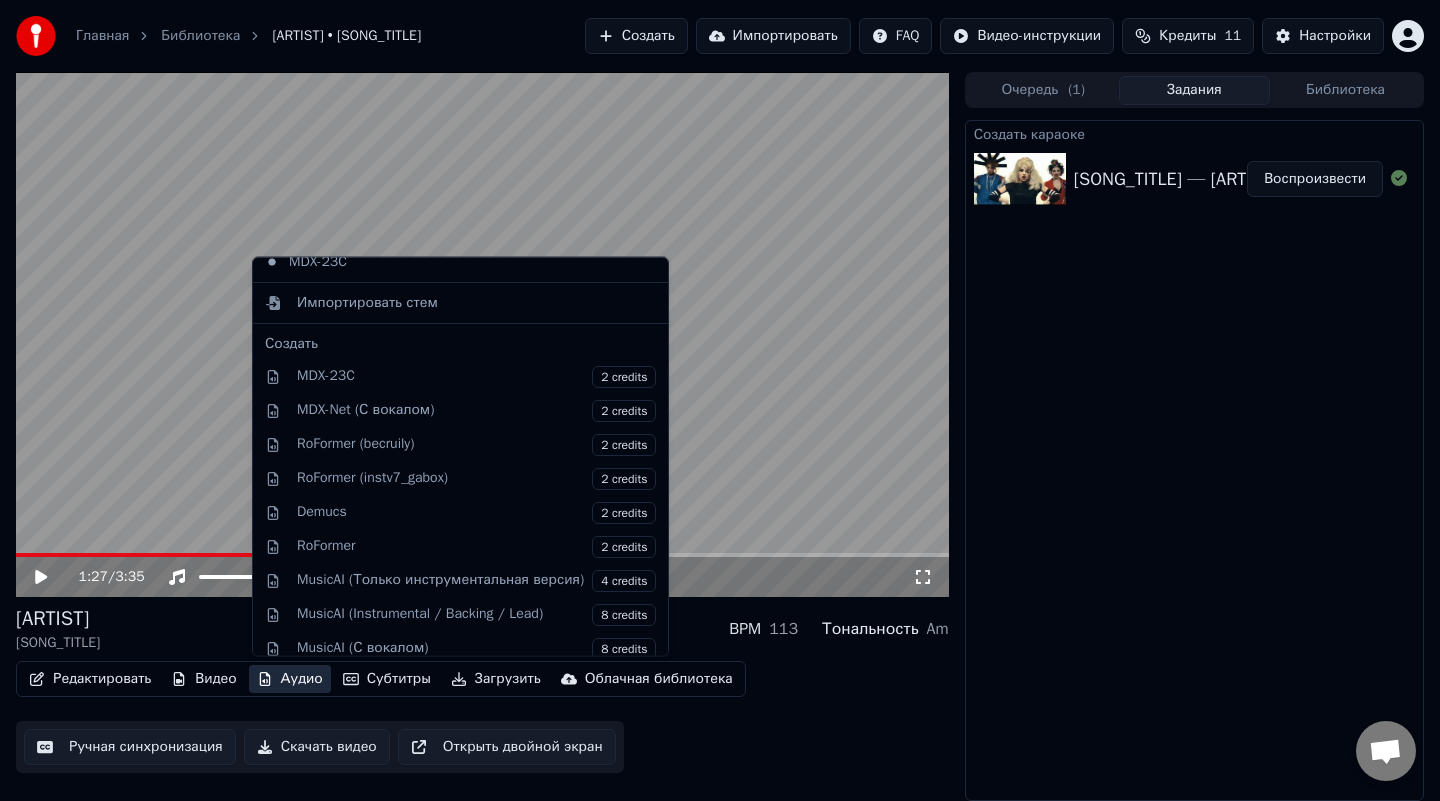 scroll, scrollTop: 203, scrollLeft: 0, axis: vertical 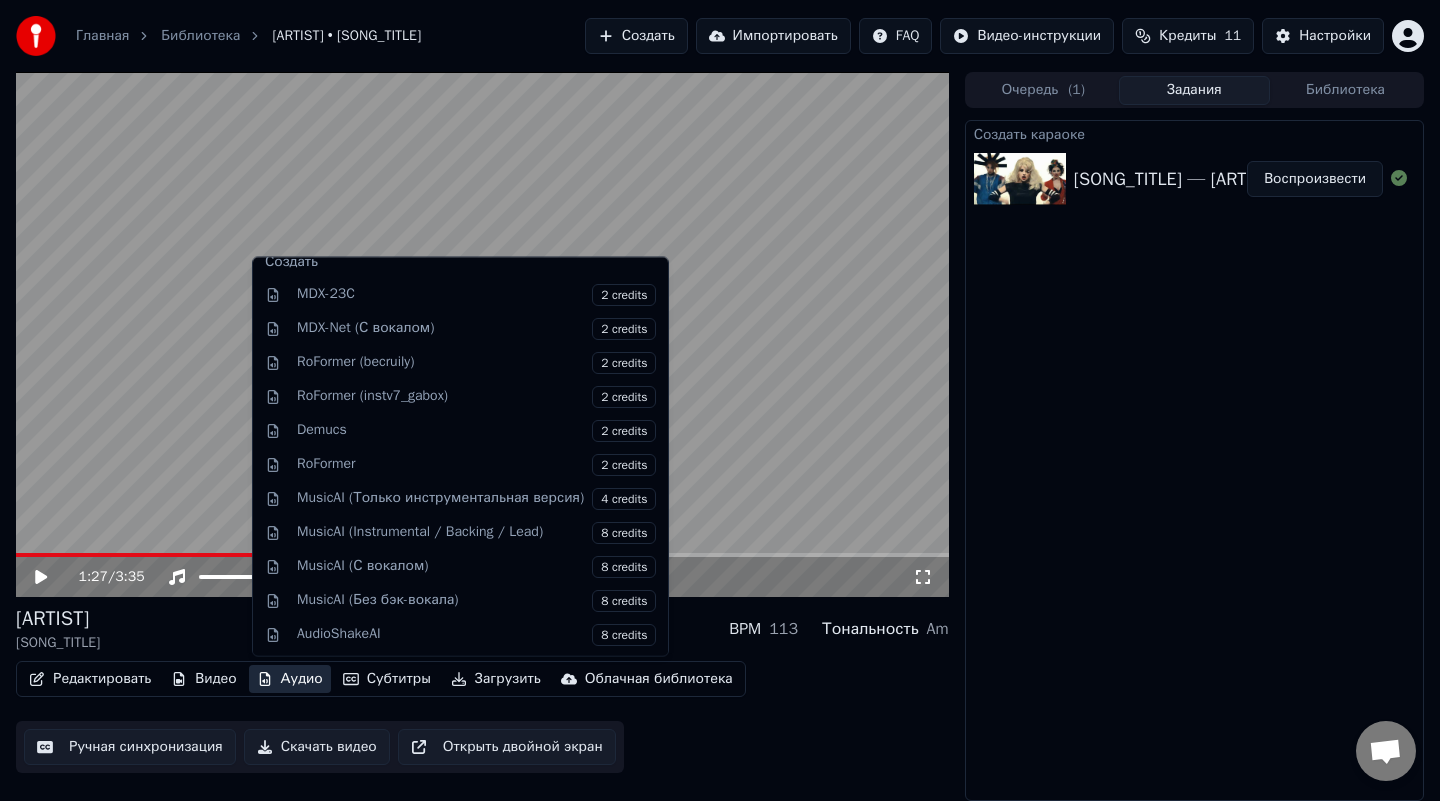click on "Редактировать Видео Аудио Субтитры Загрузить Облачная библиотека Ручная синхронизация Скачать видео Открыть двойной экран" at bounding box center [482, 717] 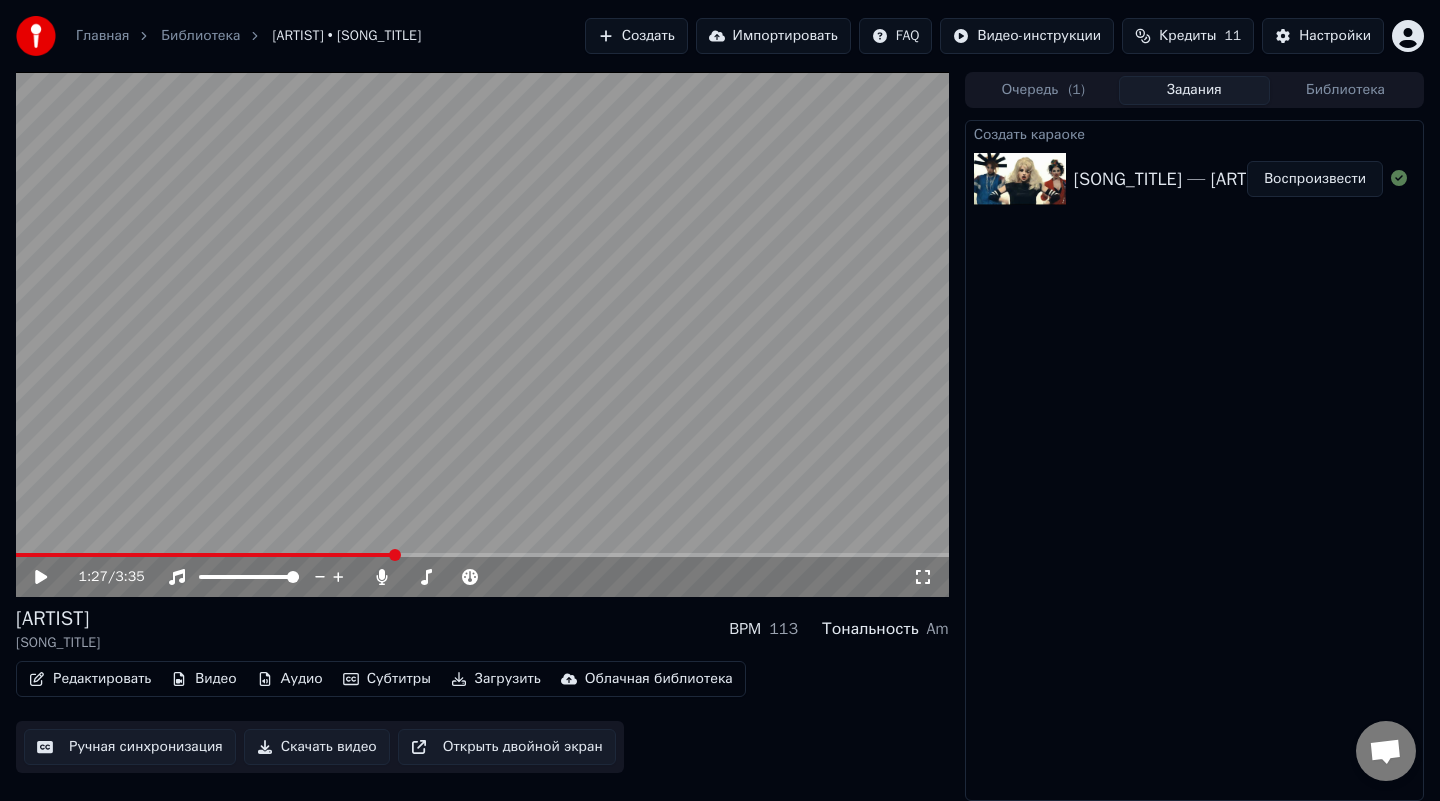 click on "Ручная синхронизация" at bounding box center (130, 747) 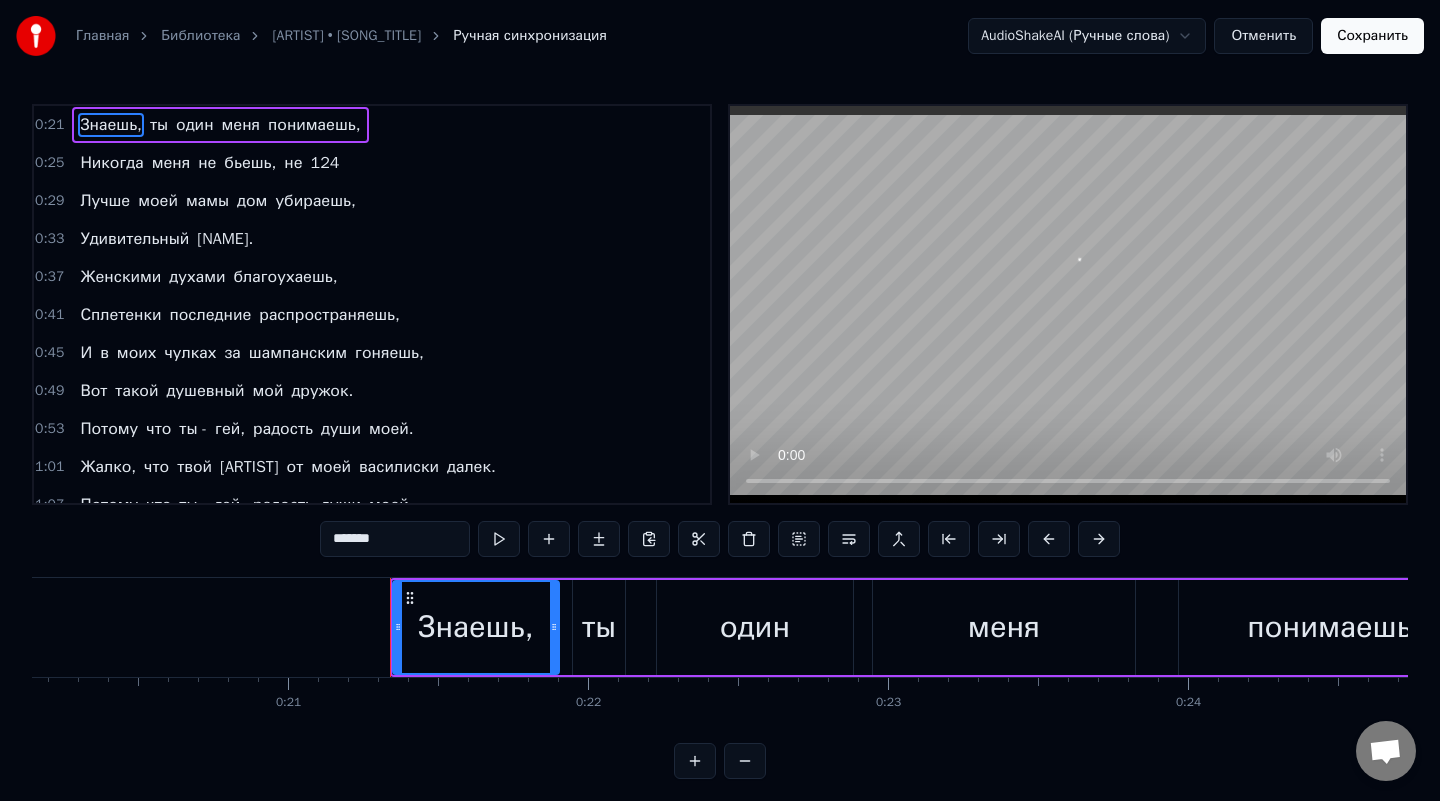 scroll, scrollTop: 0, scrollLeft: 6302, axis: horizontal 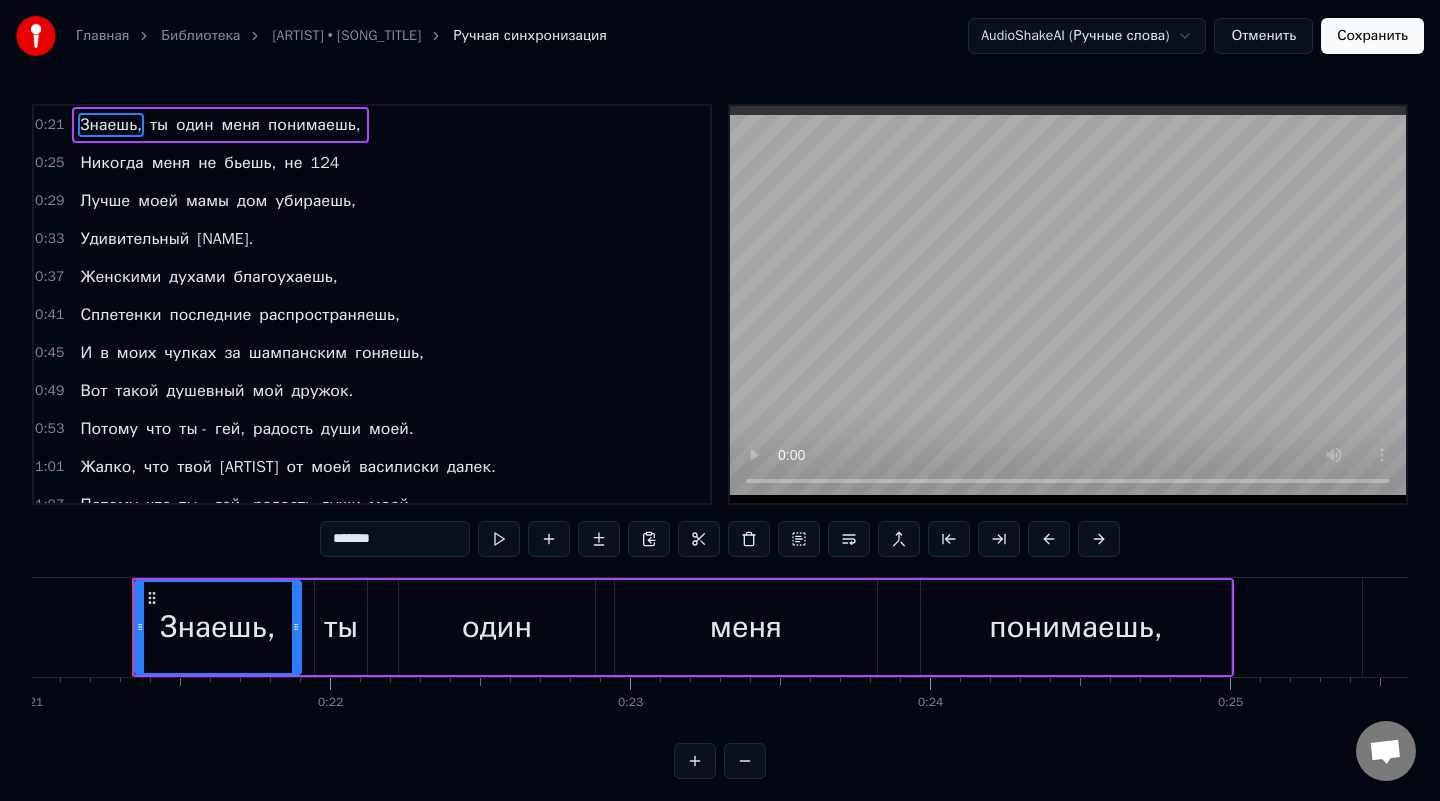 click on "Отменить" at bounding box center (1263, 36) 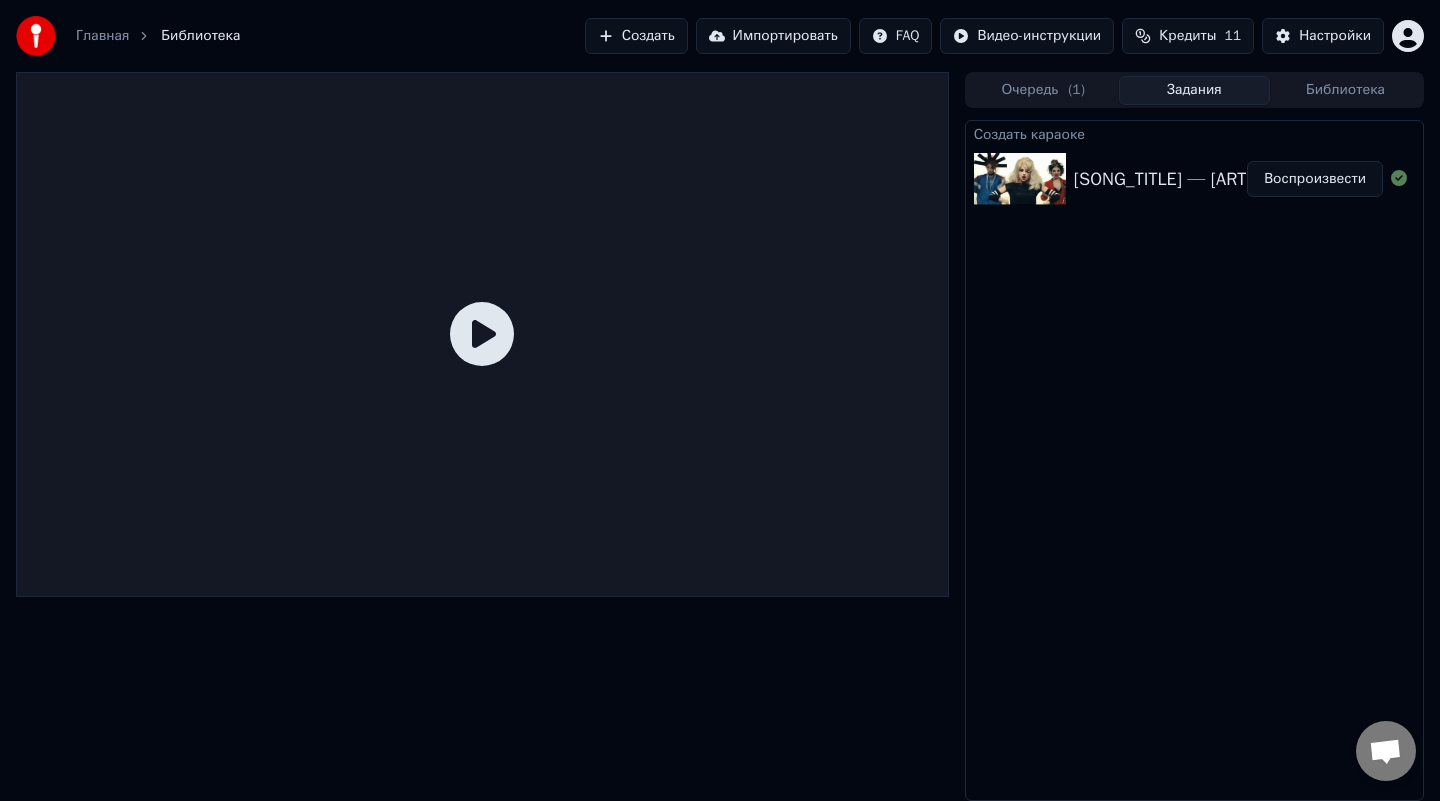 click on "Создать" at bounding box center (636, 36) 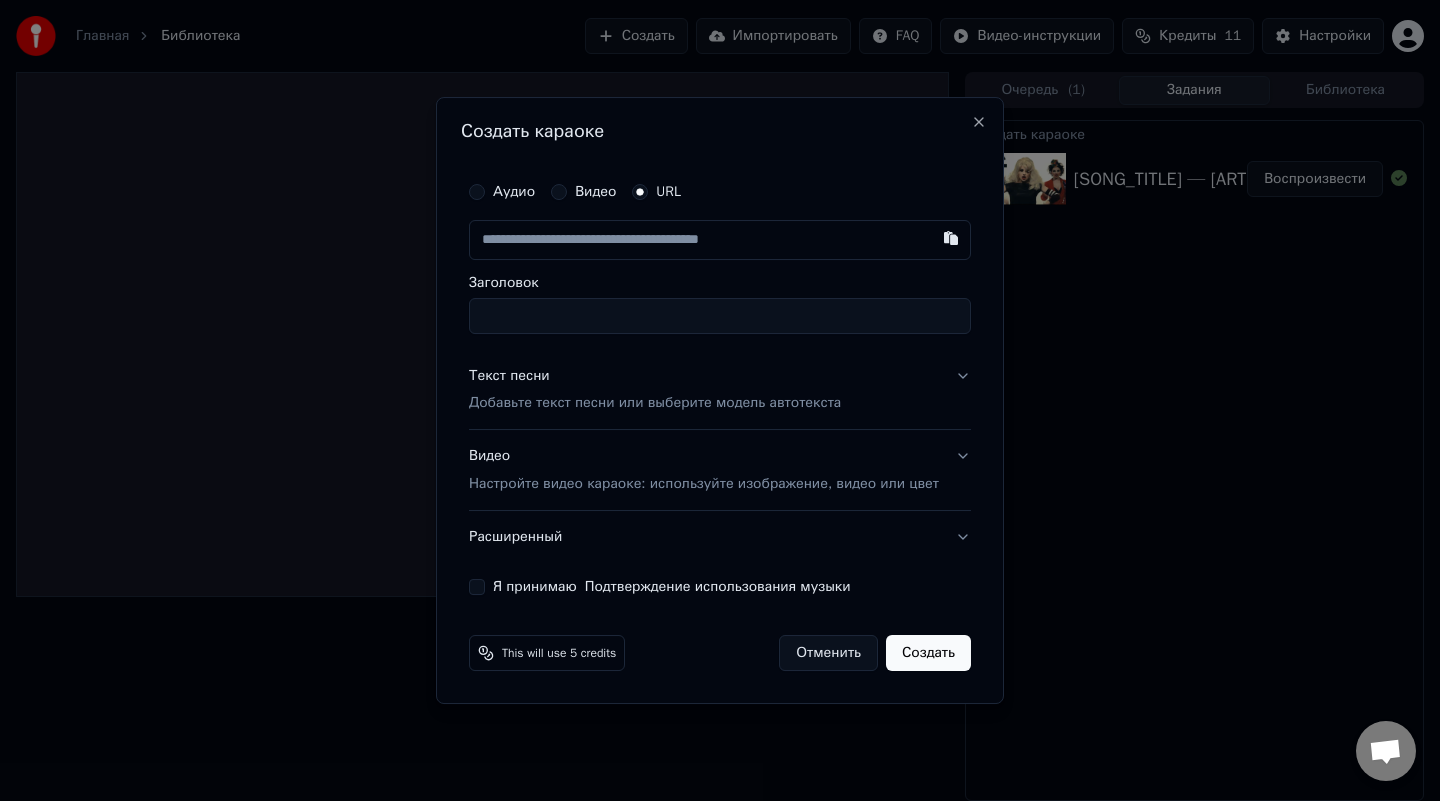 click on "Аудио" at bounding box center (514, 192) 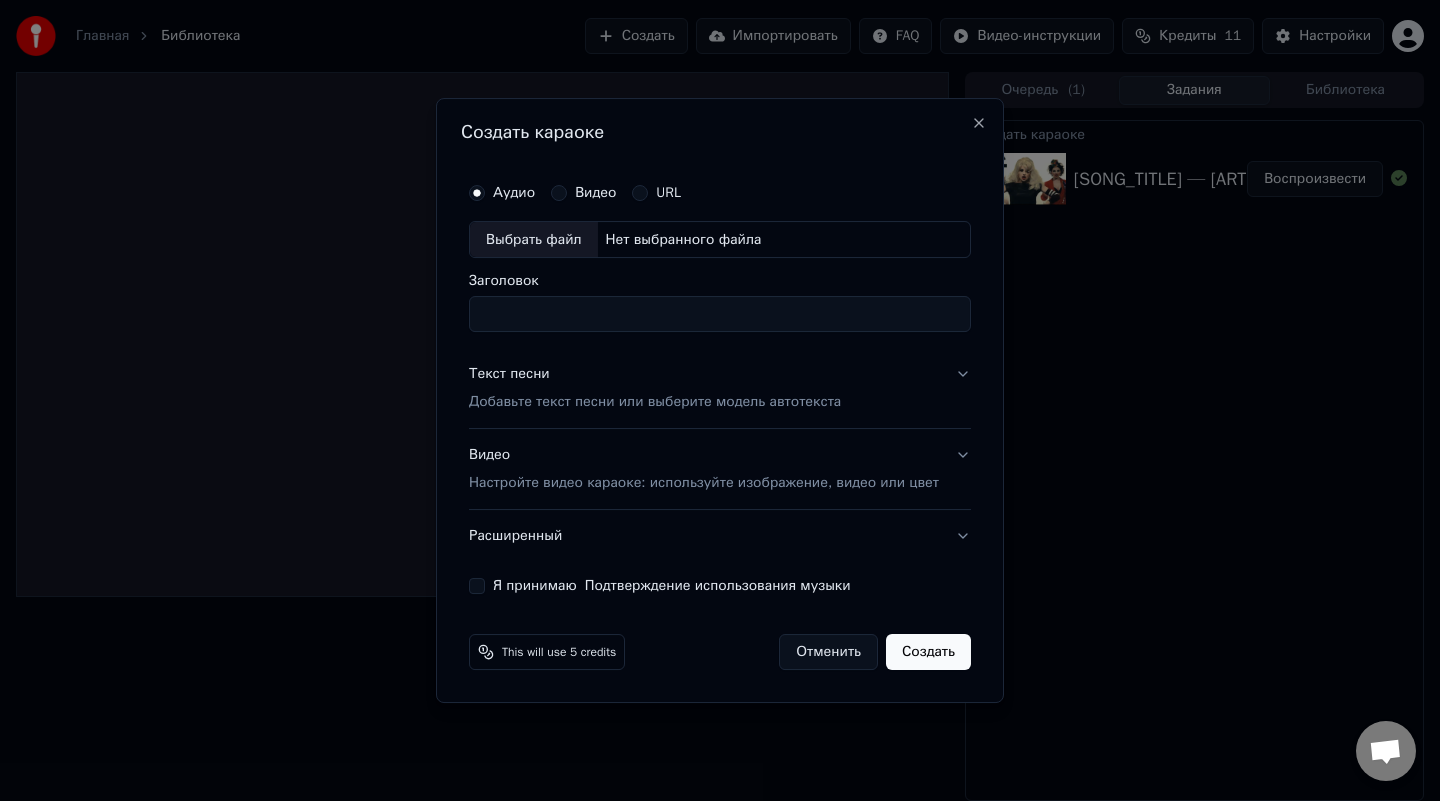 click on "Выбрать файл" at bounding box center (534, 240) 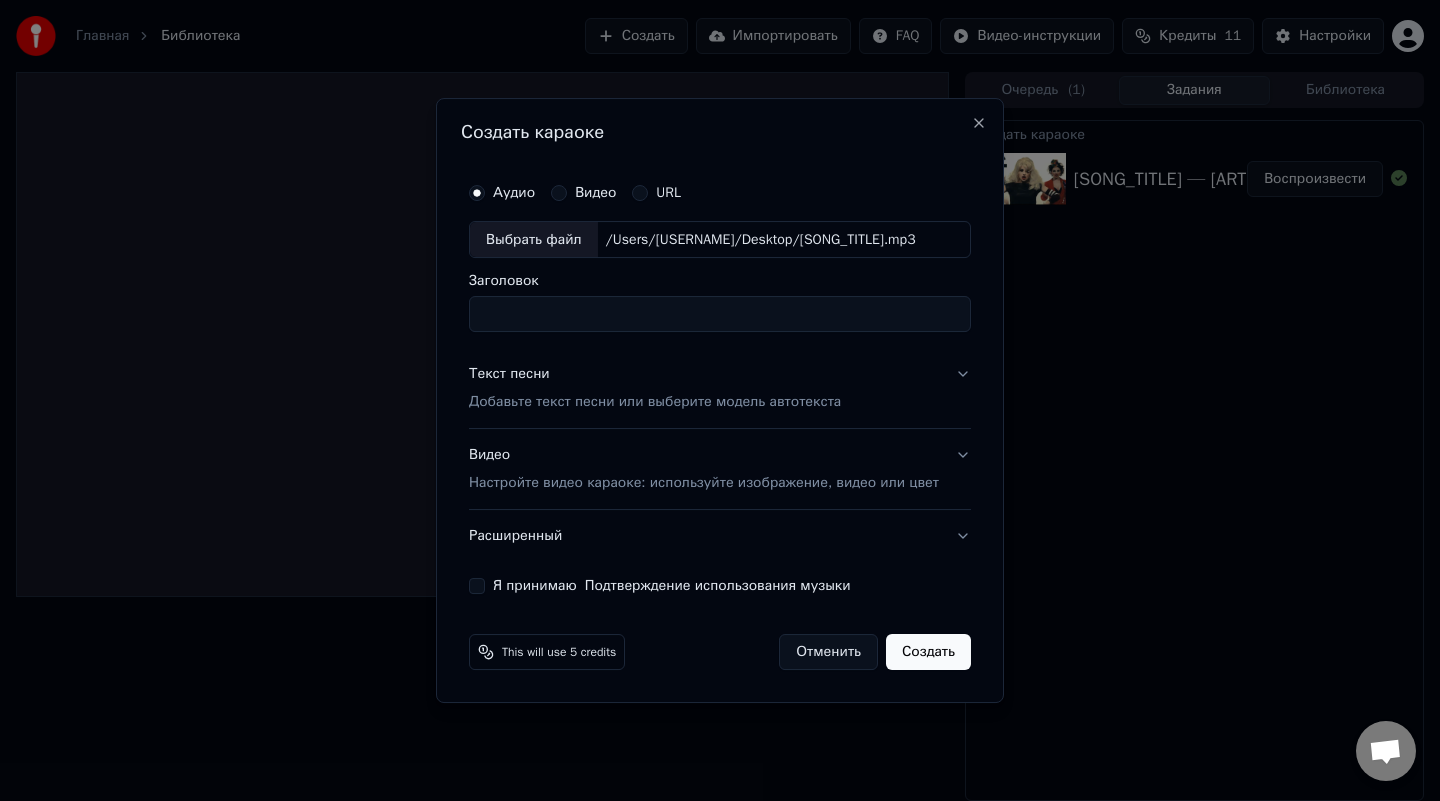 type on "**********" 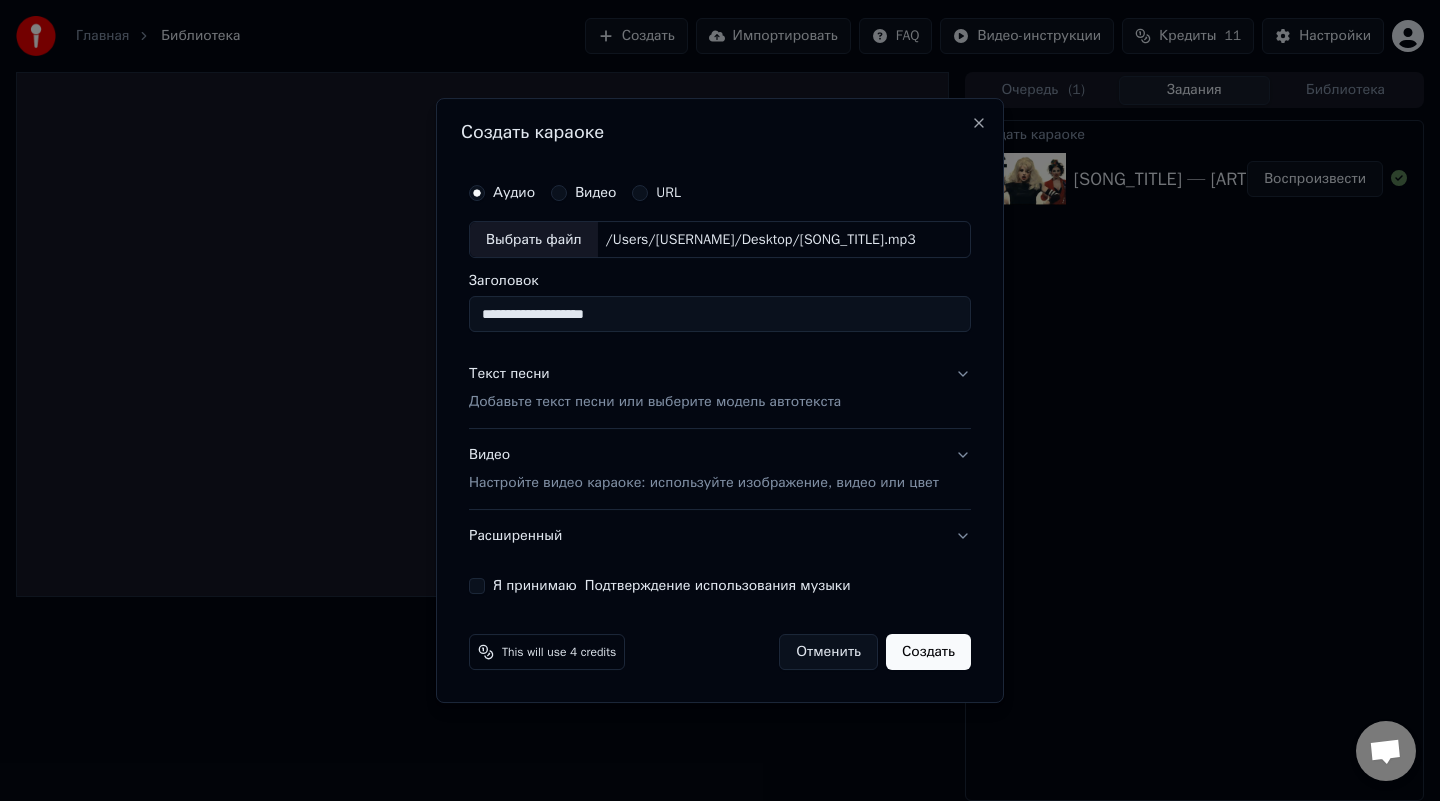 click on "Добавьте текст песни или выберите модель автотекста" at bounding box center (655, 403) 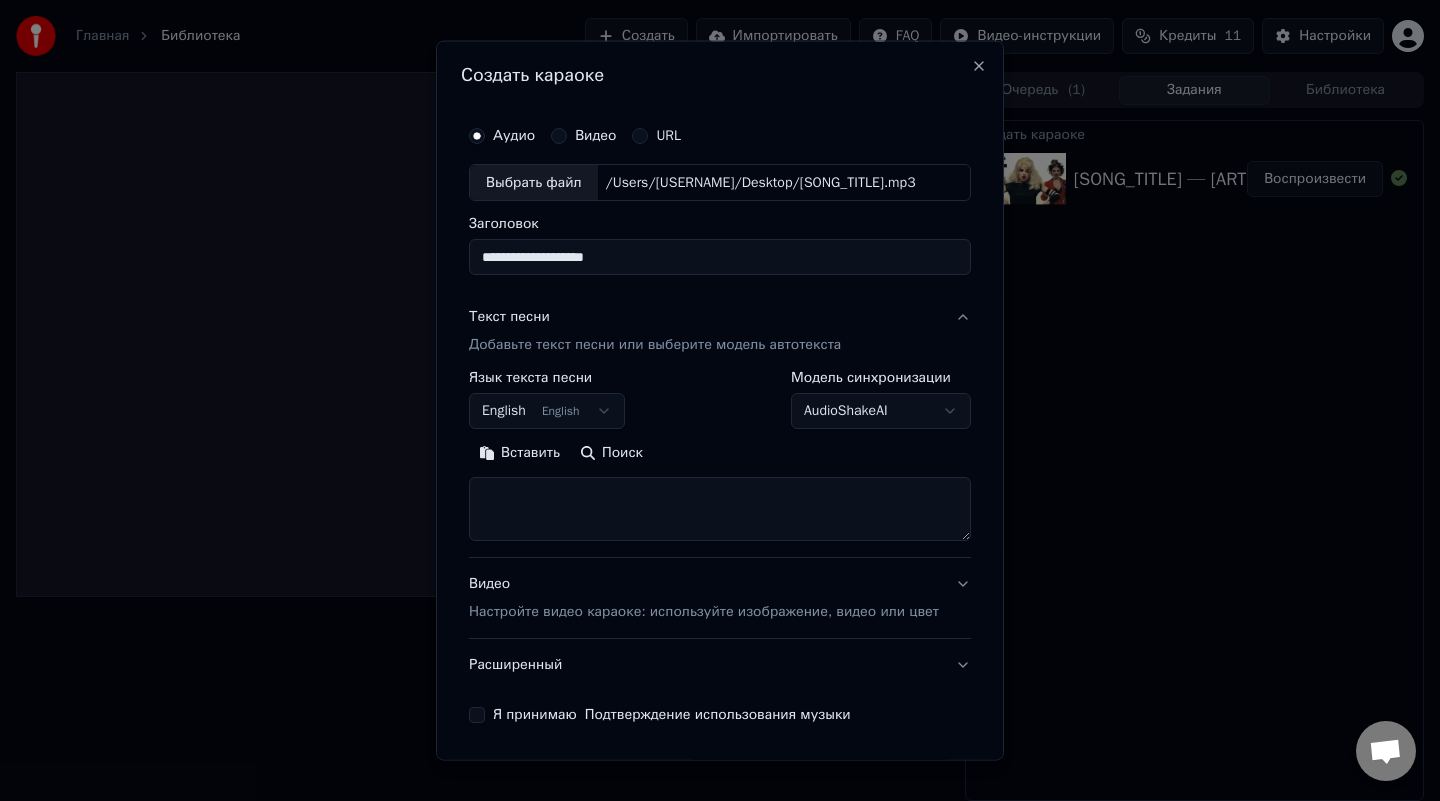 click on "**********" at bounding box center (720, 400) 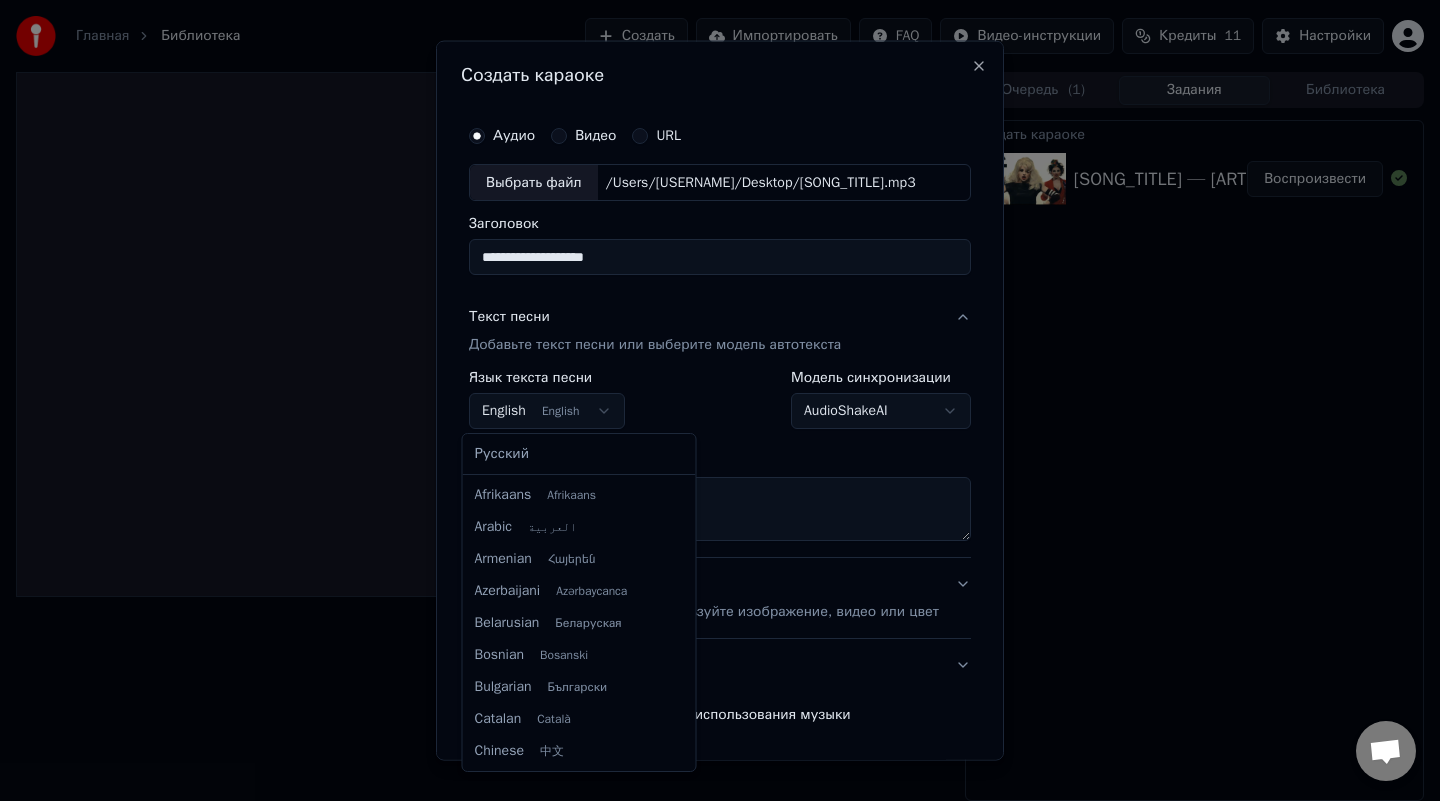 scroll, scrollTop: 160, scrollLeft: 0, axis: vertical 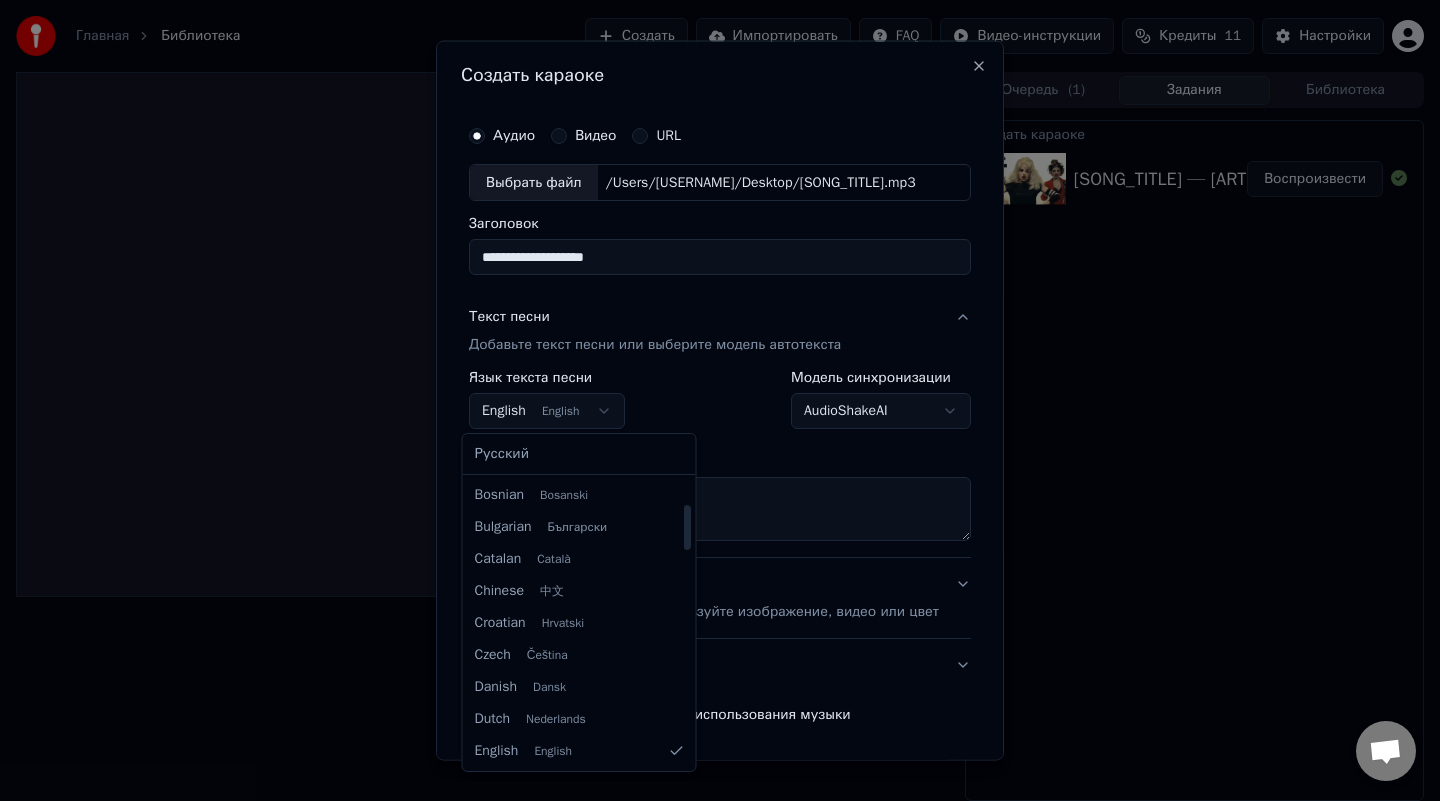 select on "**" 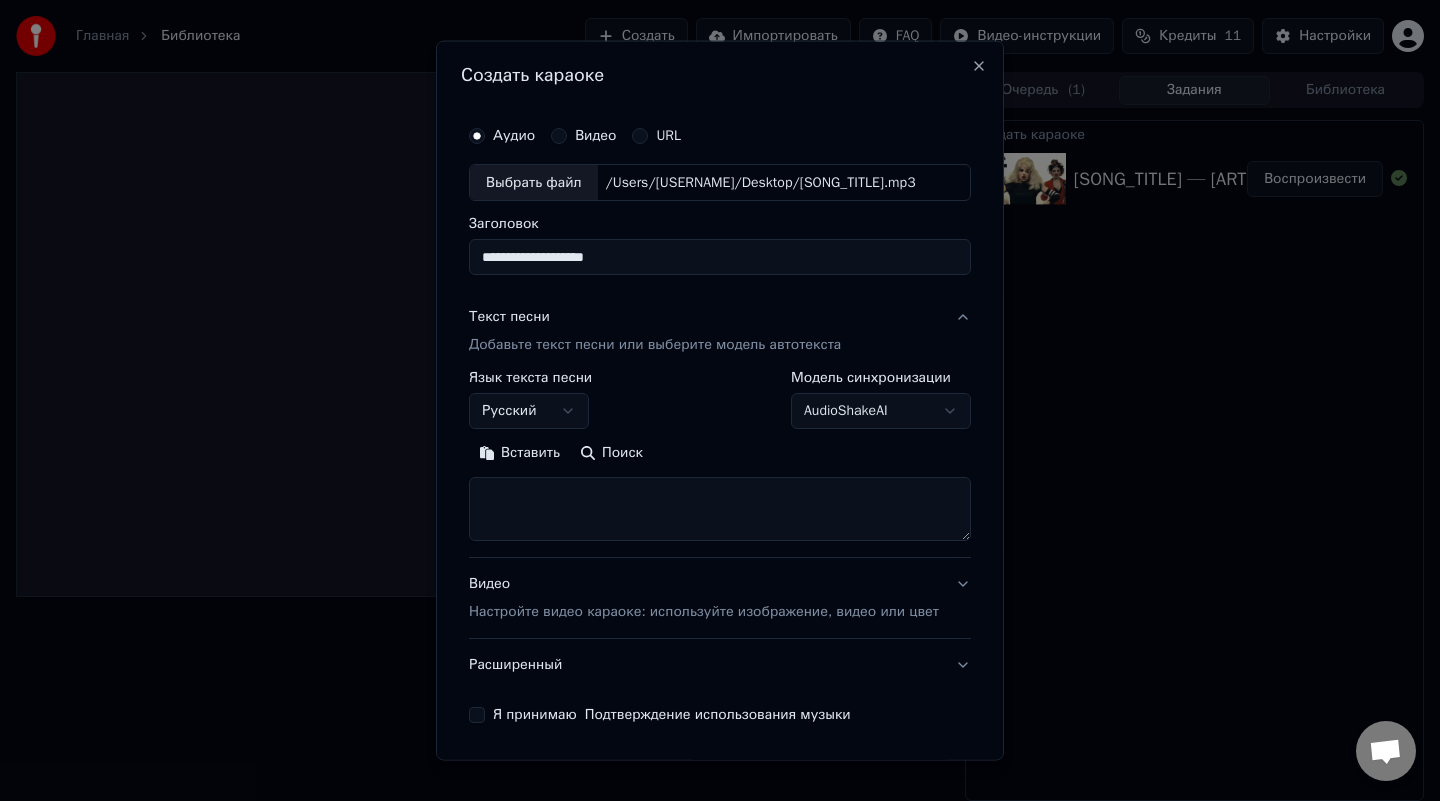 click at bounding box center [720, 509] 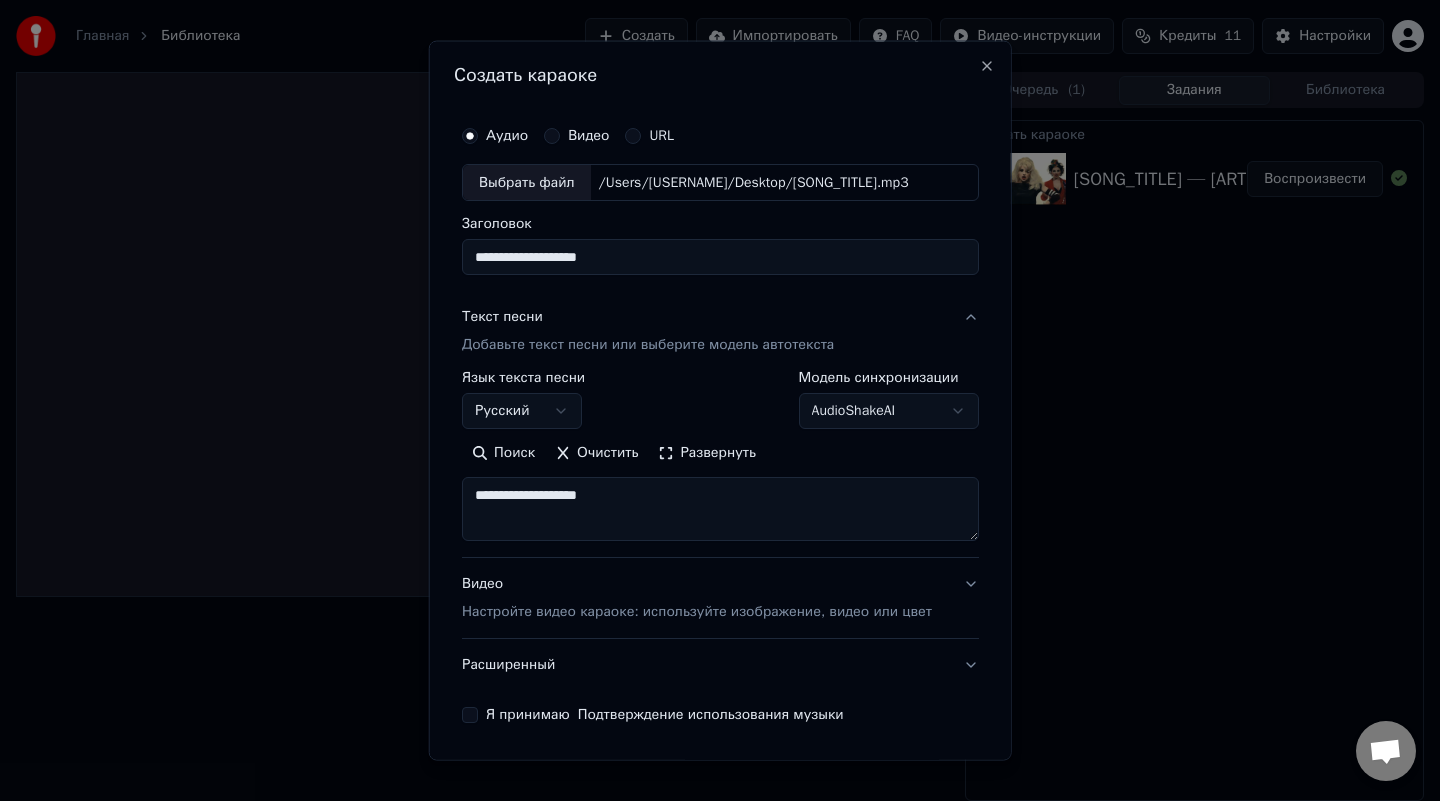 drag, startPoint x: 632, startPoint y: 492, endPoint x: 383, endPoint y: 503, distance: 249.24286 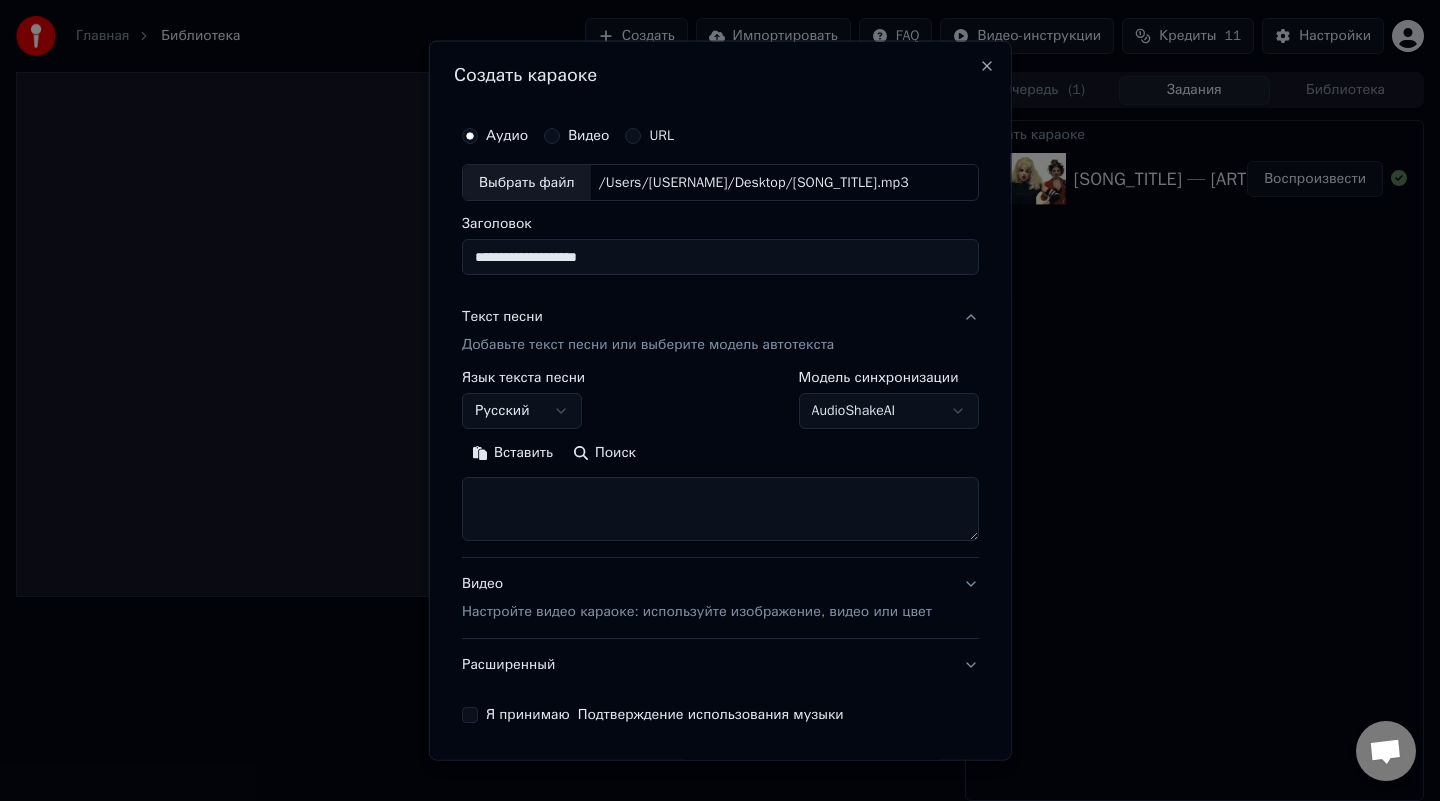 paste on "**********" 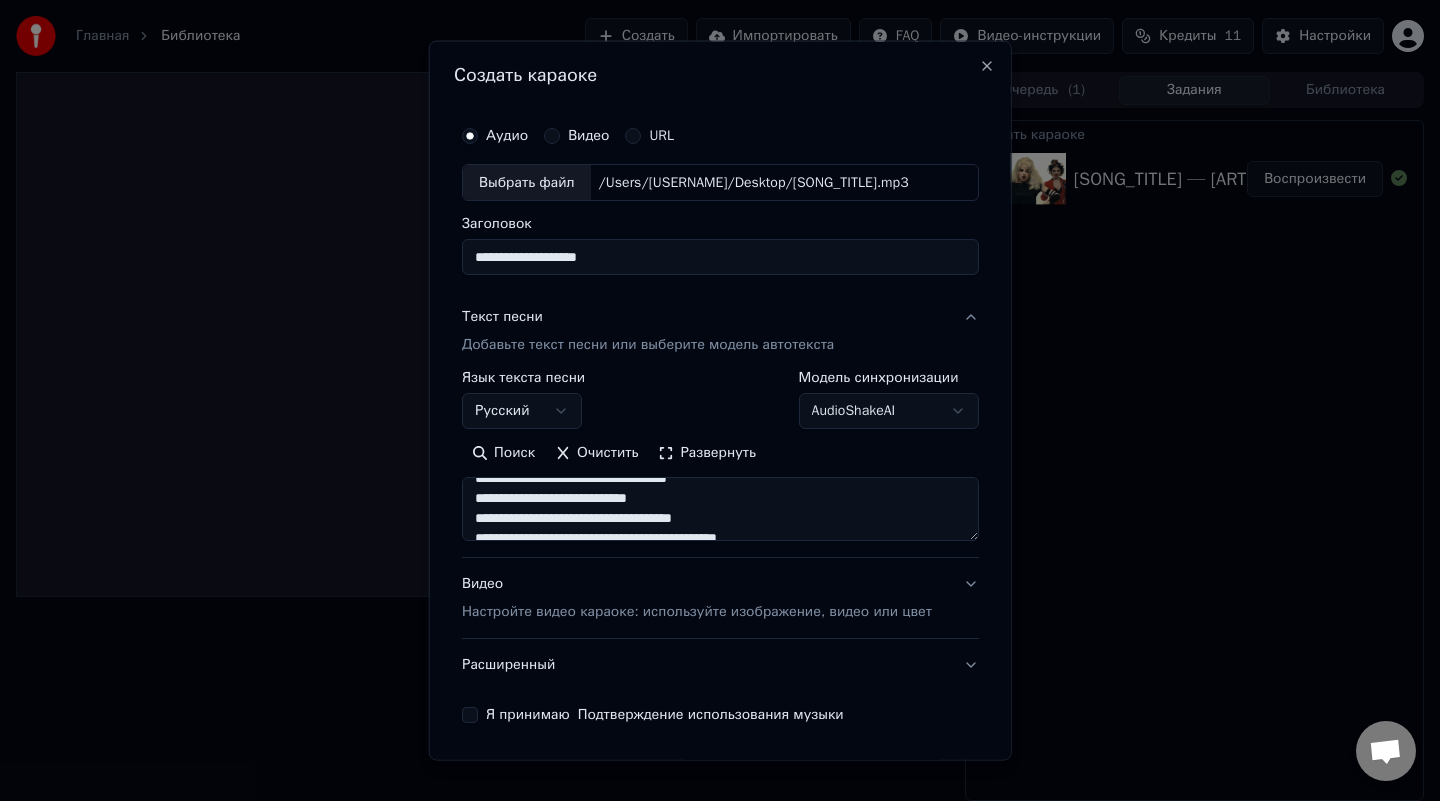scroll, scrollTop: 0, scrollLeft: 0, axis: both 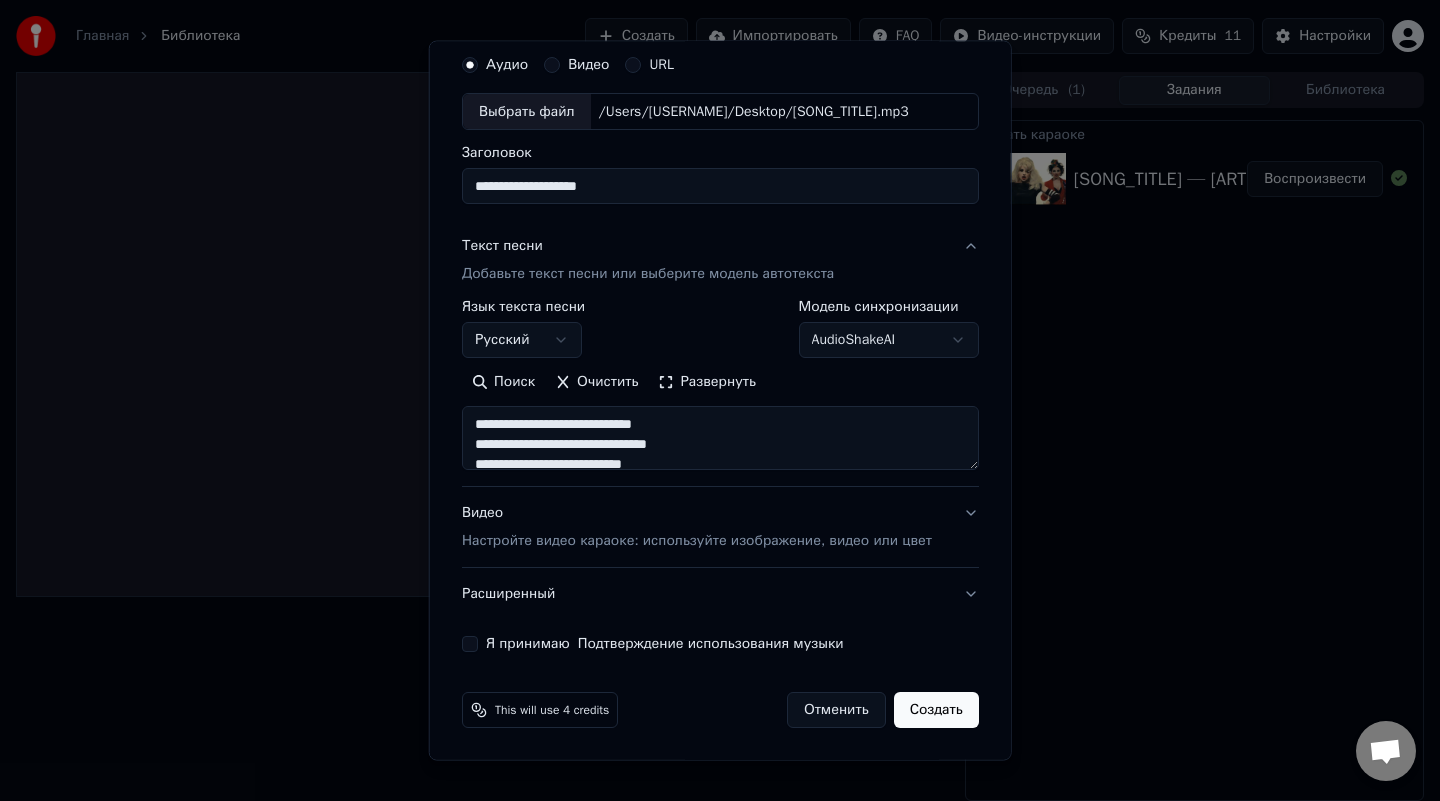 type on "**********" 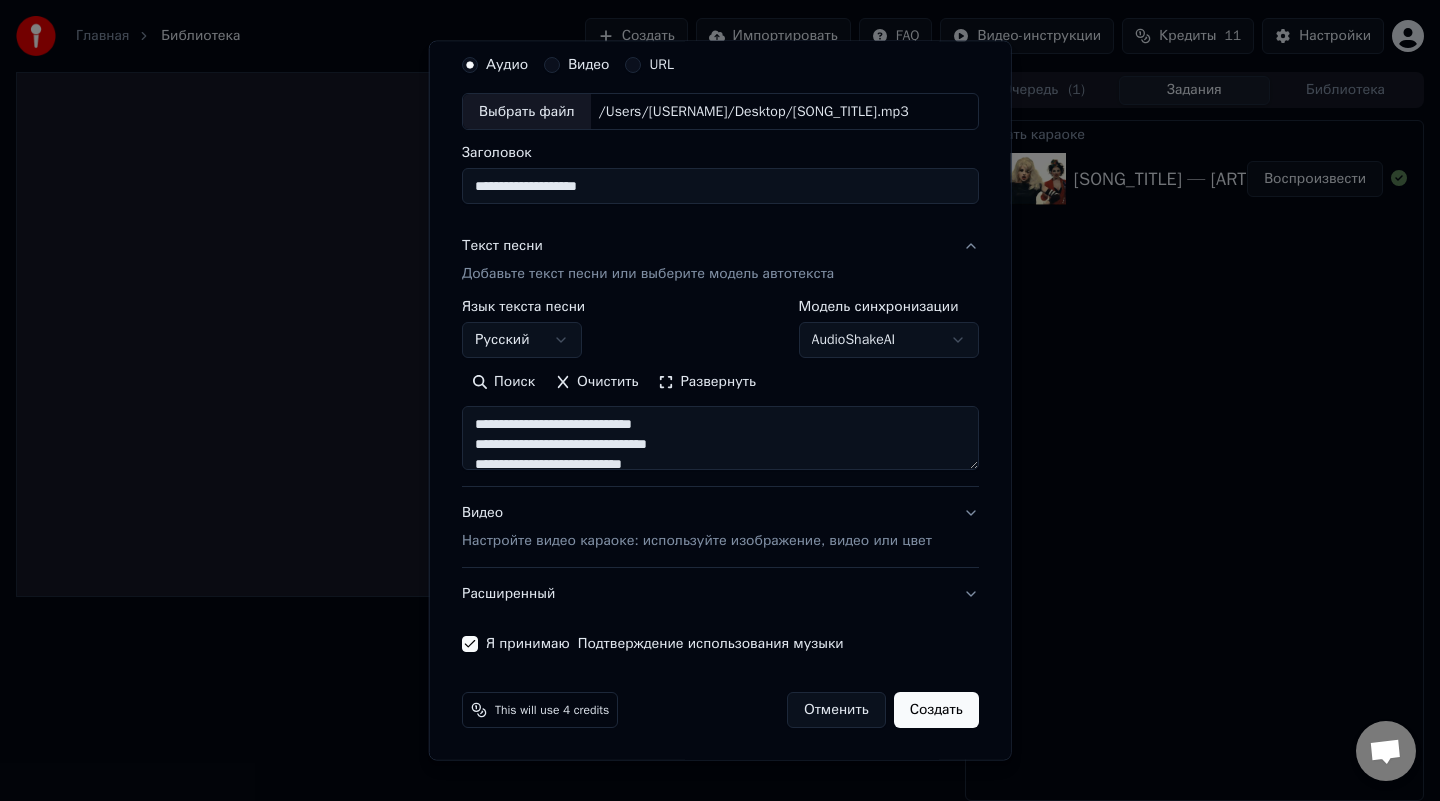 click on "Создать" at bounding box center (935, 710) 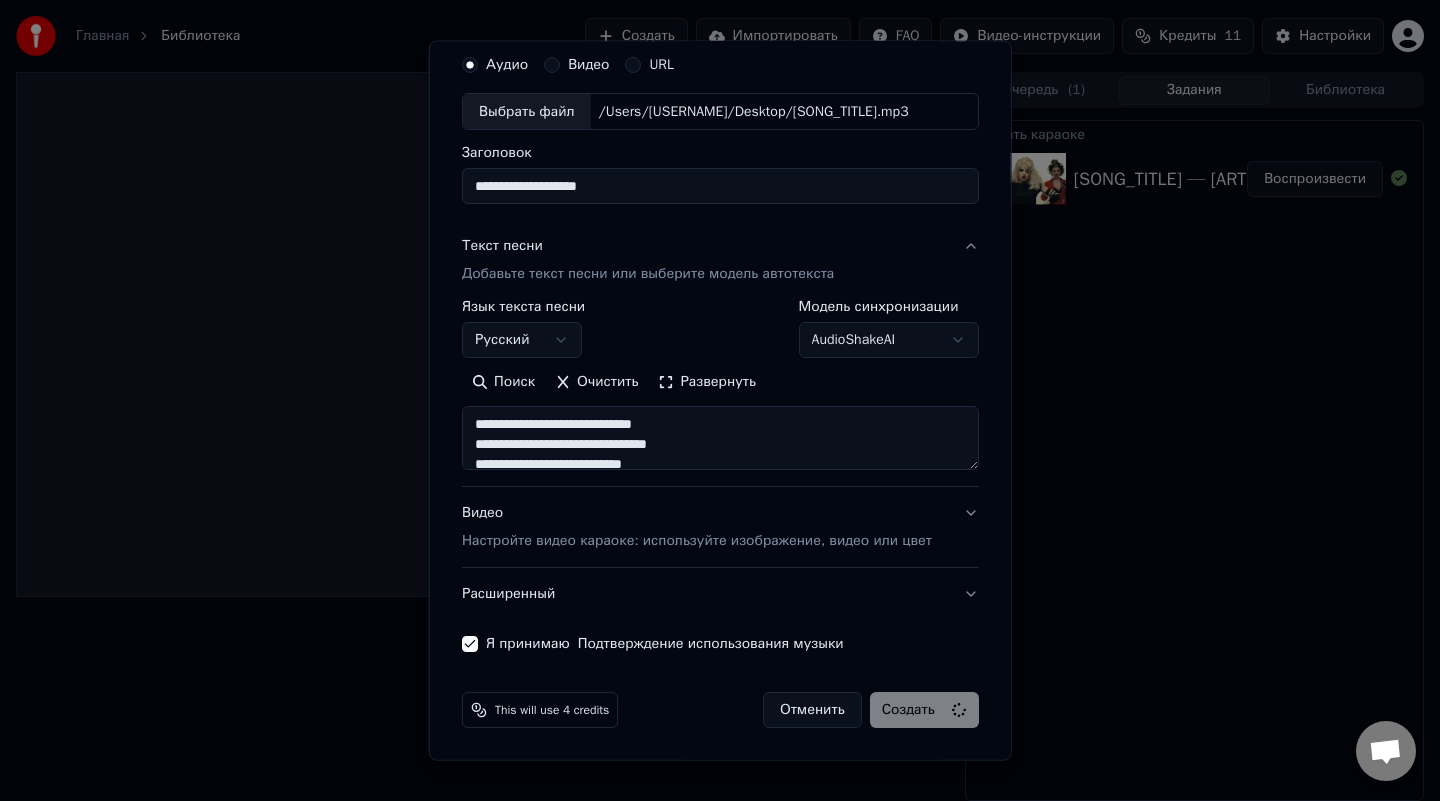 type 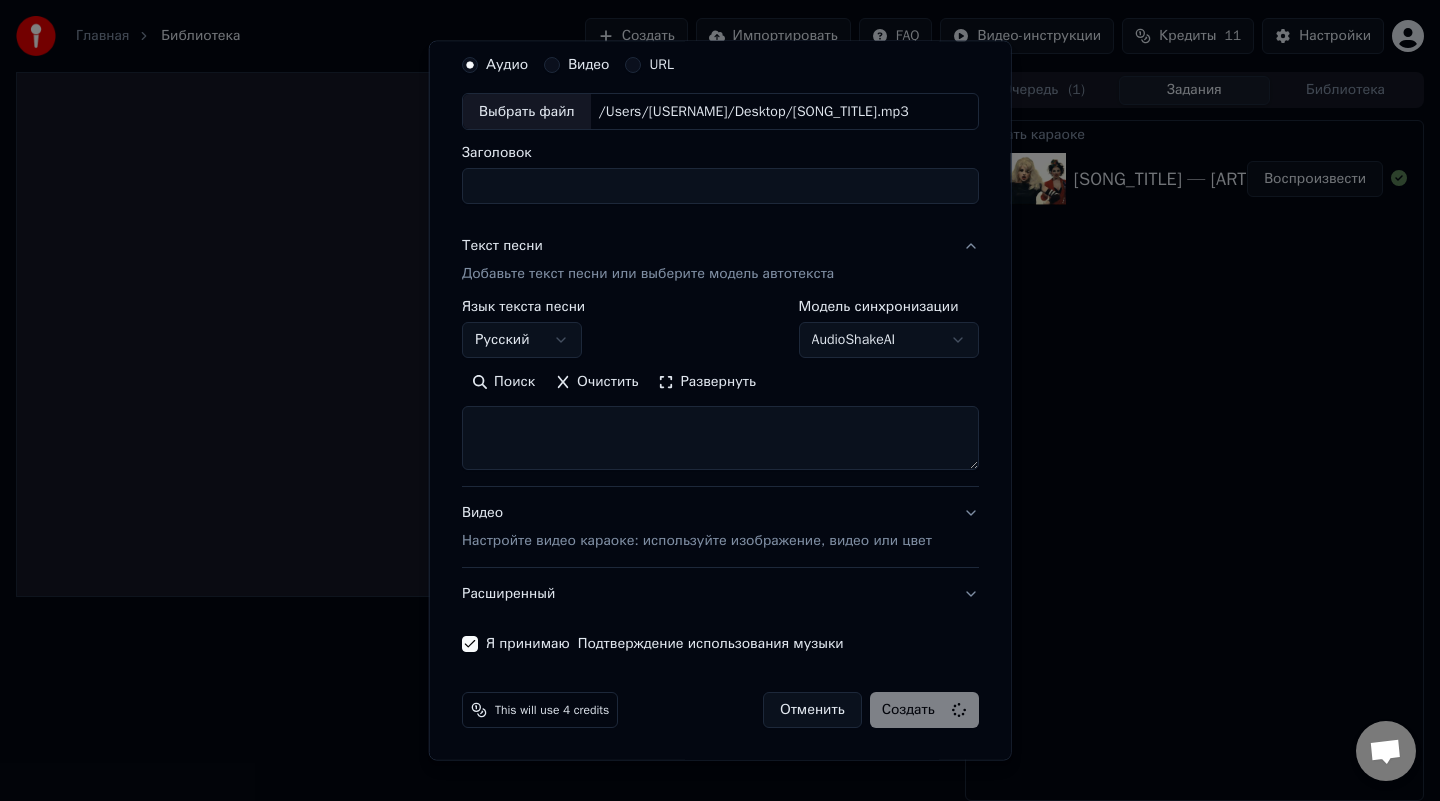 select 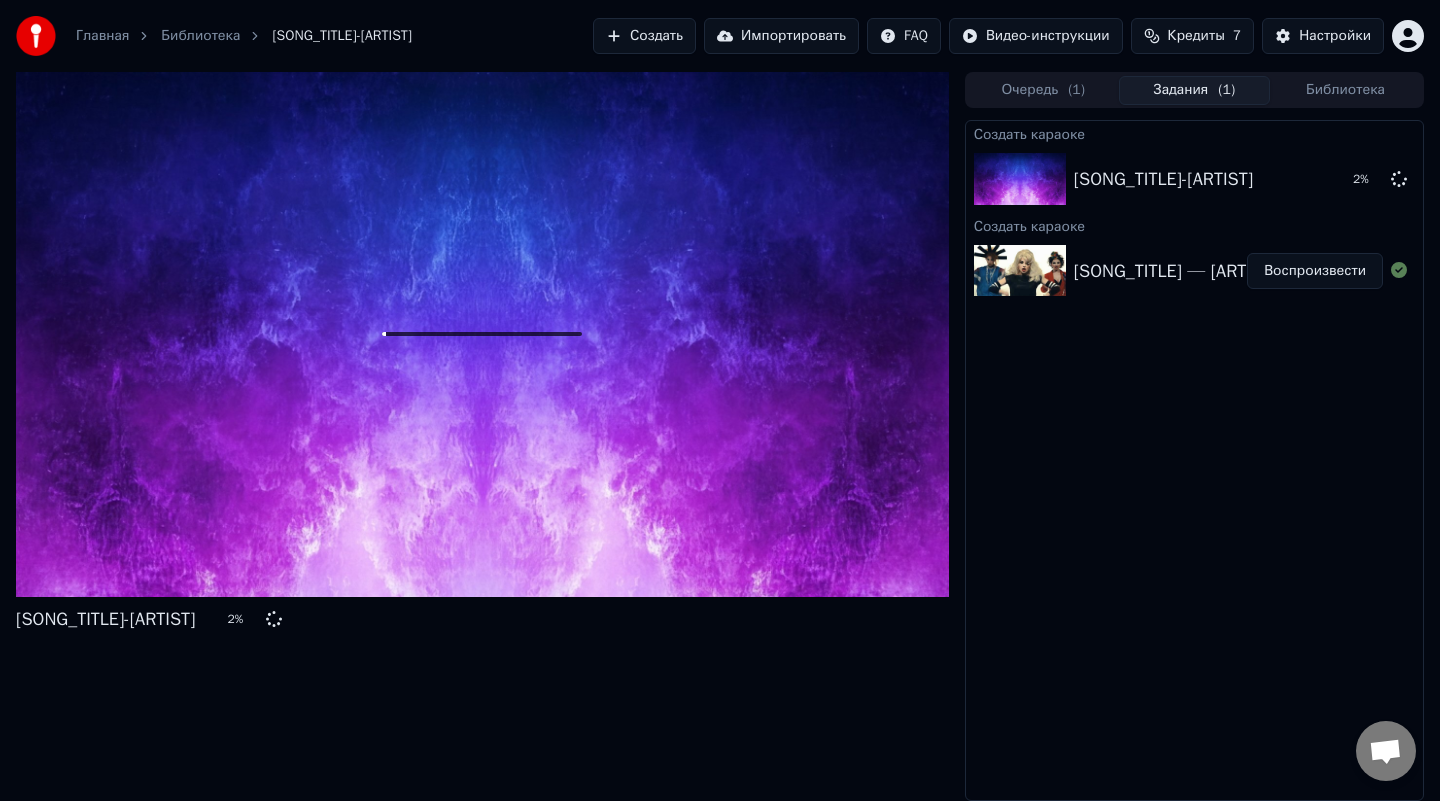 click on "Воспроизвести" at bounding box center (1315, 271) 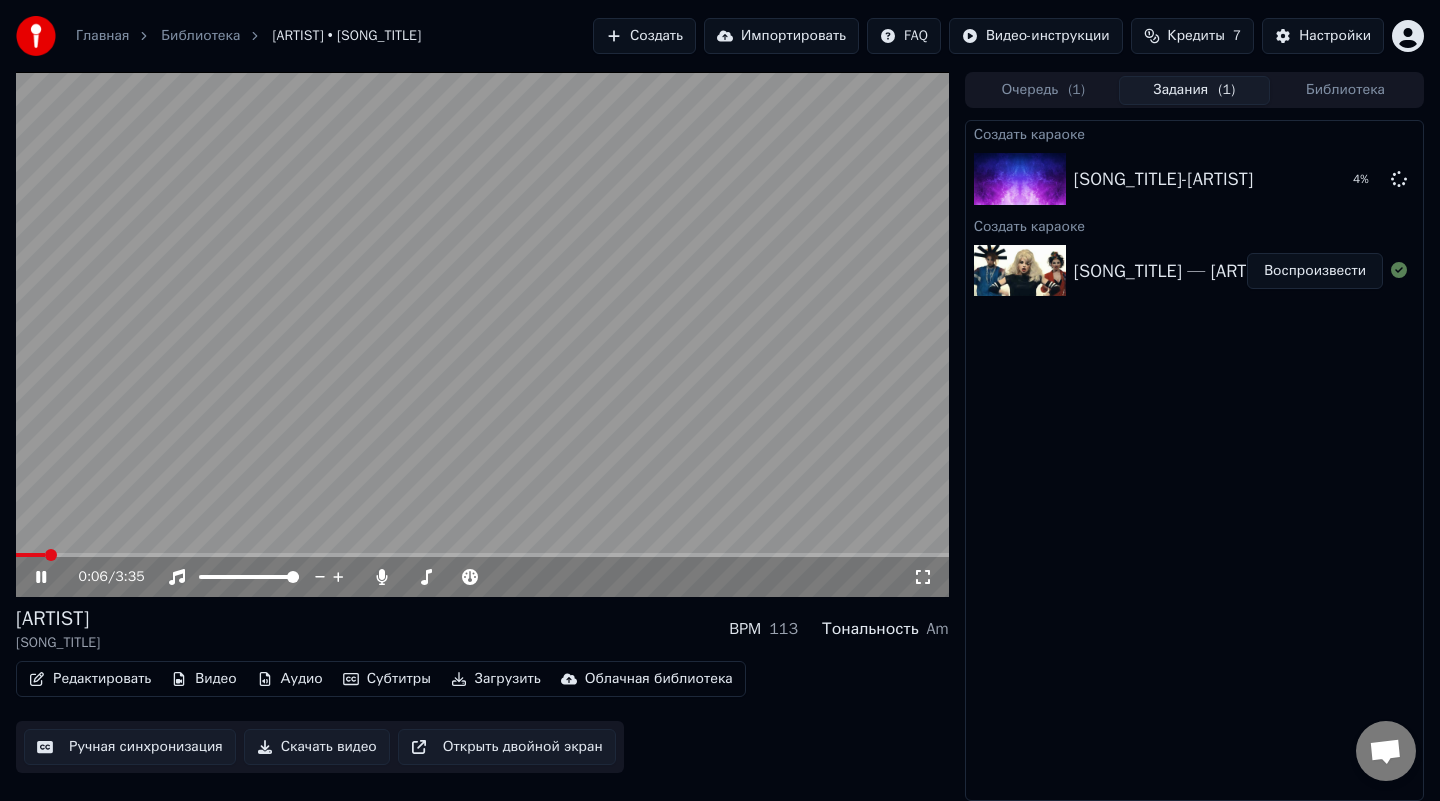 click on "Тональность" at bounding box center [870, 629] 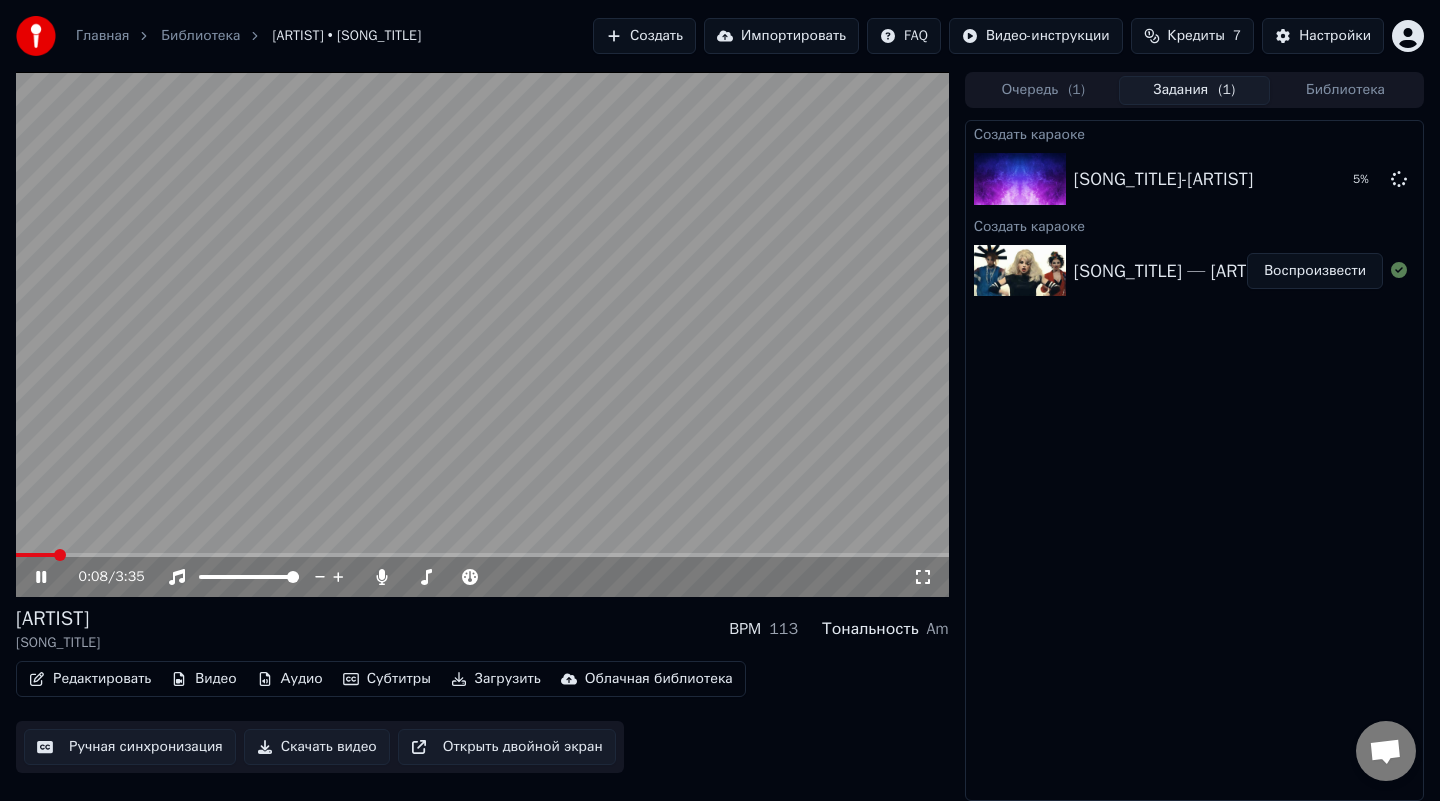click on "Тональность" at bounding box center [870, 629] 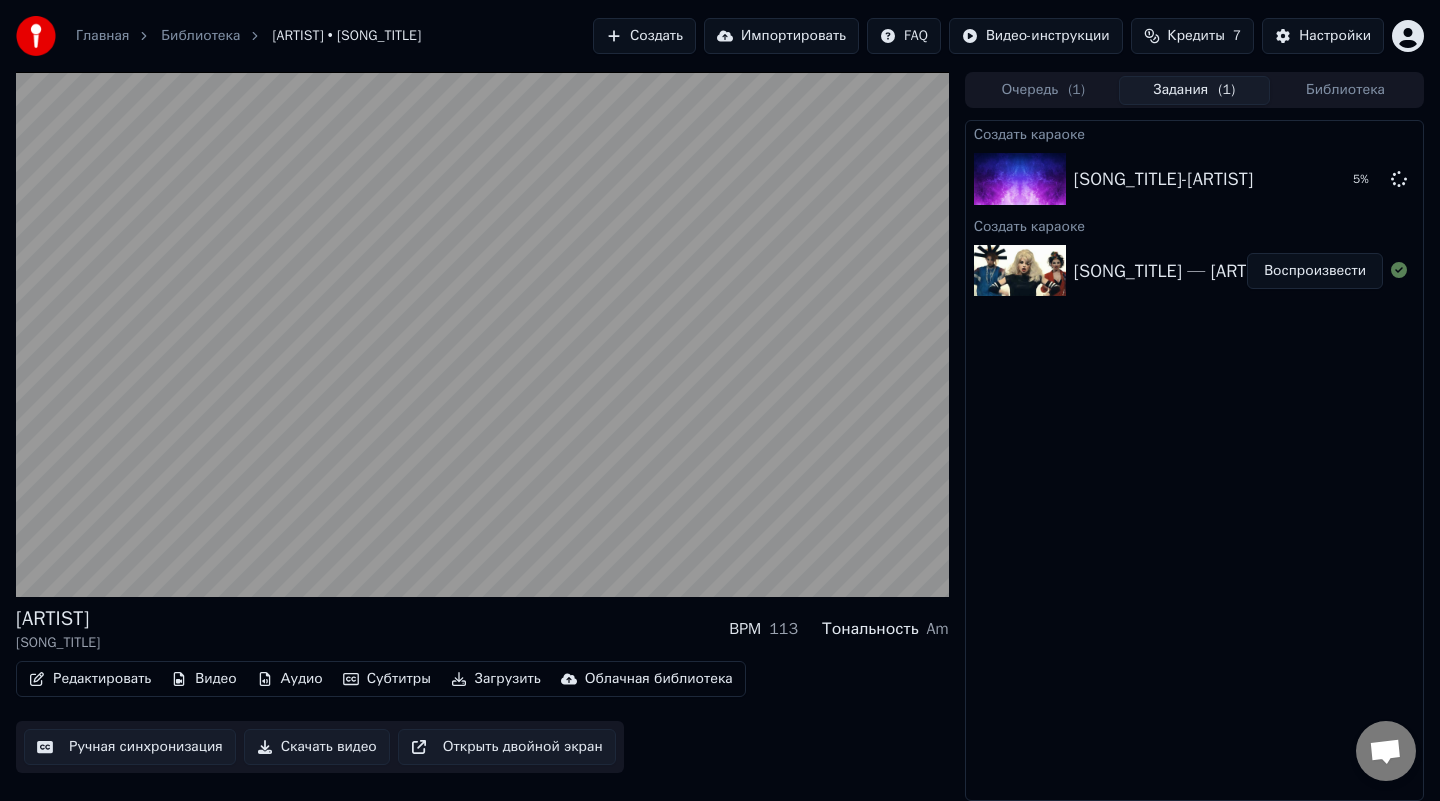 click on "Am" at bounding box center [938, 629] 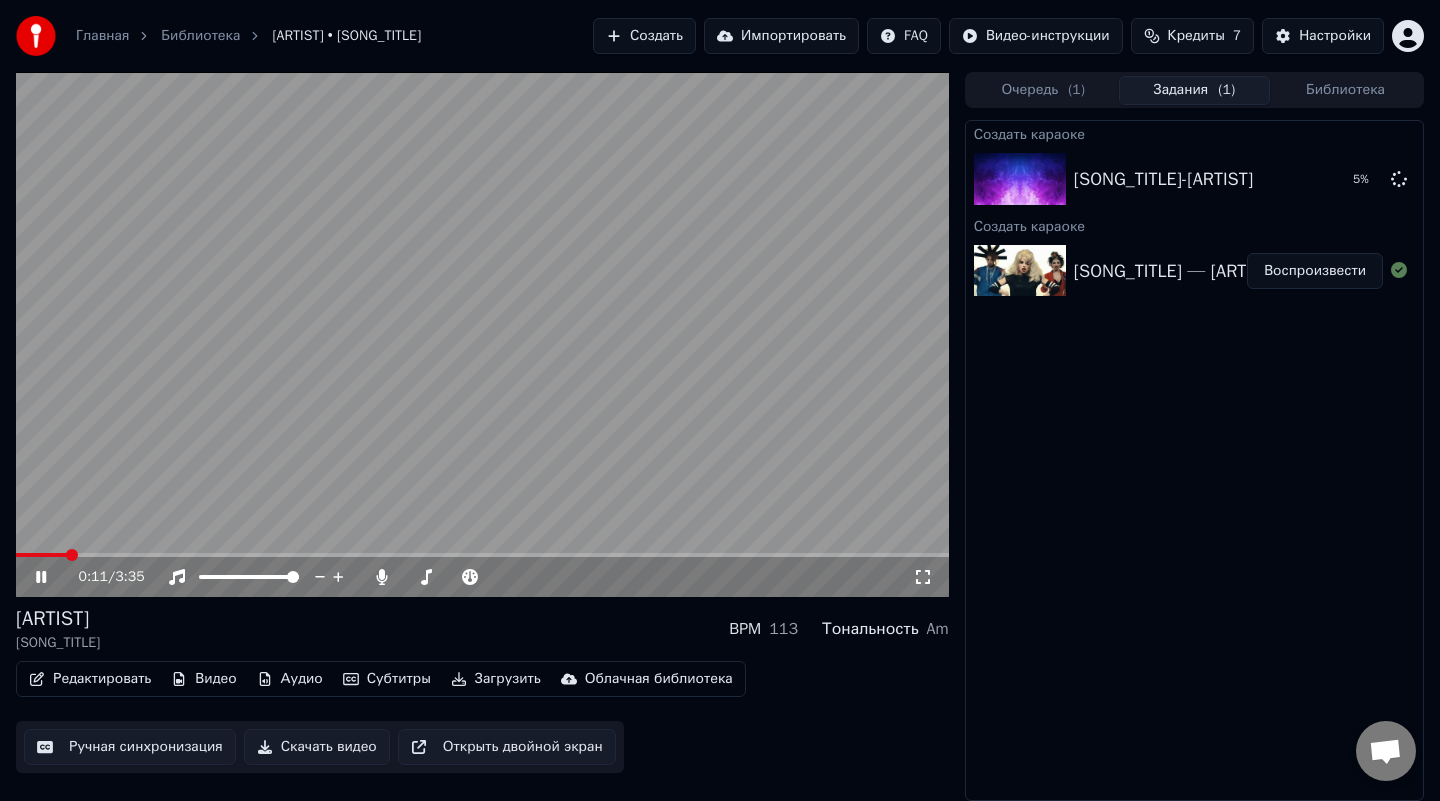 click on "0:11  /  3:35" at bounding box center [482, 577] 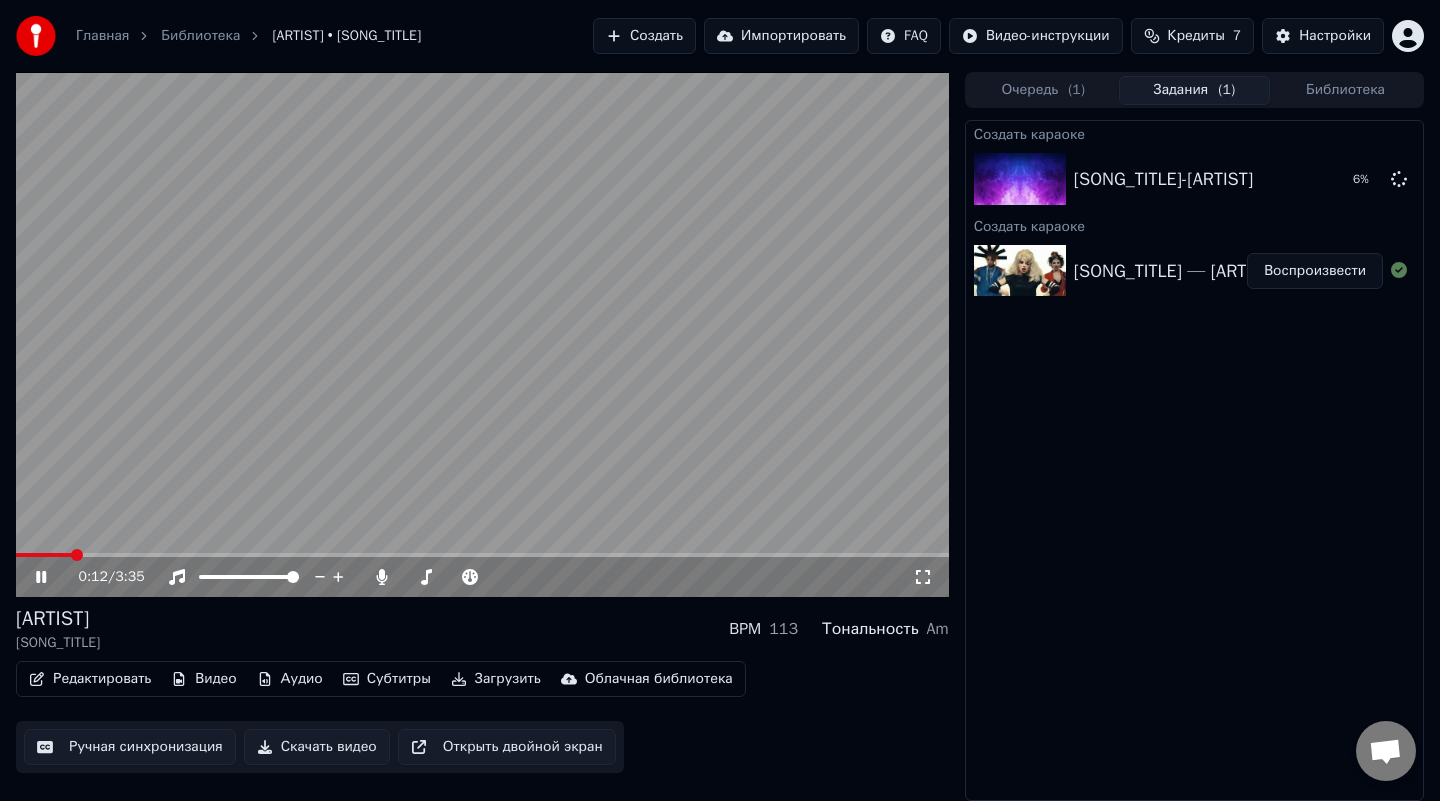 click at bounding box center (482, 334) 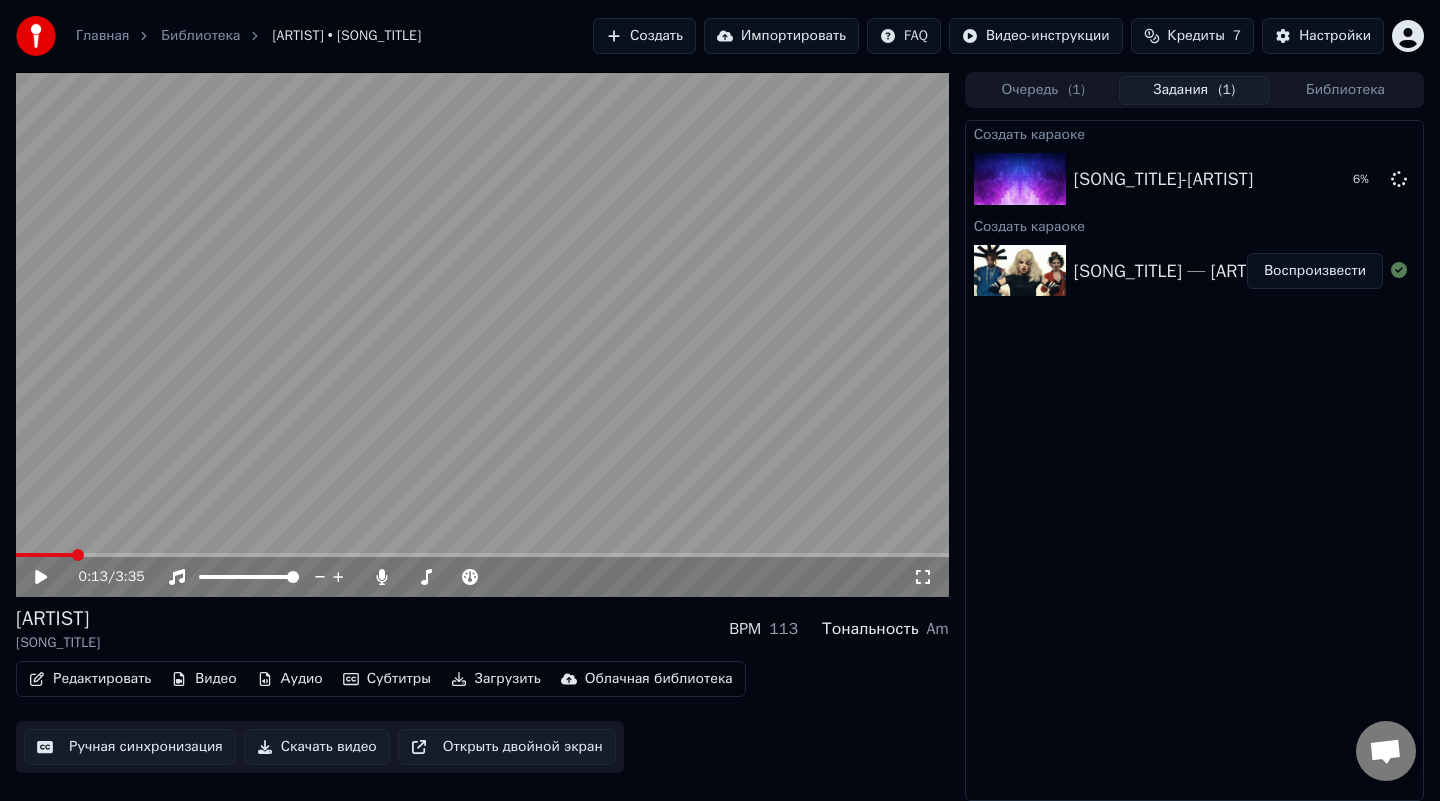 click at bounding box center (482, 555) 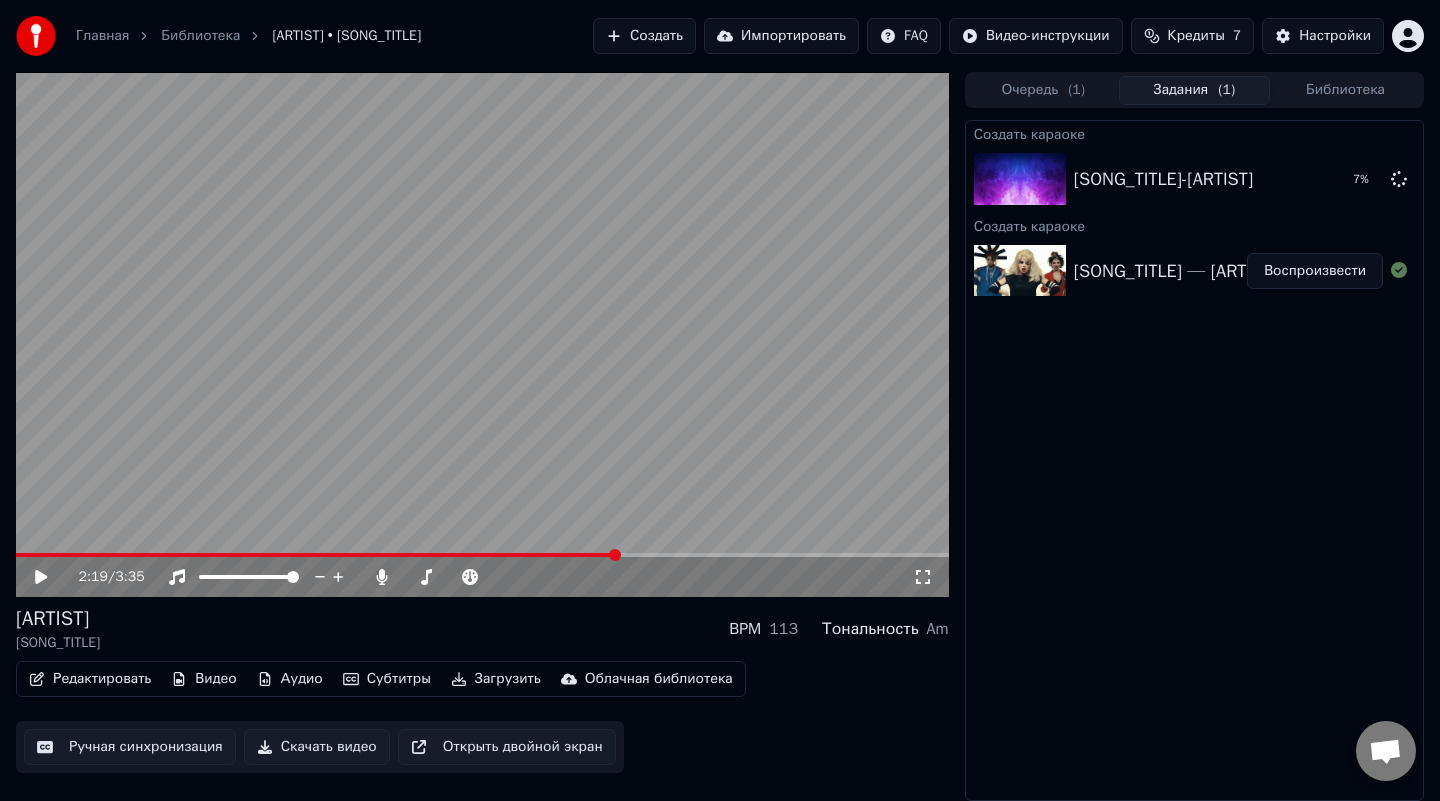 click 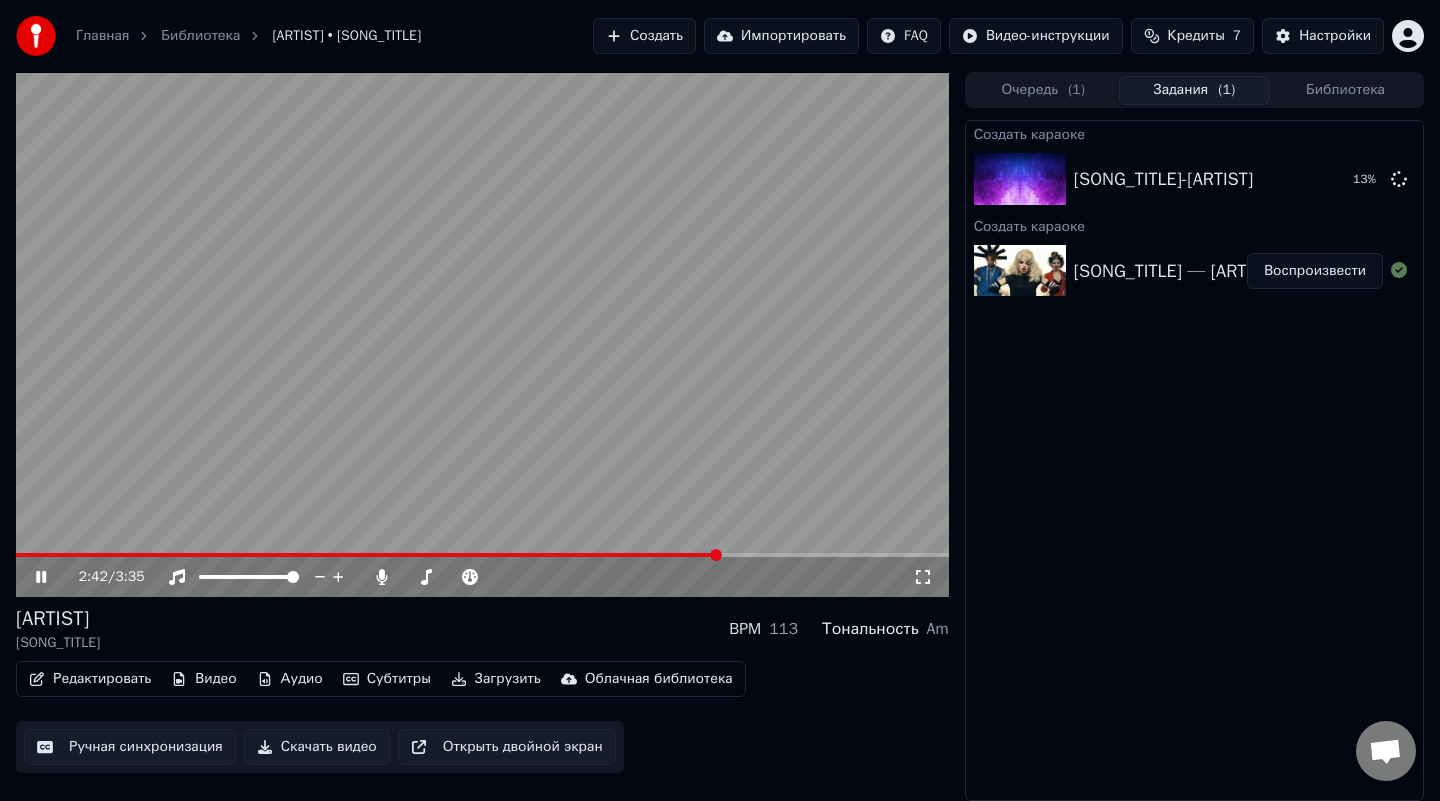 click on "Аудио" at bounding box center [290, 679] 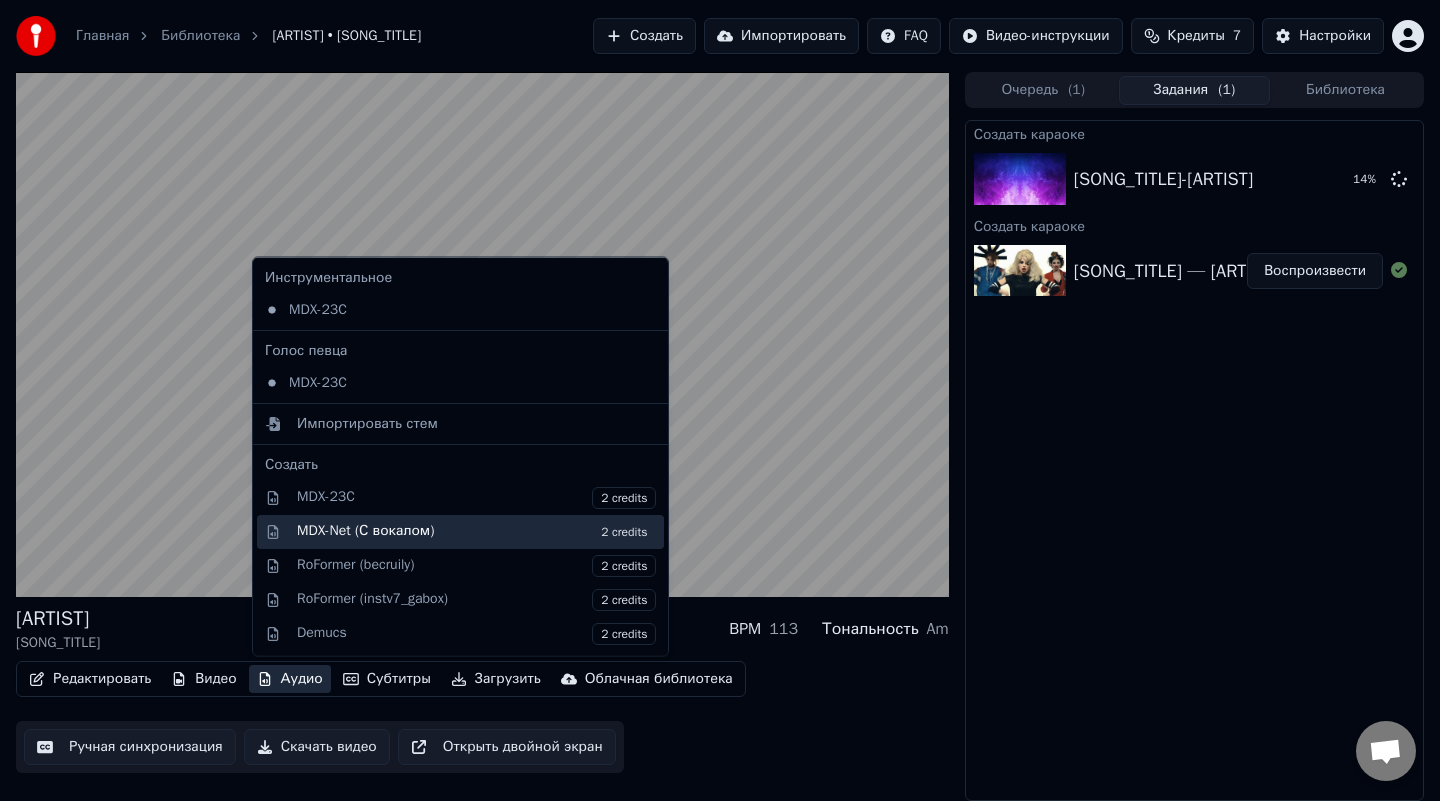 click on "MDX-Net (С вокалом) 2 credits" at bounding box center [476, 531] 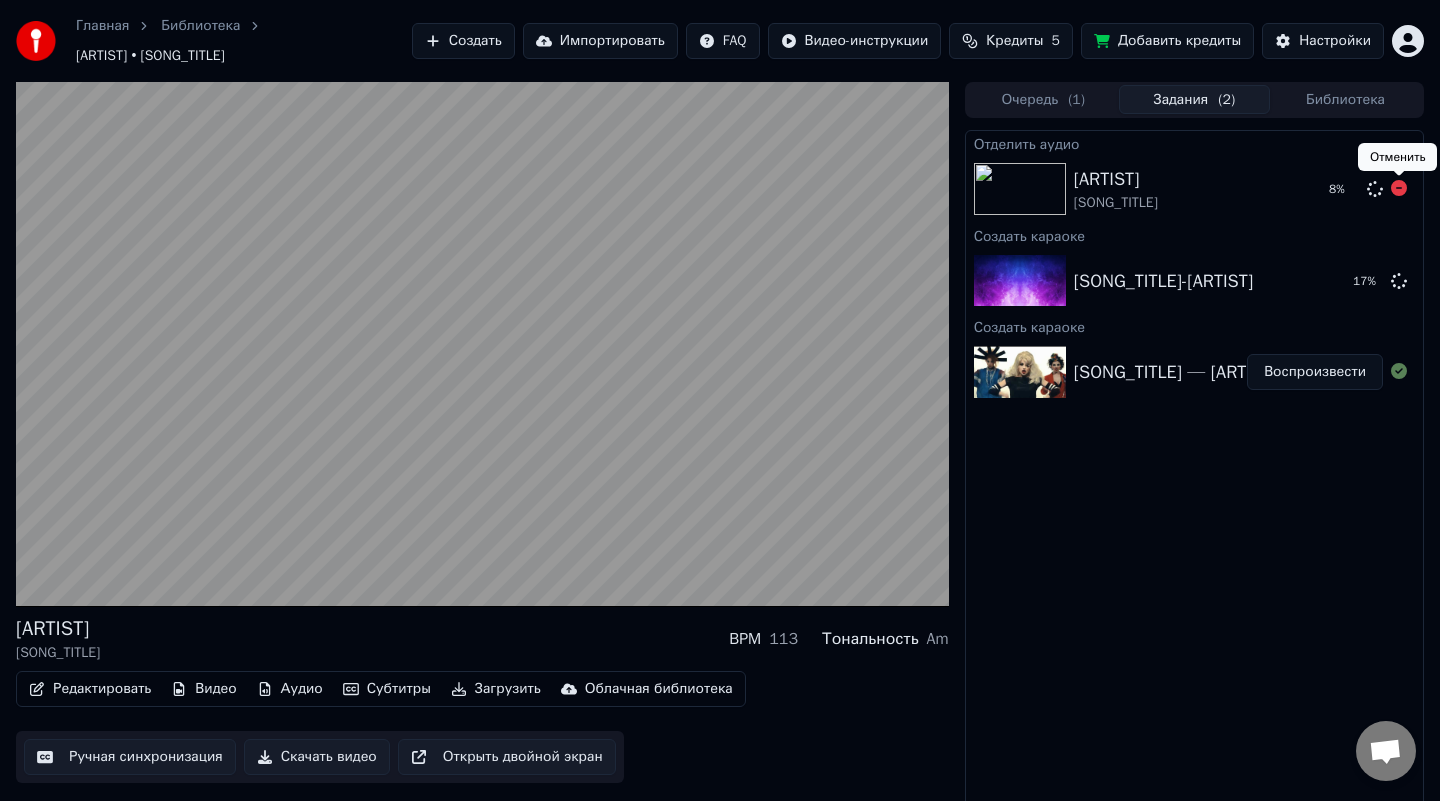 click 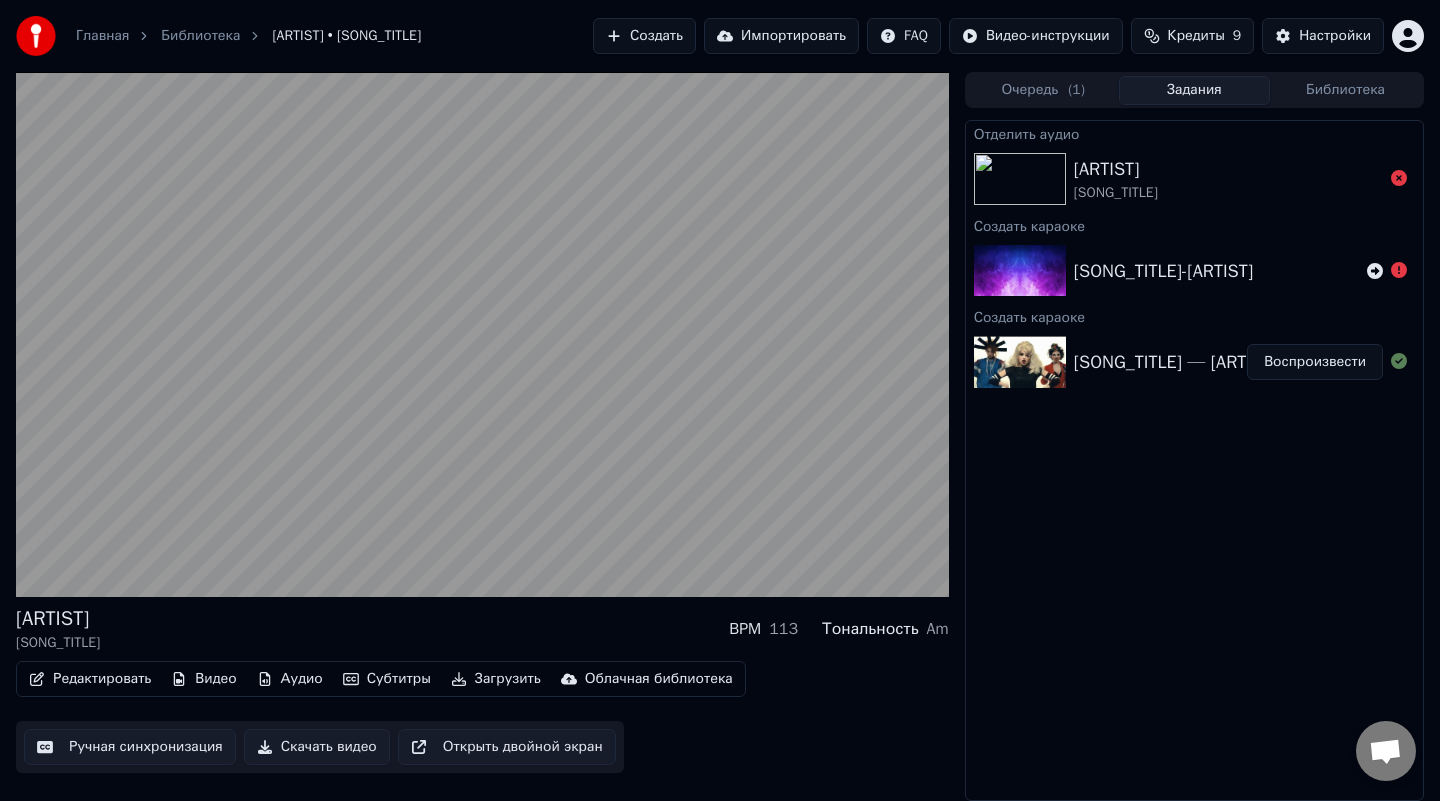 scroll, scrollTop: 0, scrollLeft: 0, axis: both 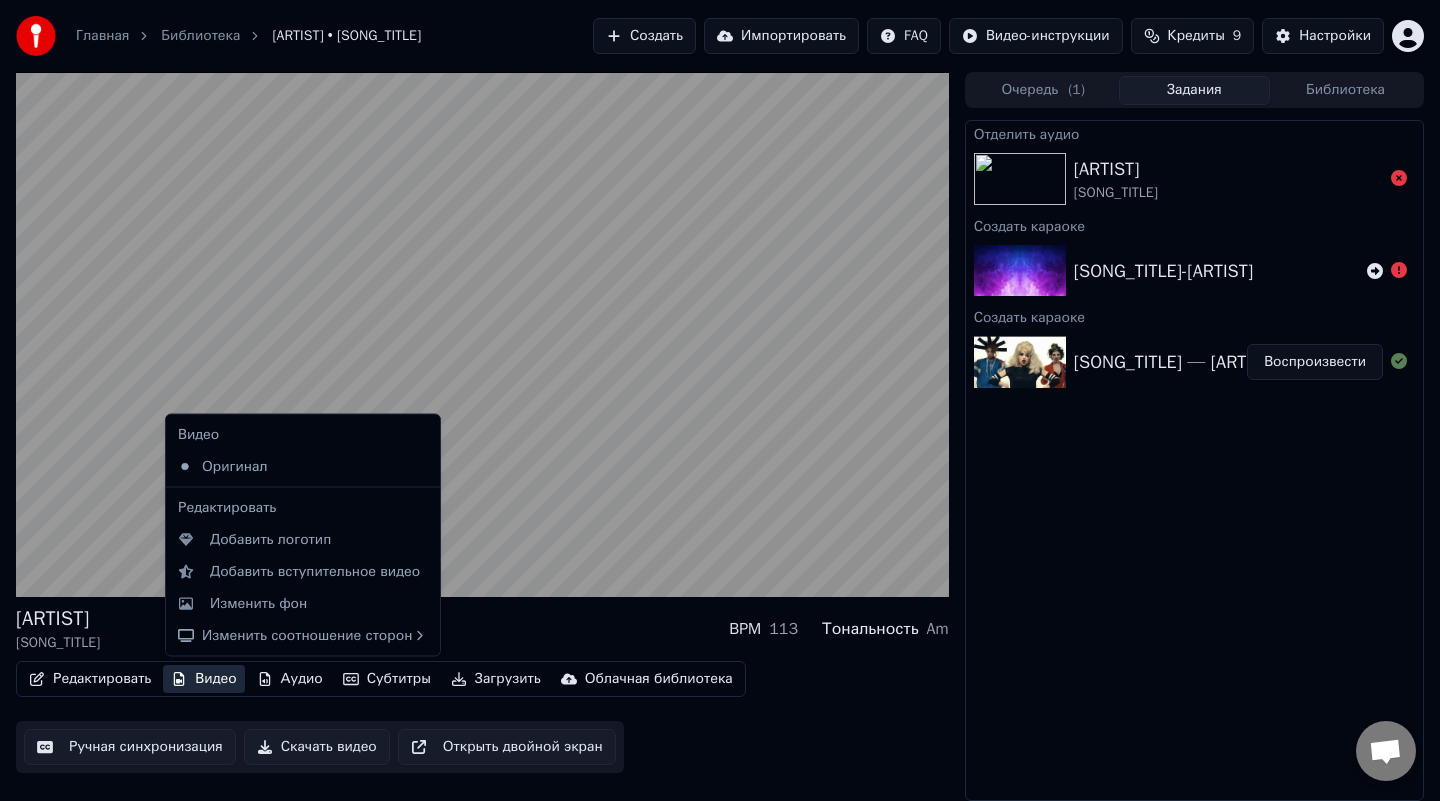 click on "Видео" at bounding box center (203, 679) 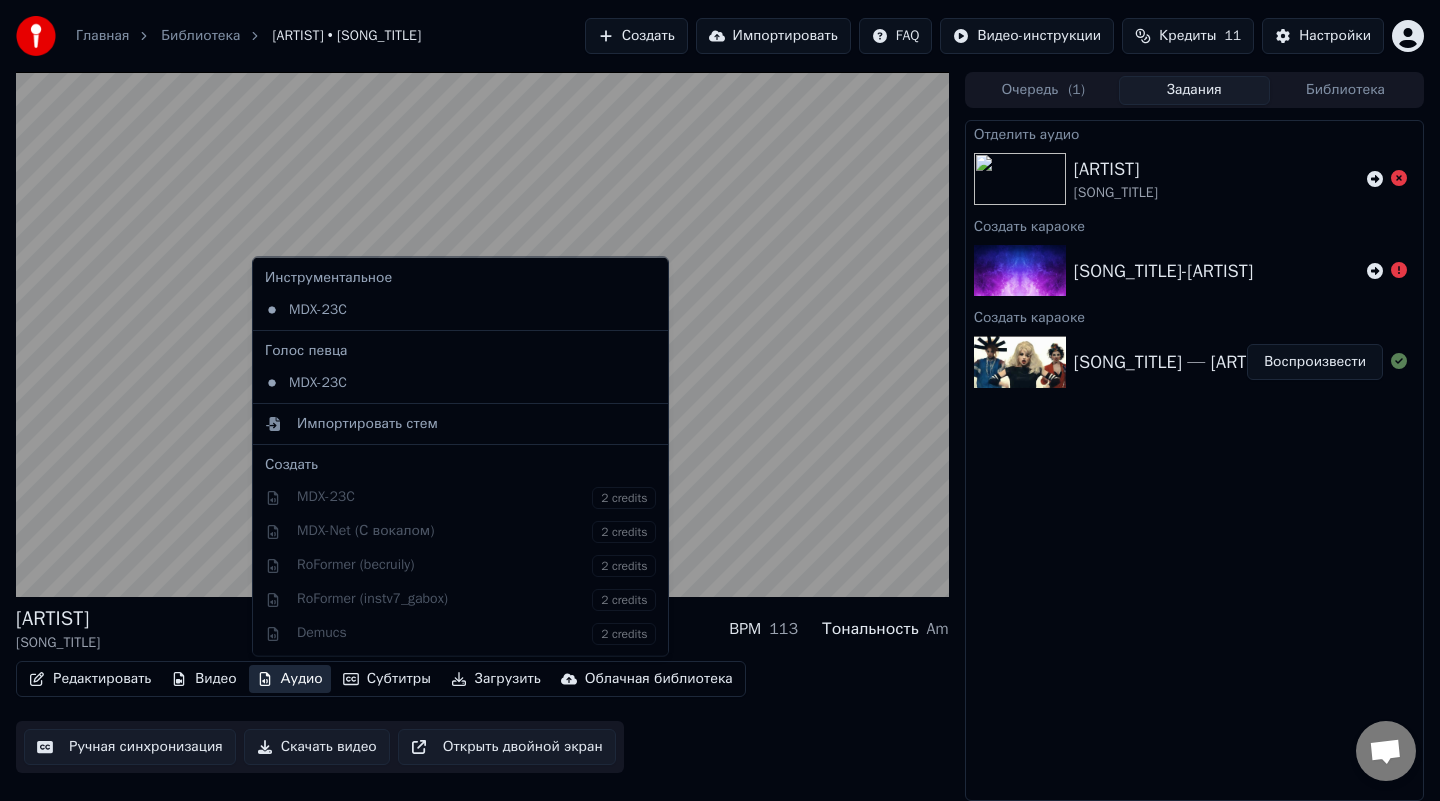 click on "[ARTIST] [SONG_TITLE] BPM 113 Тональность Am Редактировать Видео Аудио Субтитры Загрузить Облачная библиотека Ручная синхронизация Скачать видео Открыть двойной экран" at bounding box center [482, 436] 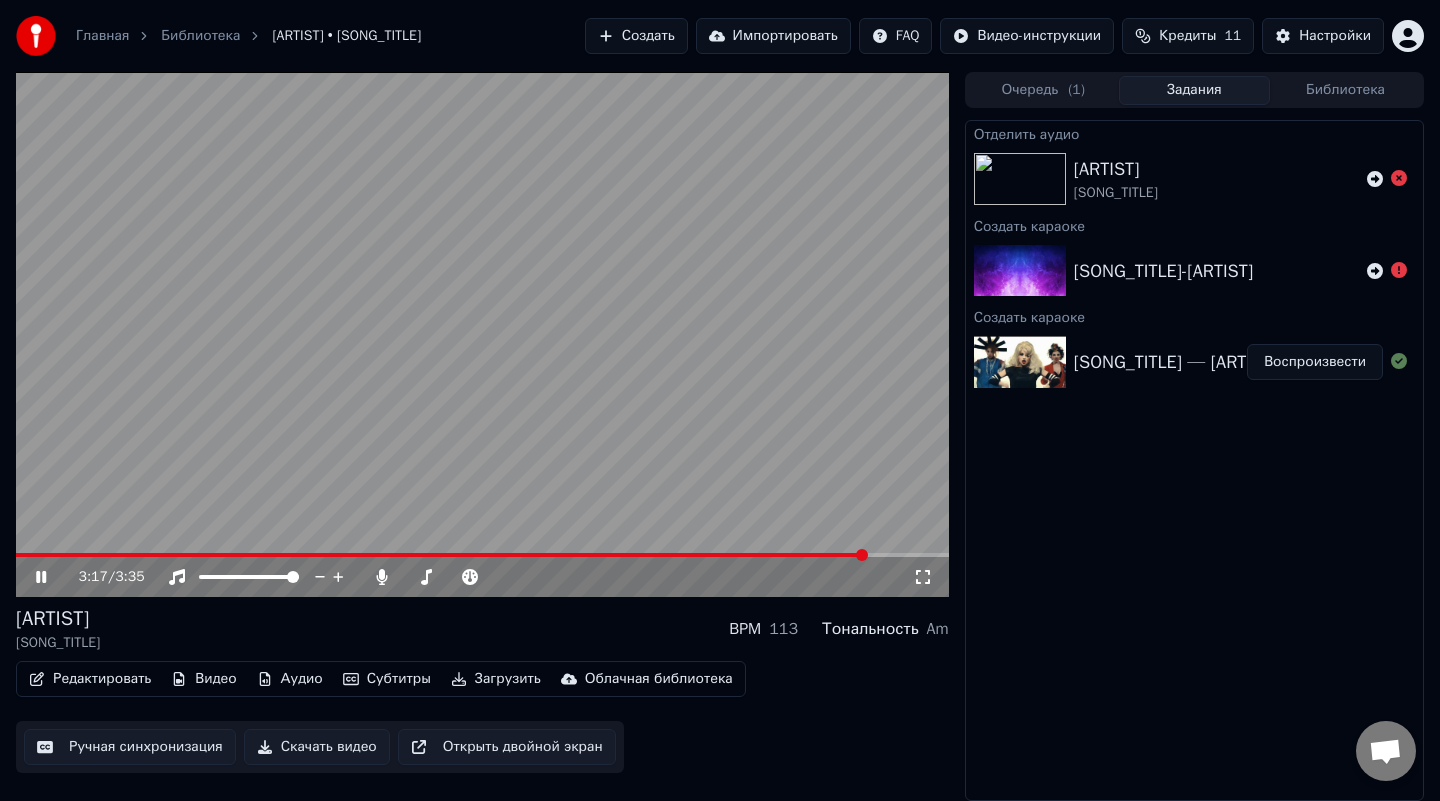 click on "[SONG_TITLE]-[ARTIST]" at bounding box center (1164, 271) 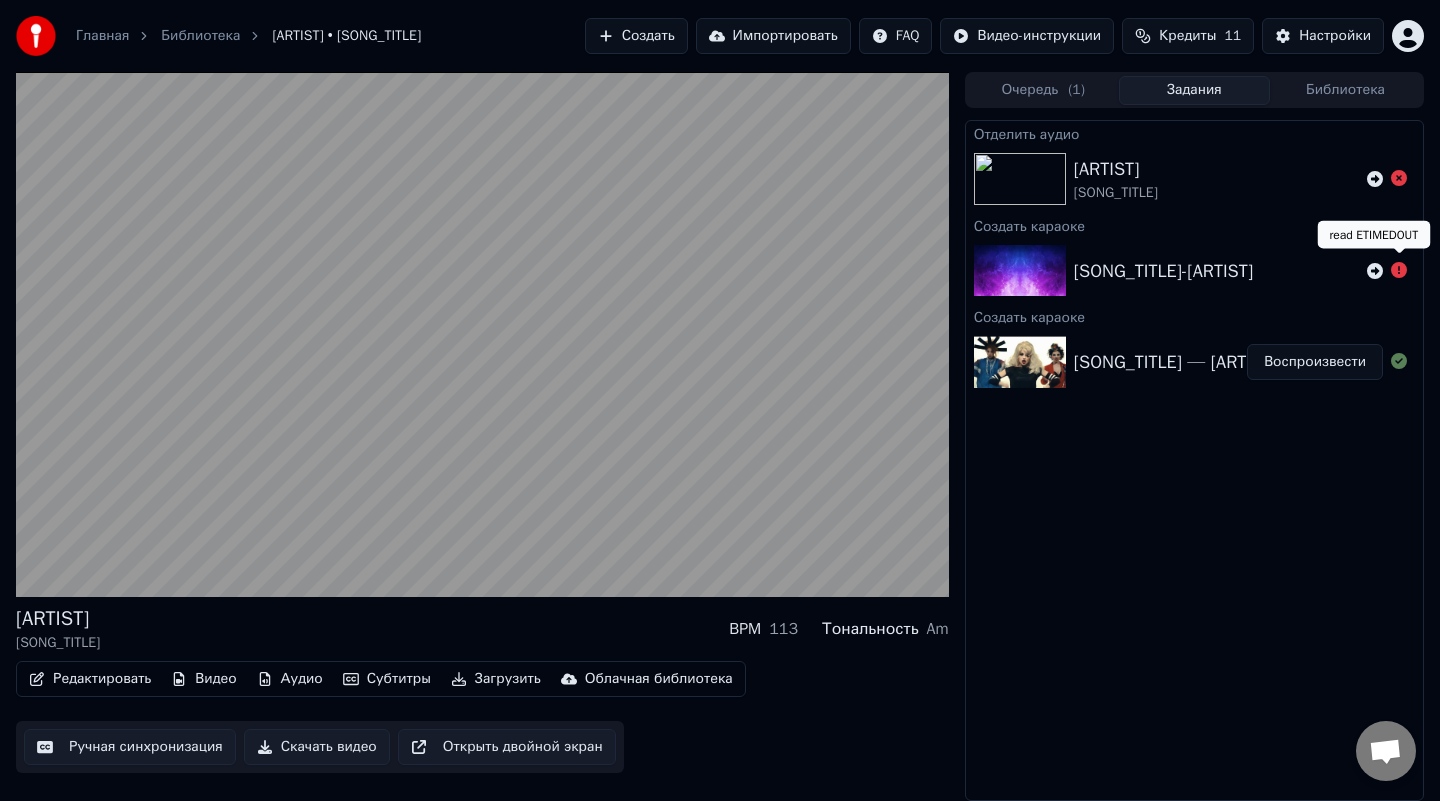 click 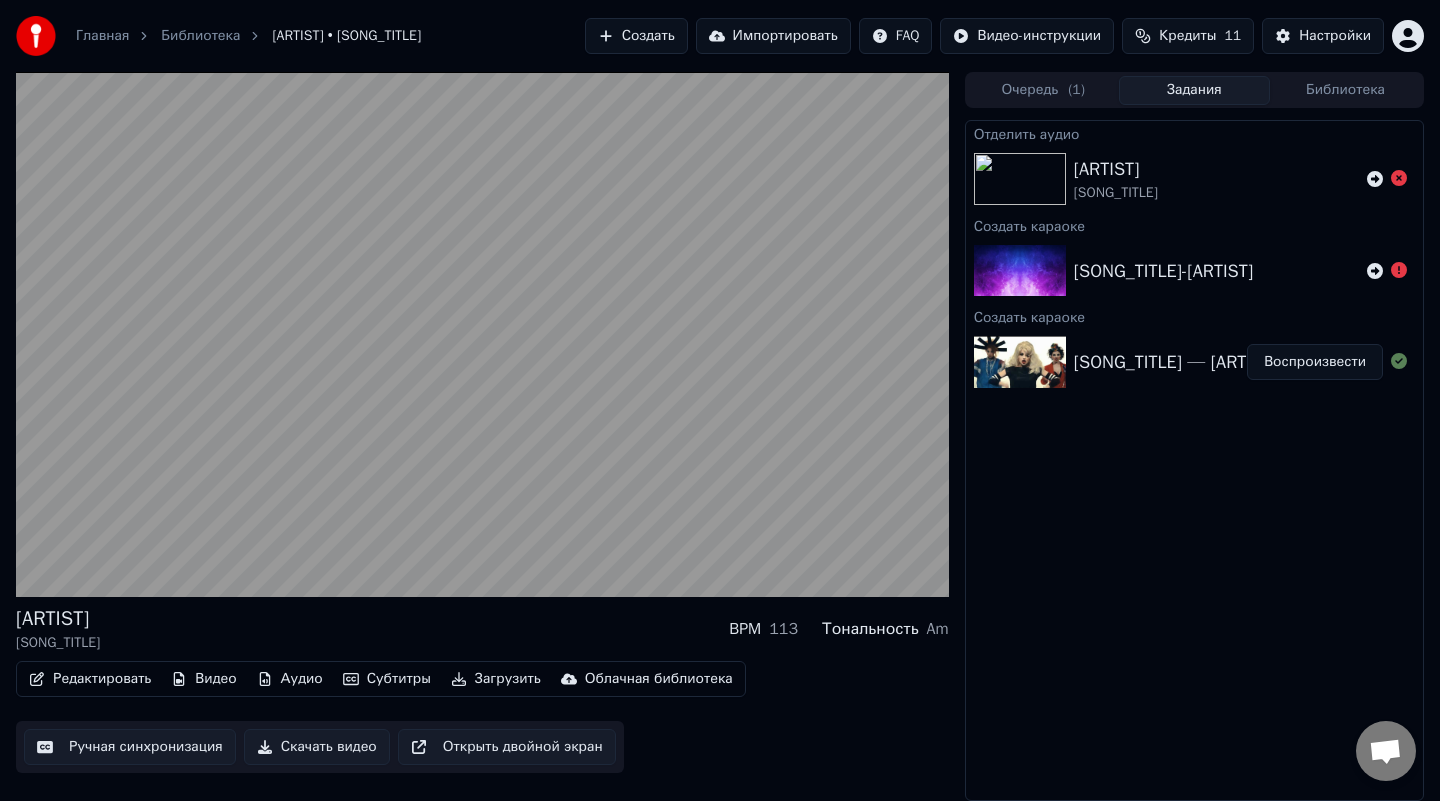 click on "[SONG_TITLE]-[ARTIST]" at bounding box center (1216, 271) 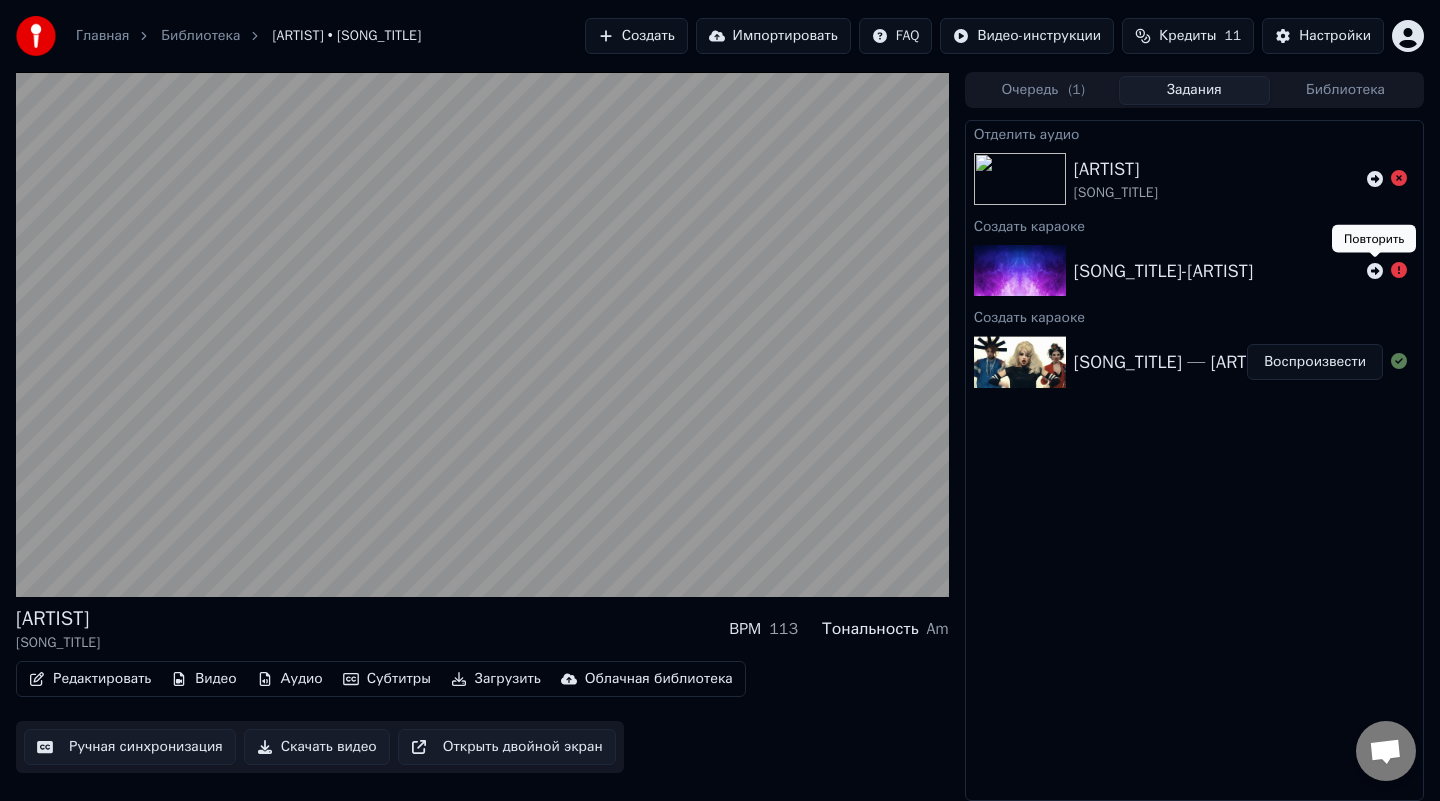 click 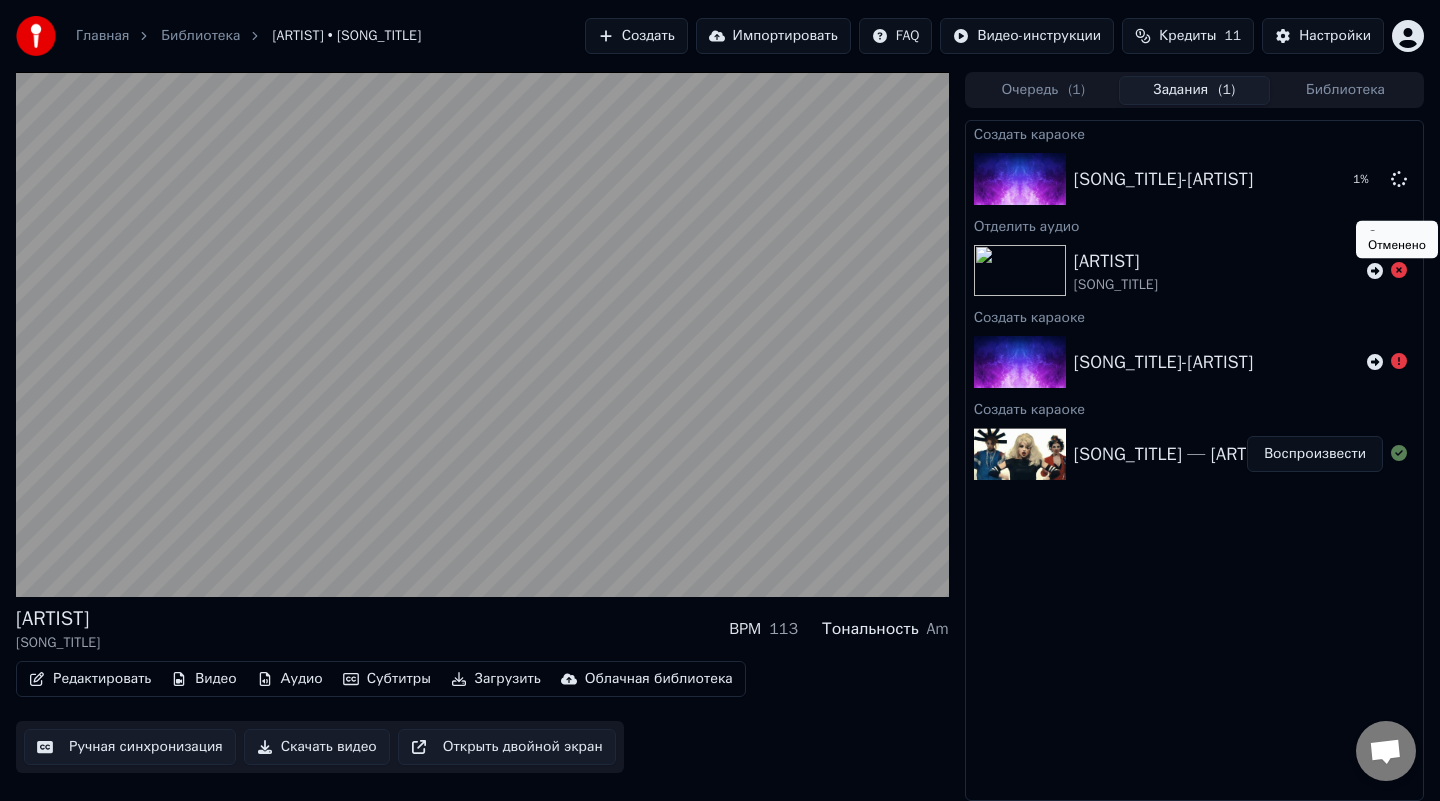 click 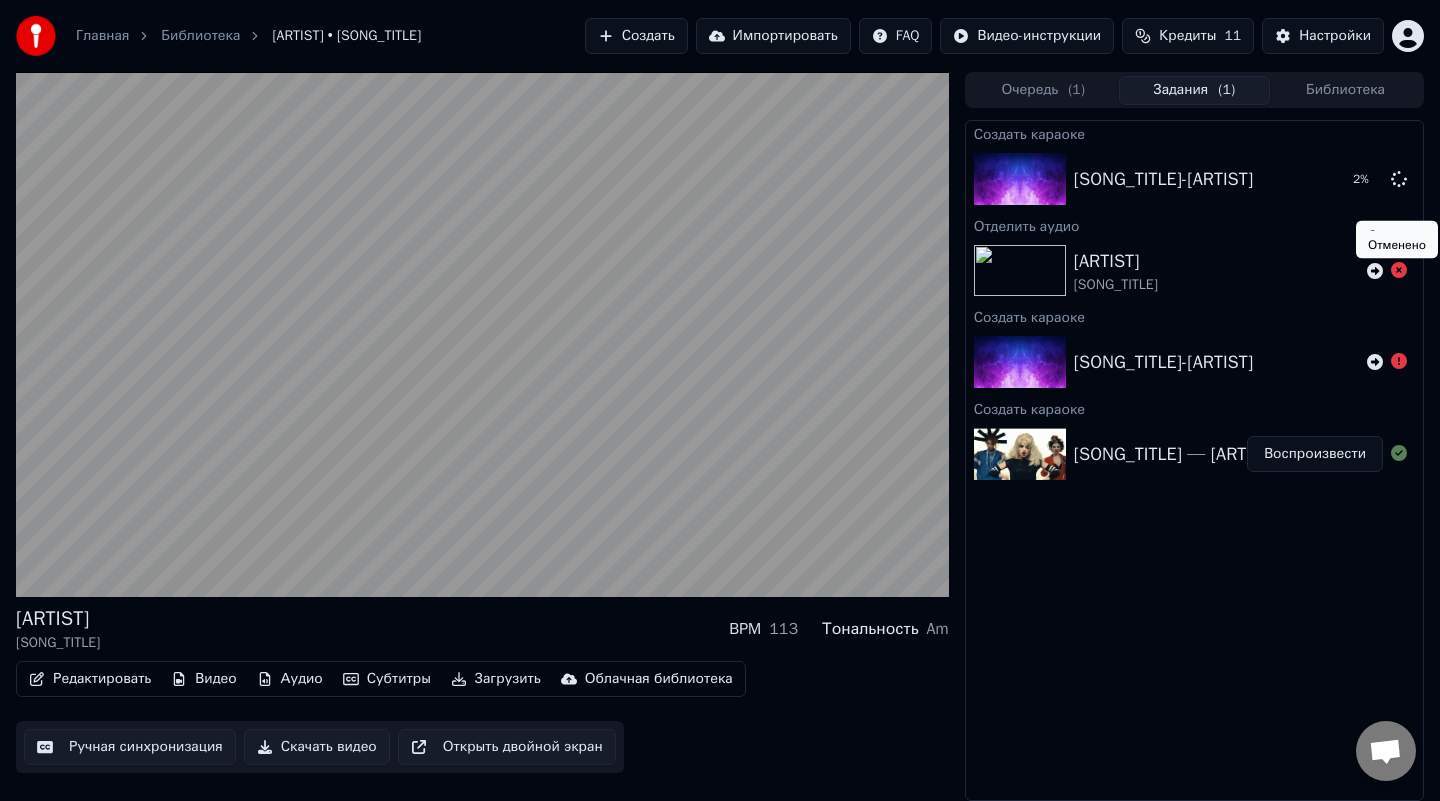 click 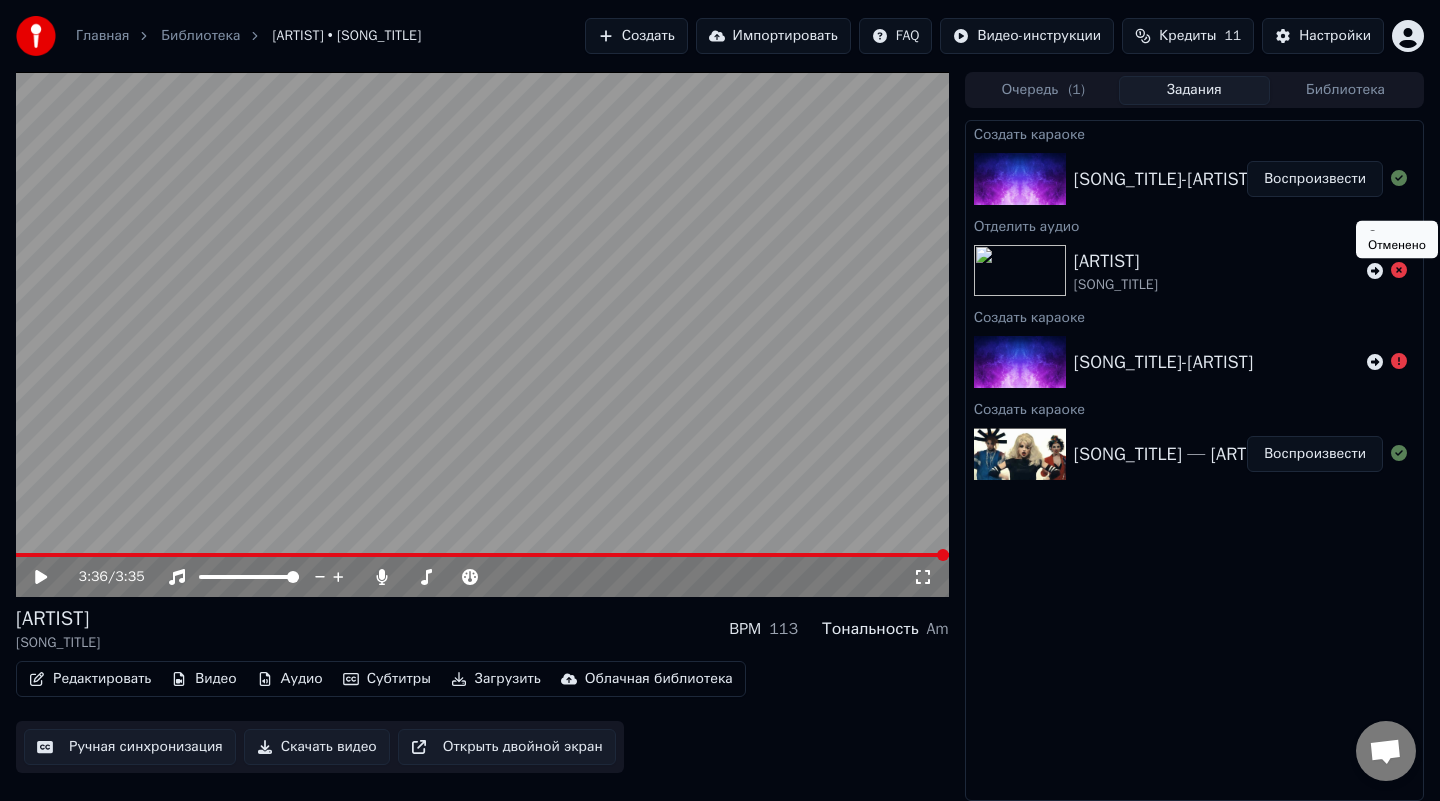 click on "Воспроизвести" at bounding box center [1315, 179] 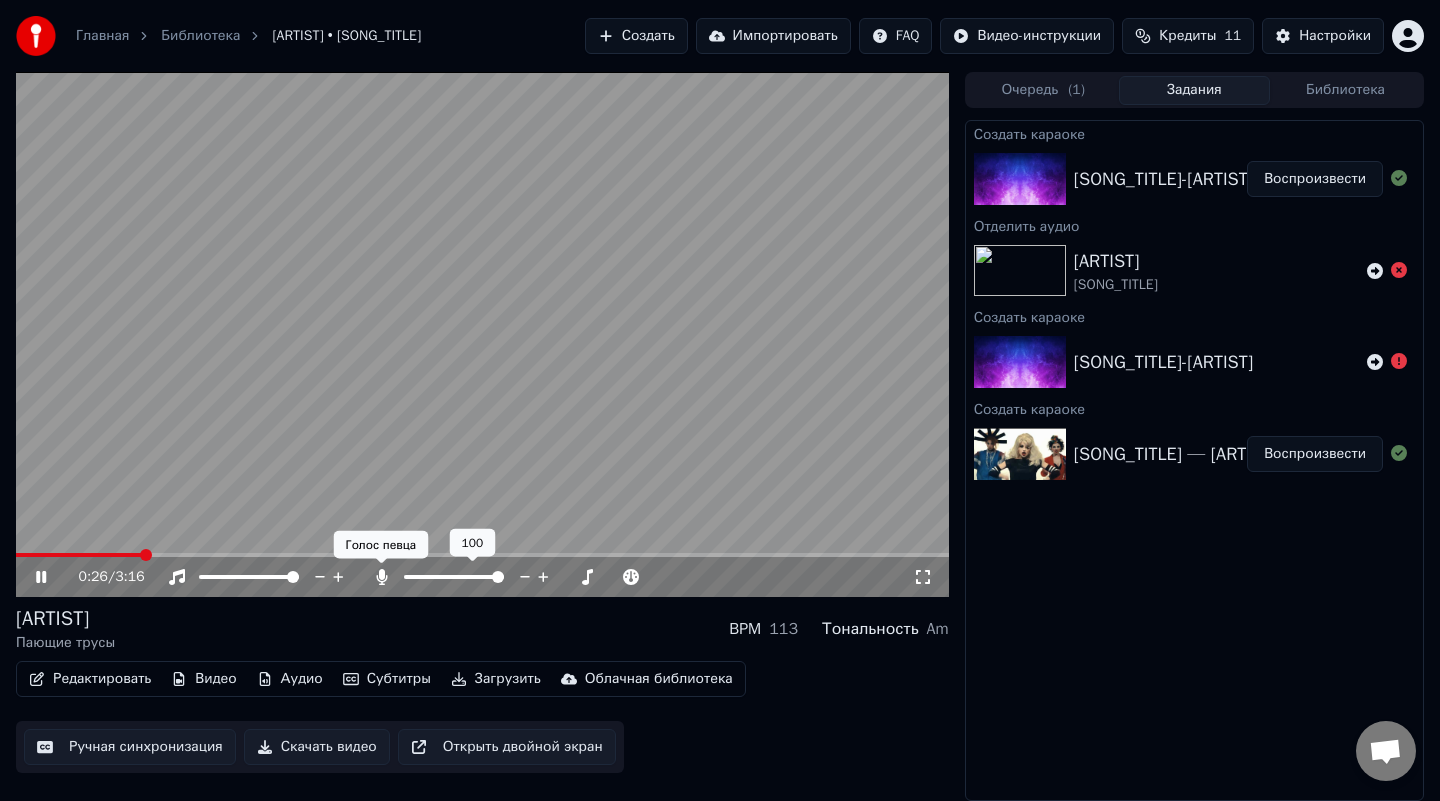 click 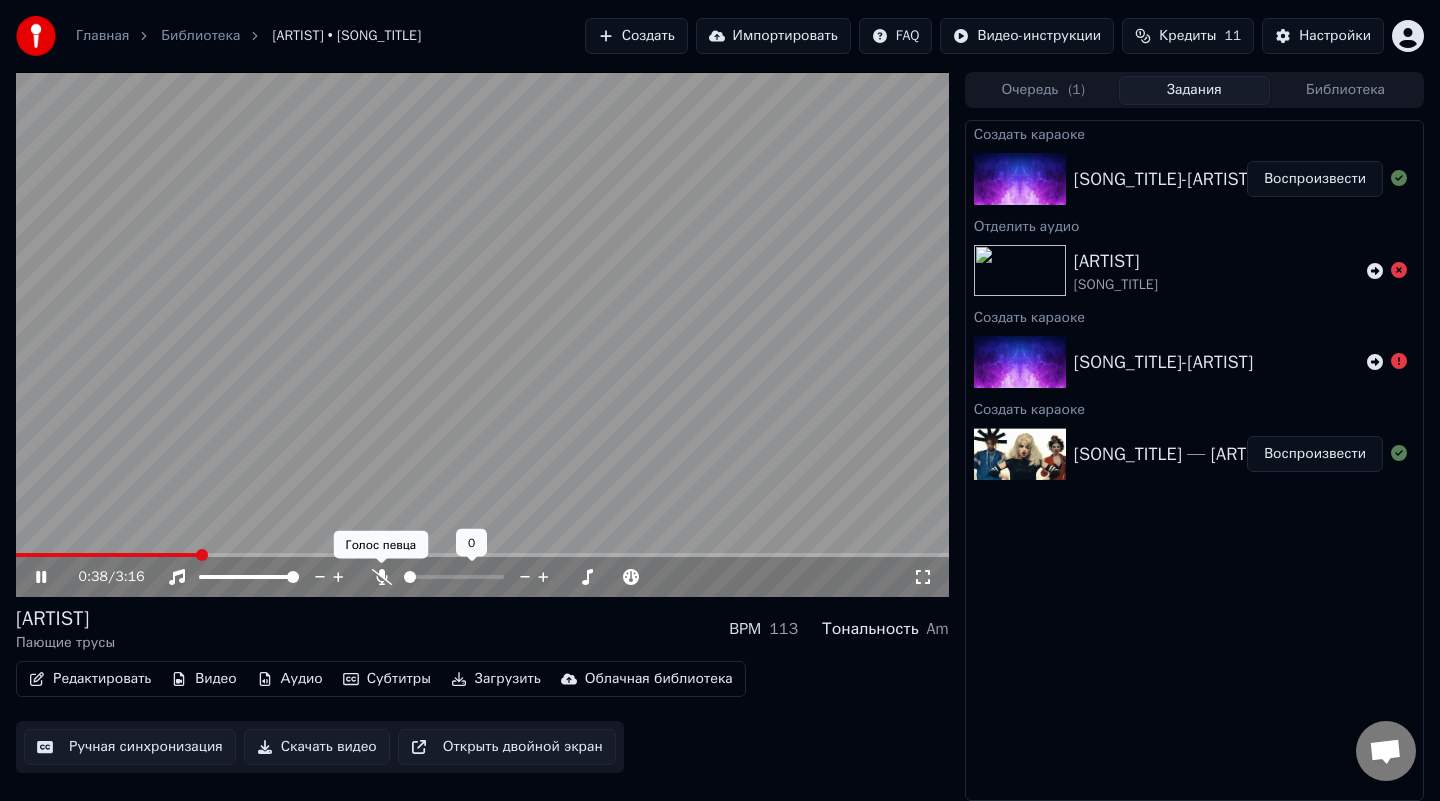 click 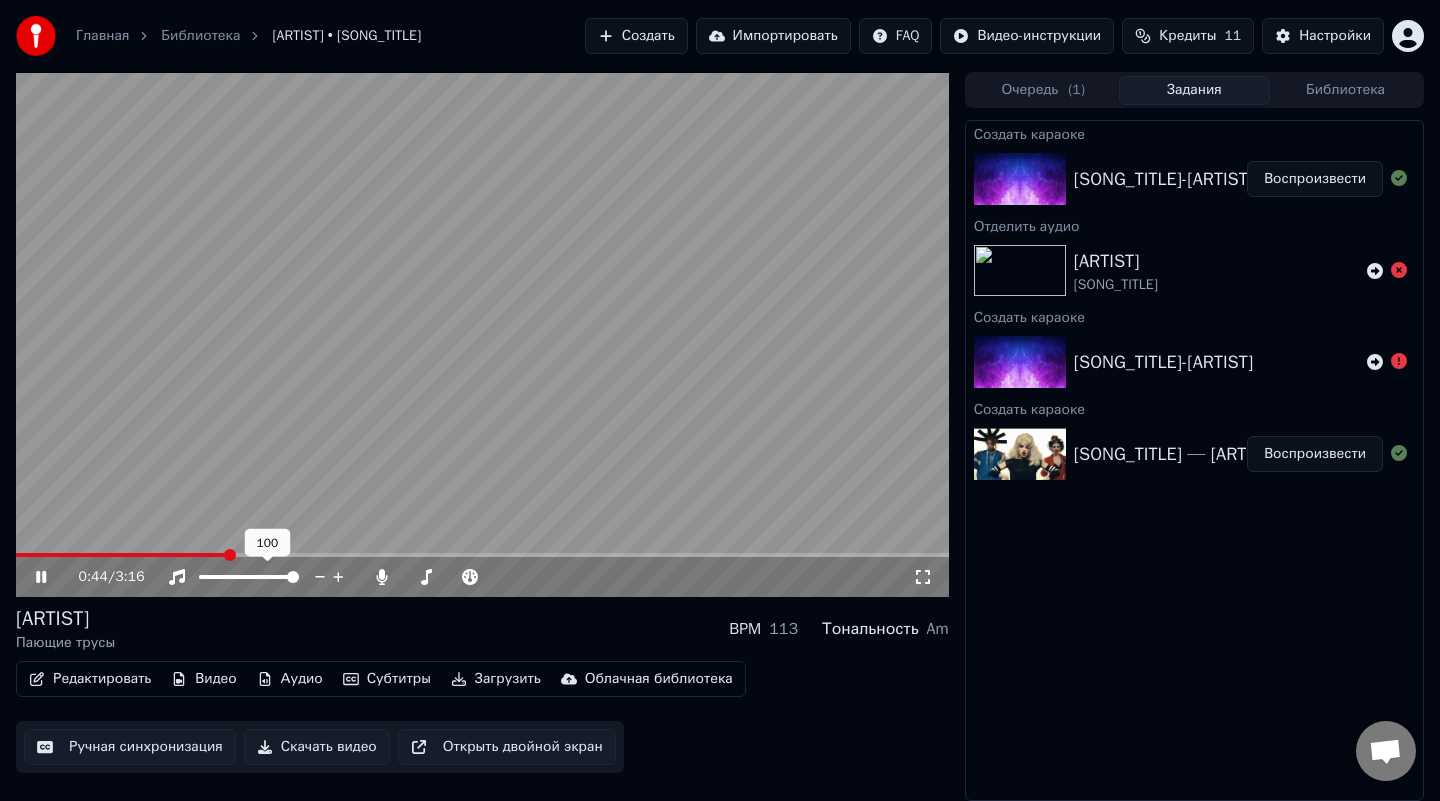 drag, startPoint x: 285, startPoint y: 572, endPoint x: 250, endPoint y: 577, distance: 35.35534 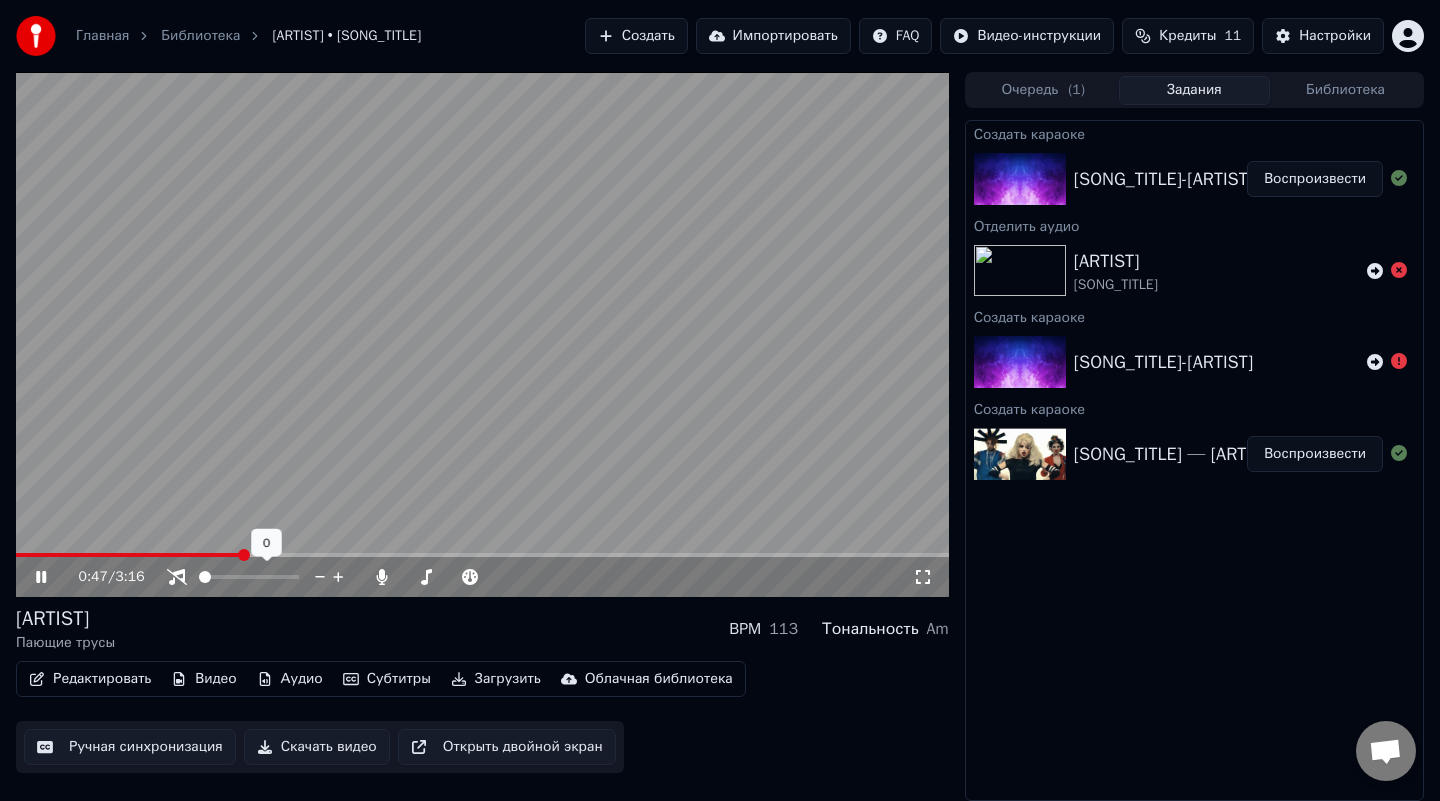 click at bounding box center [205, 577] 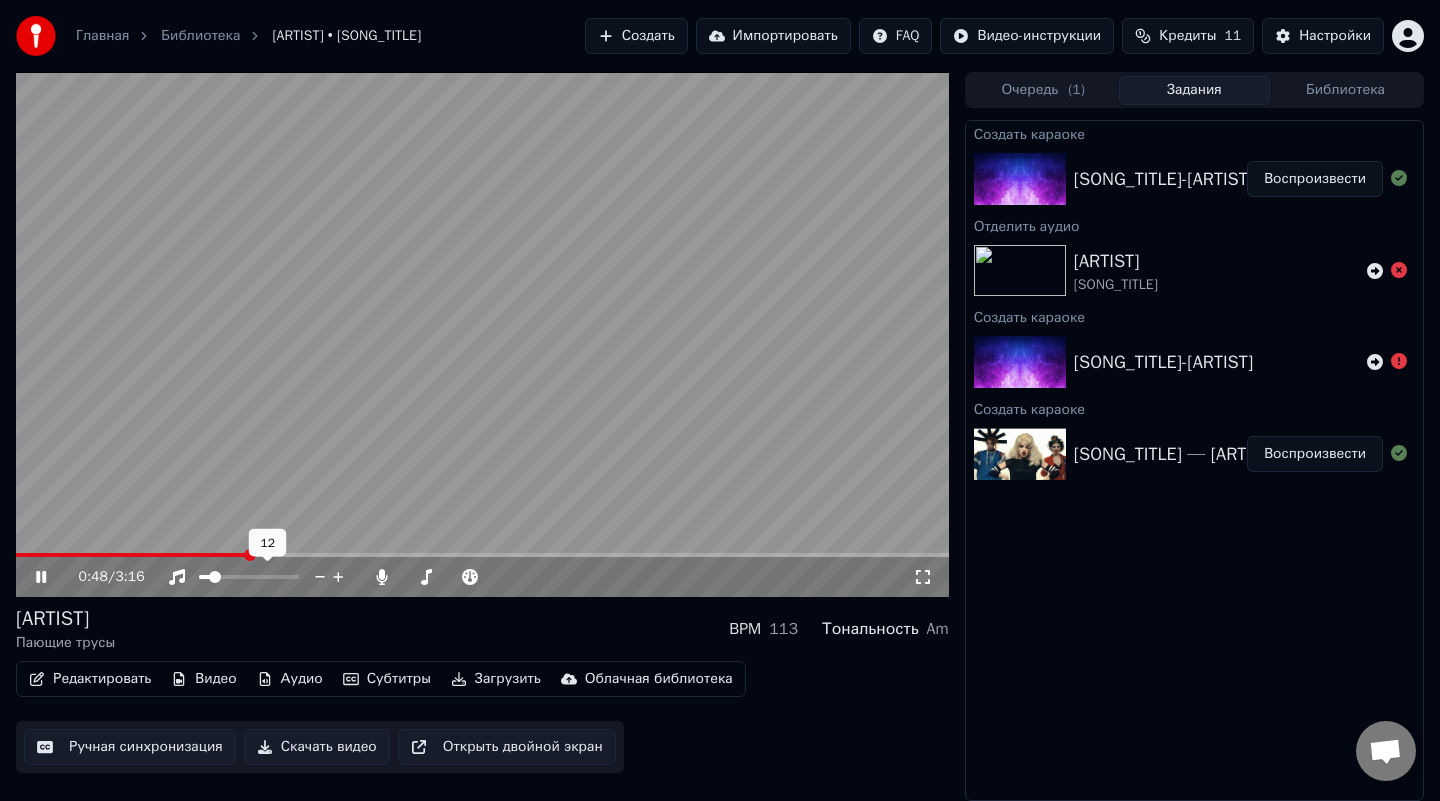 click at bounding box center (215, 577) 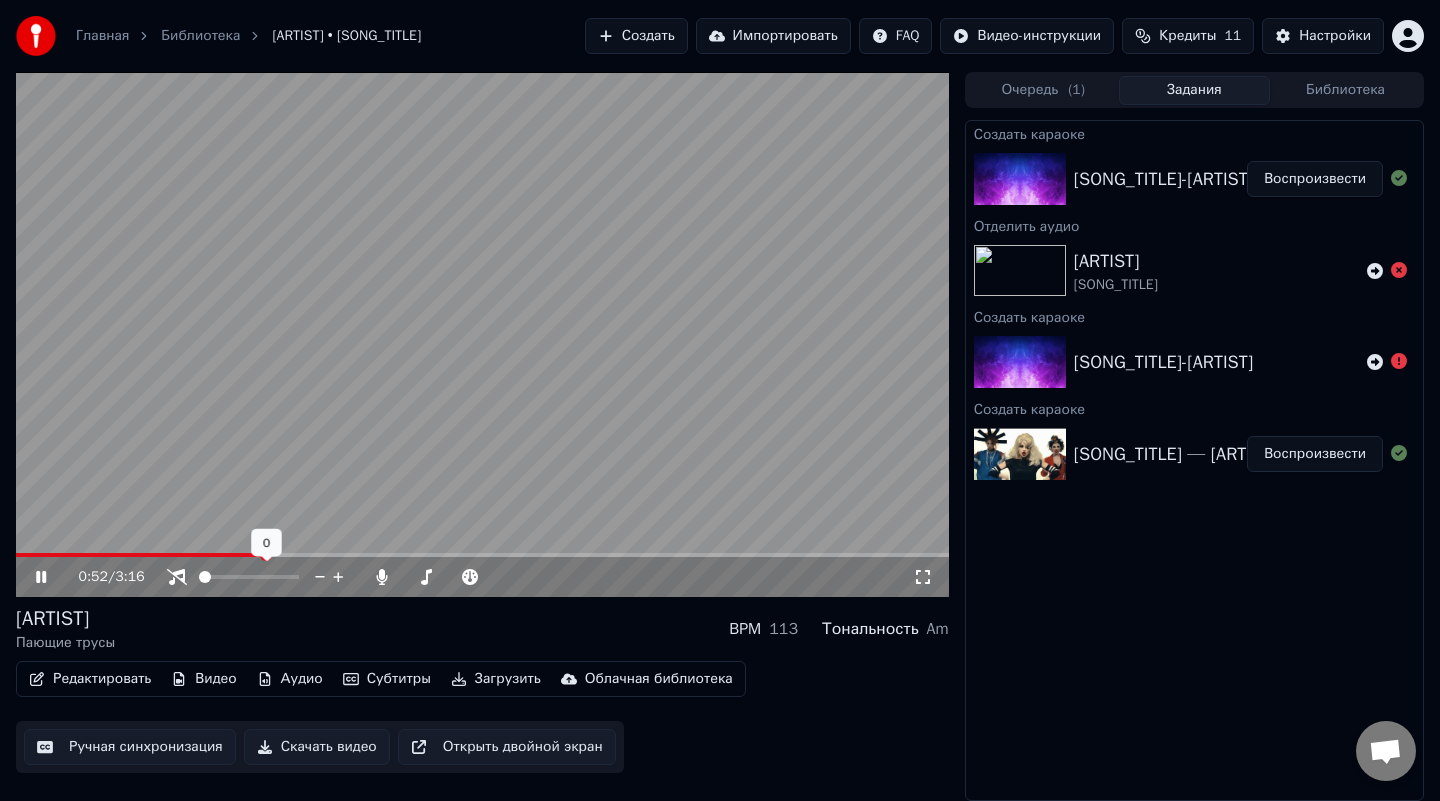 click at bounding box center [205, 577] 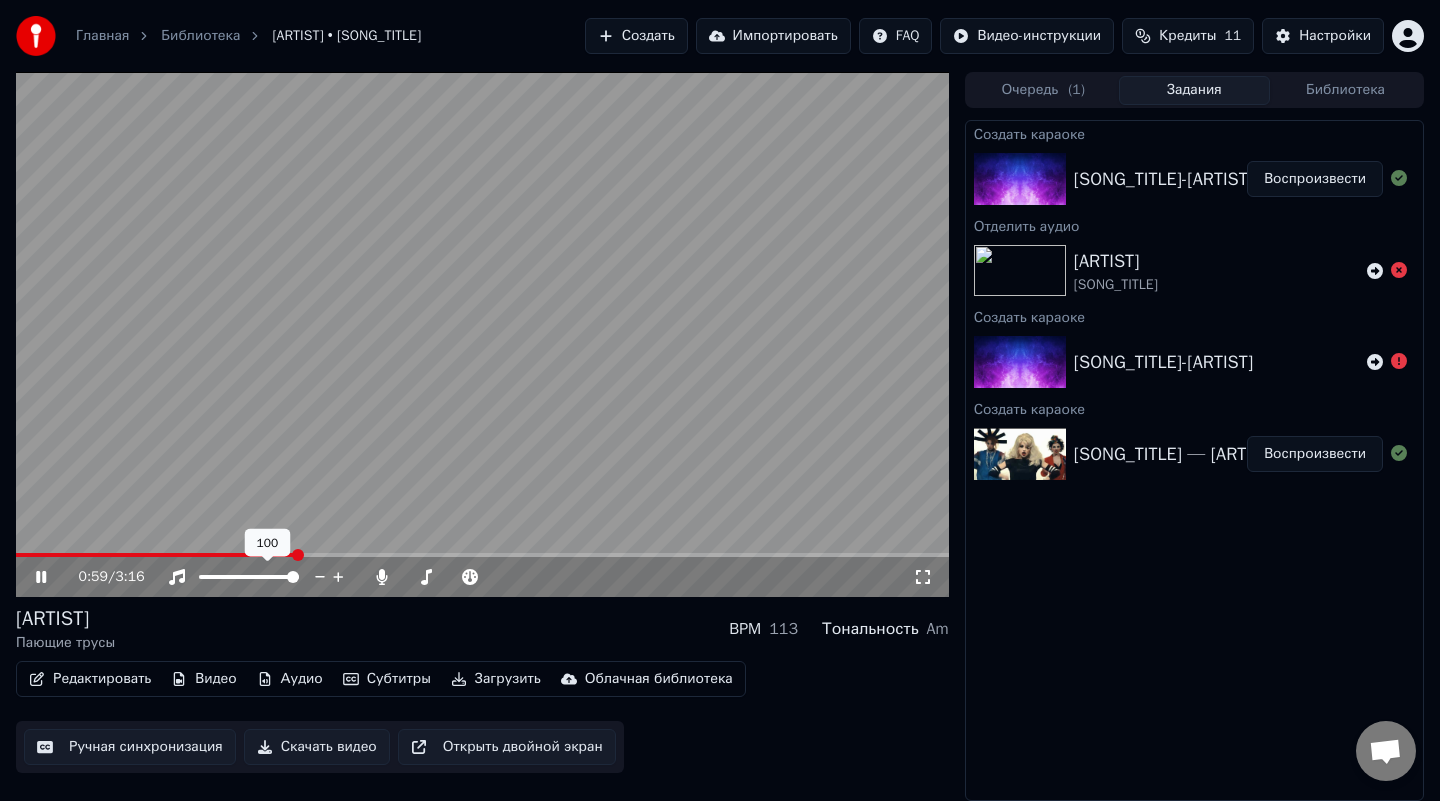 click at bounding box center [293, 577] 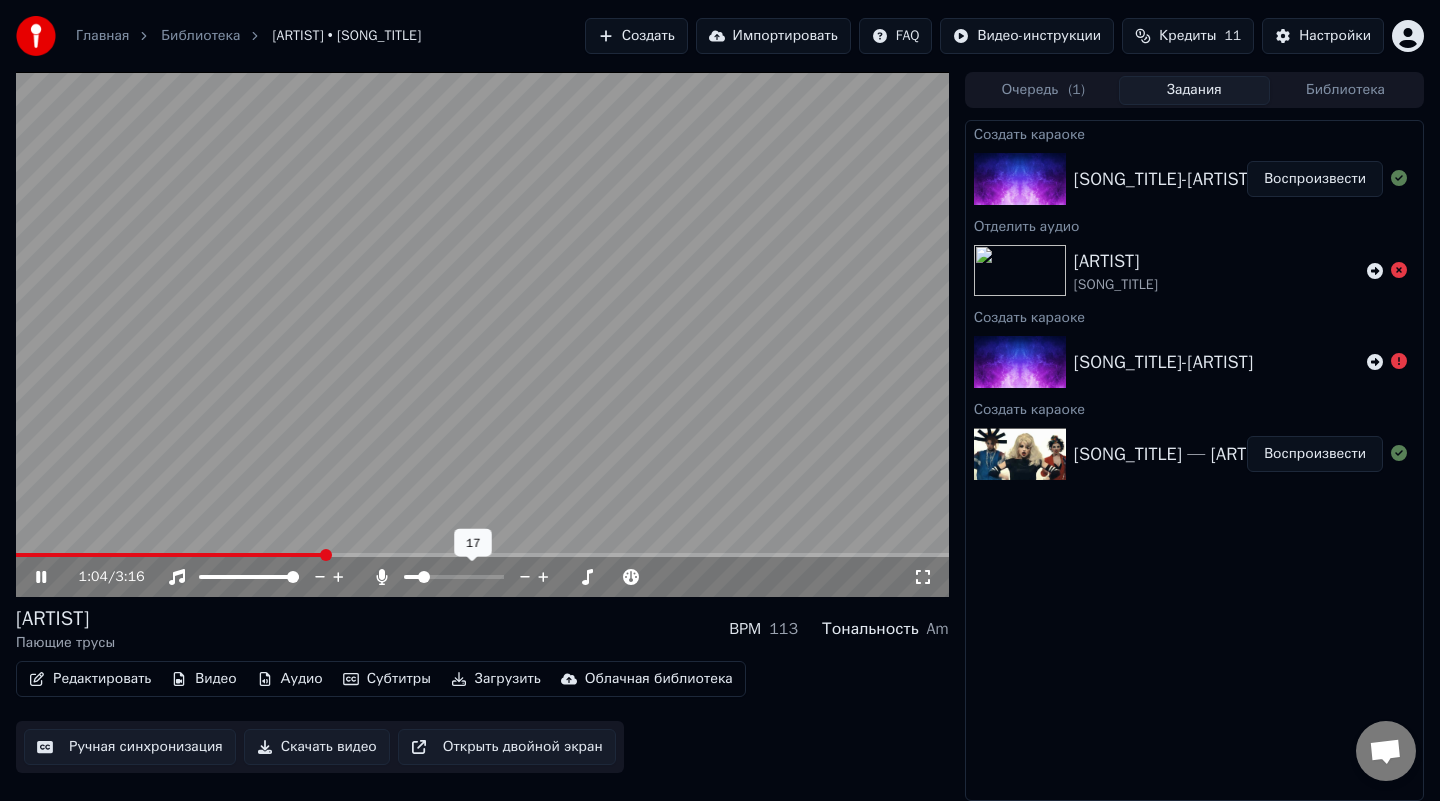 click at bounding box center [424, 577] 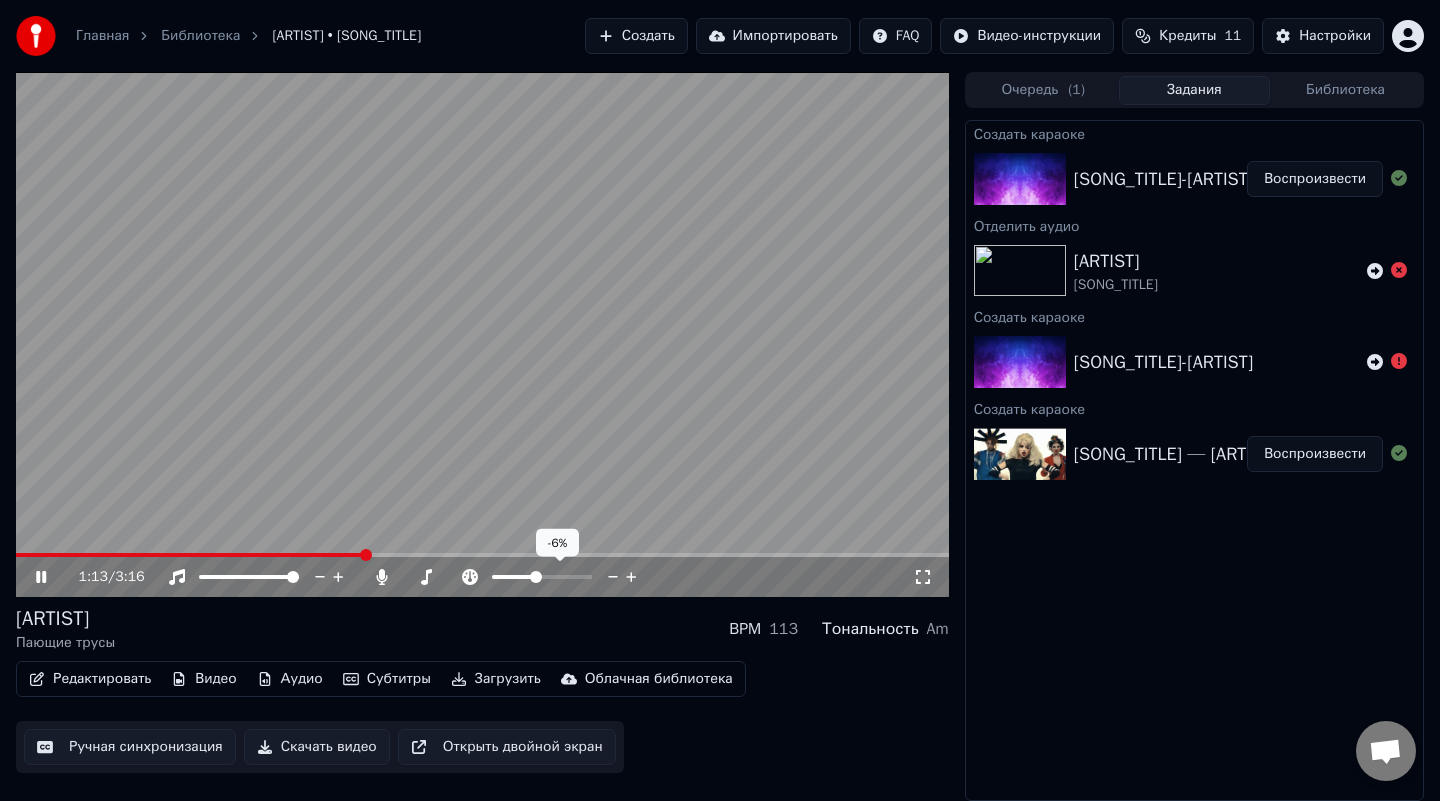 click 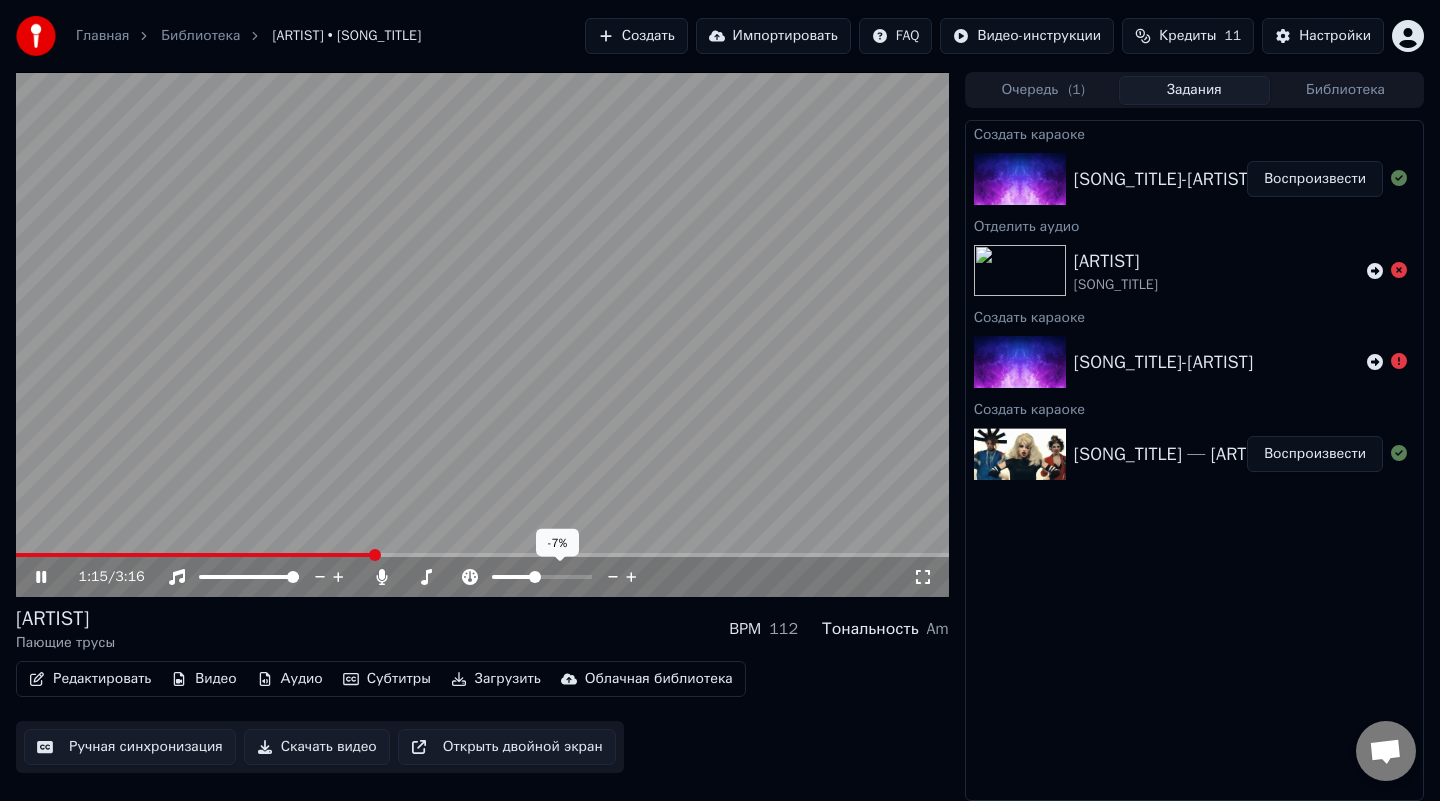 click 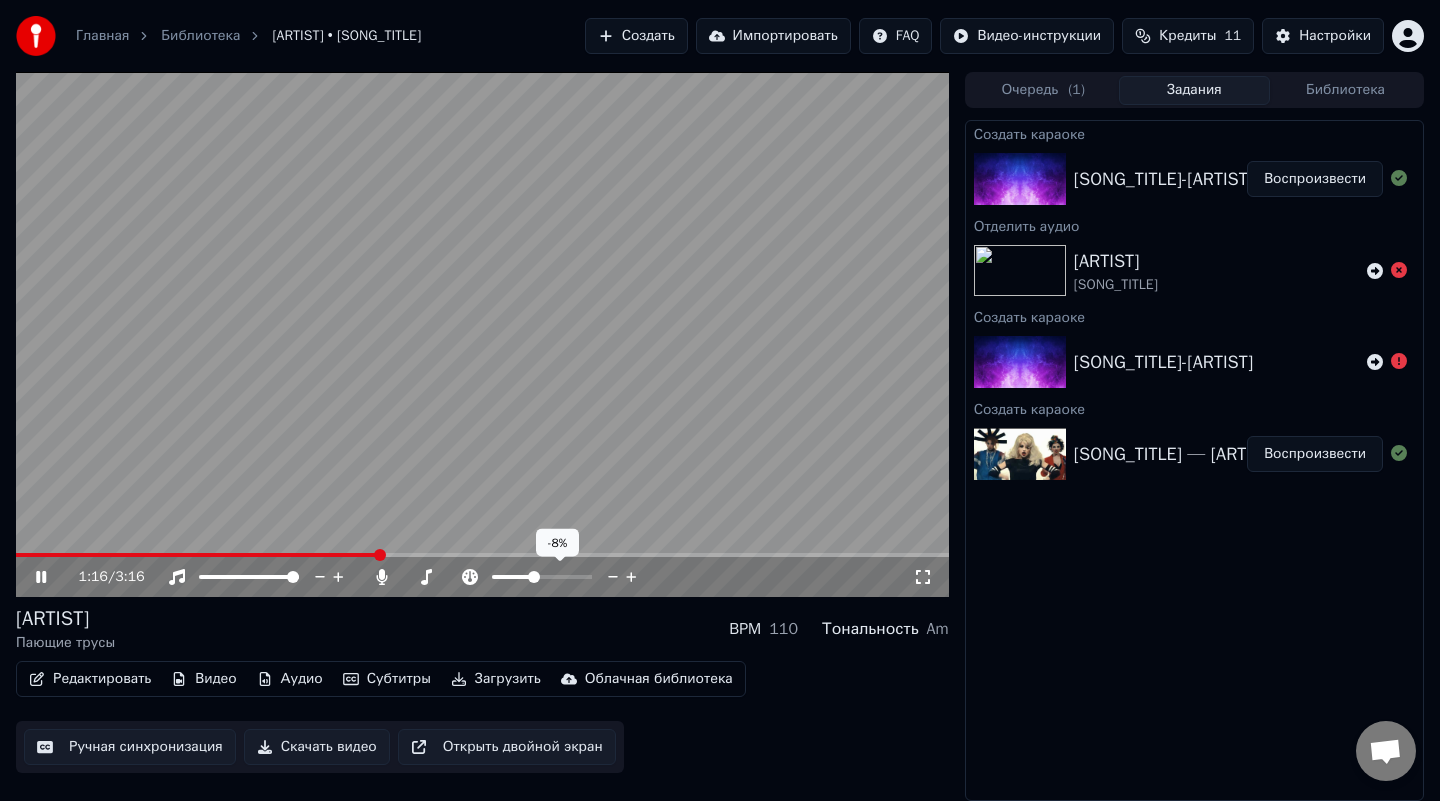 click 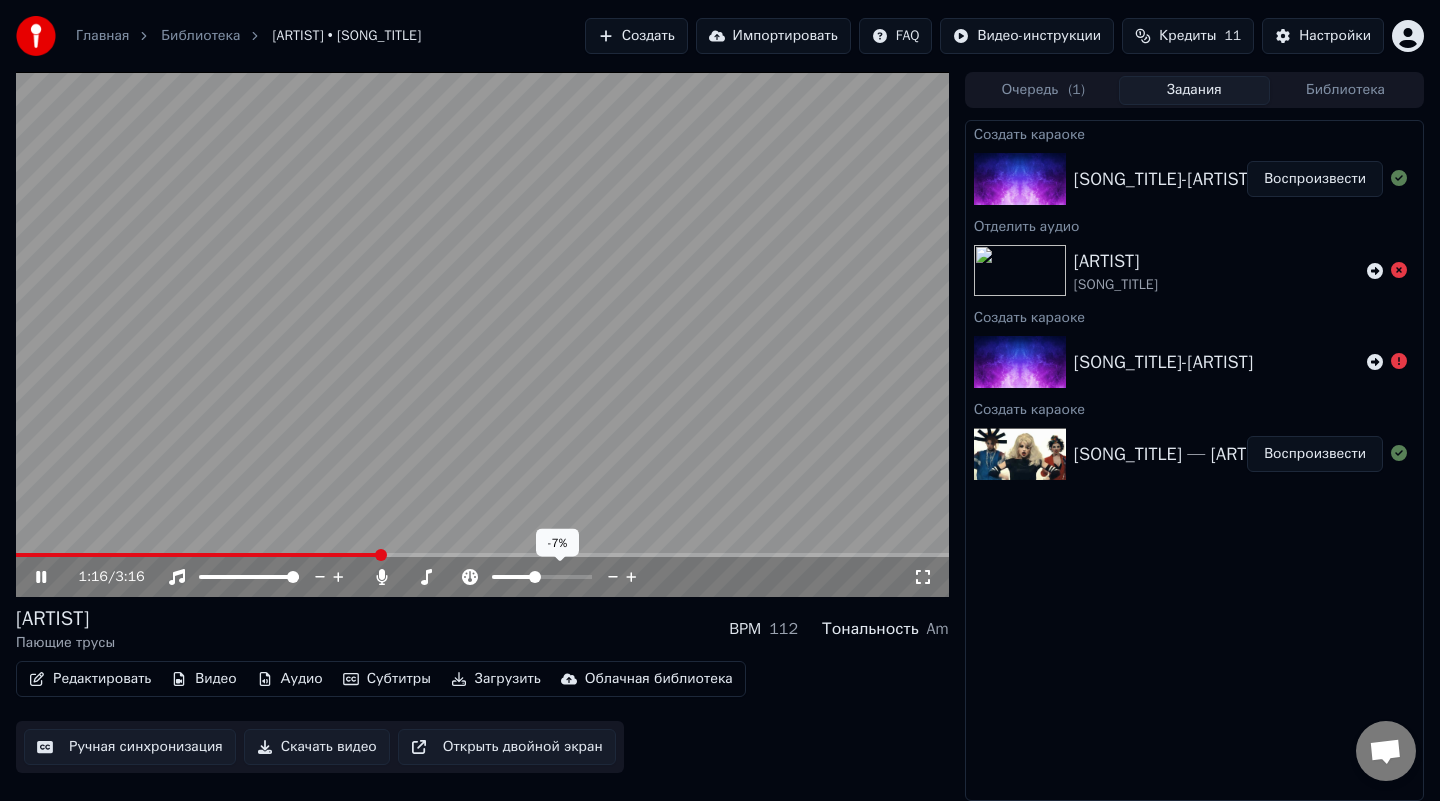 click 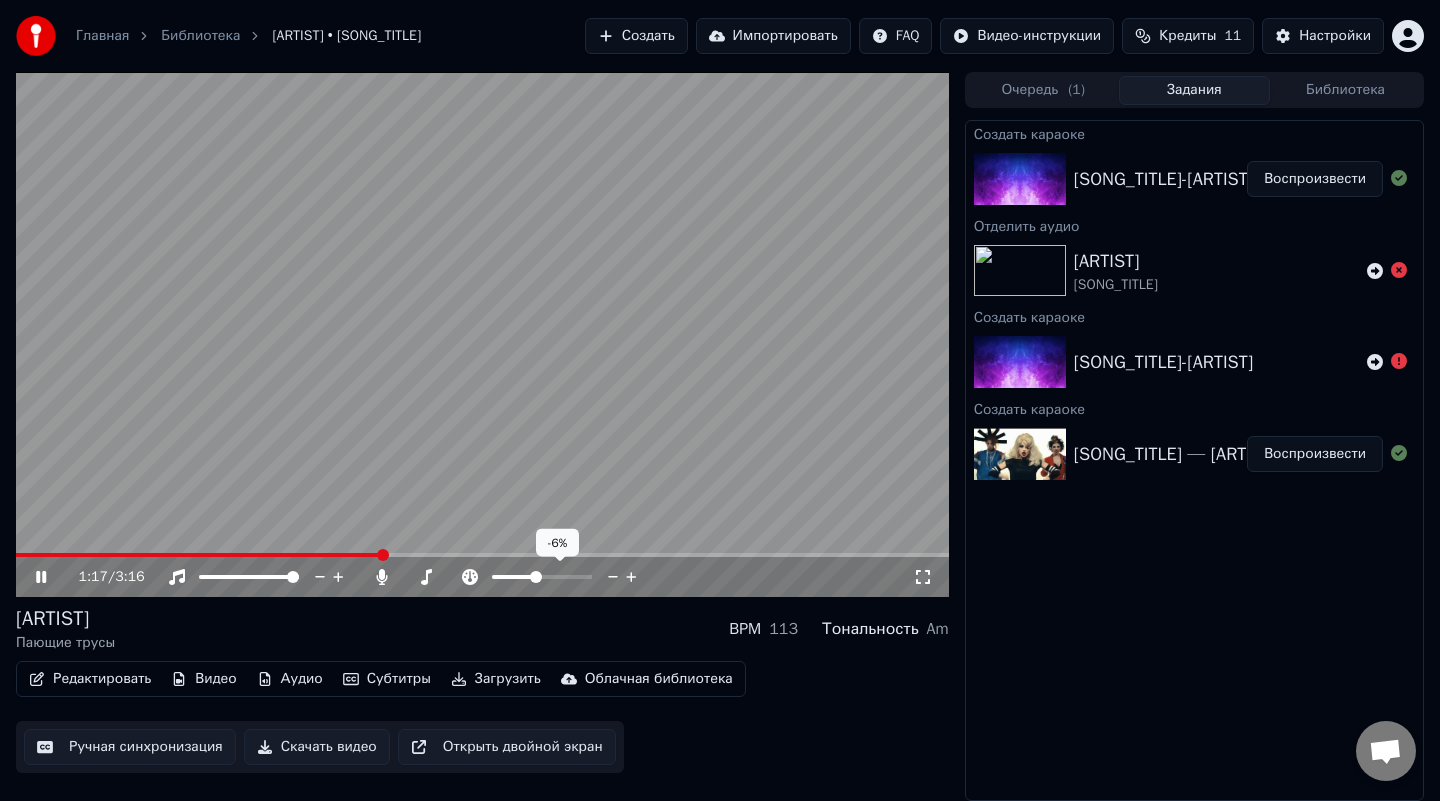 click 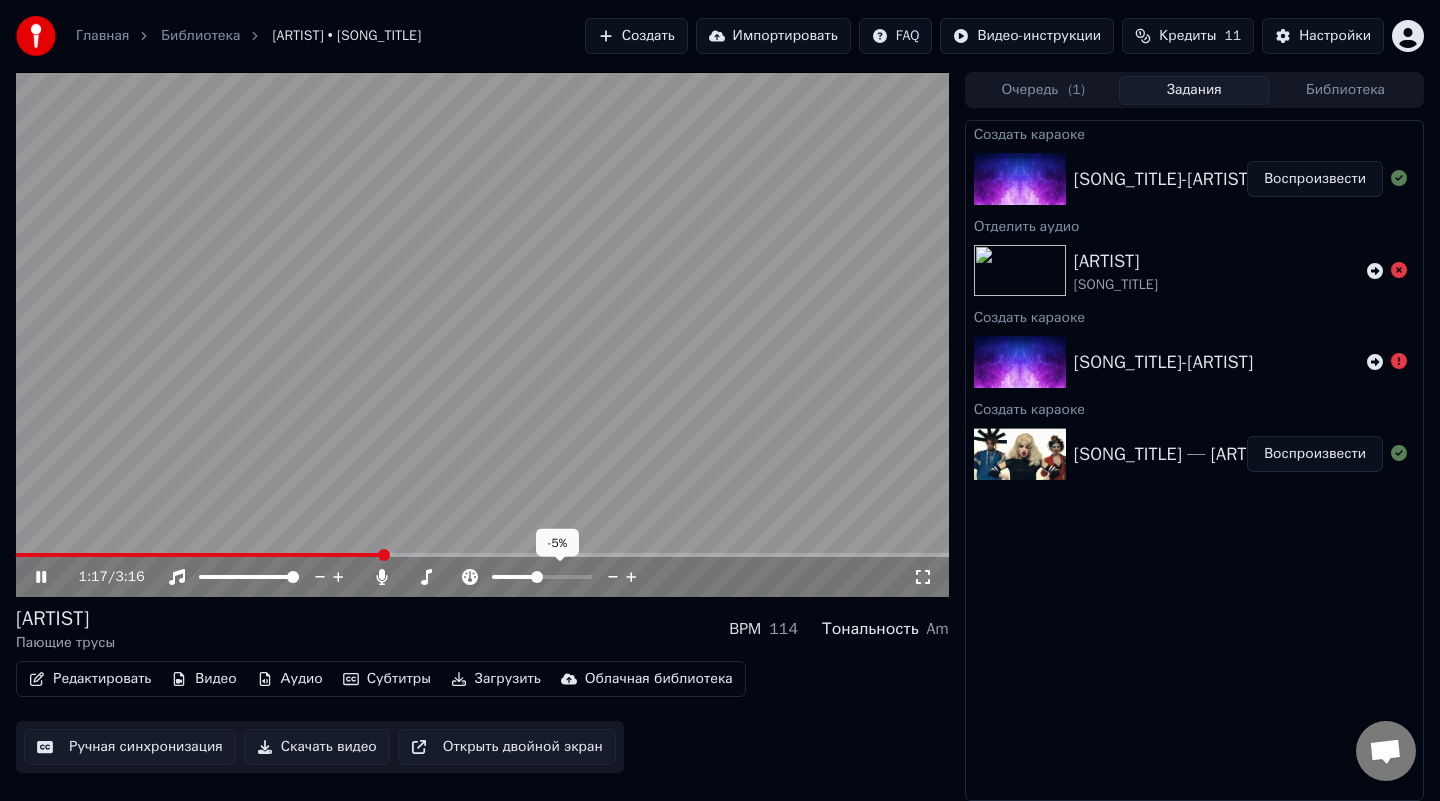 click 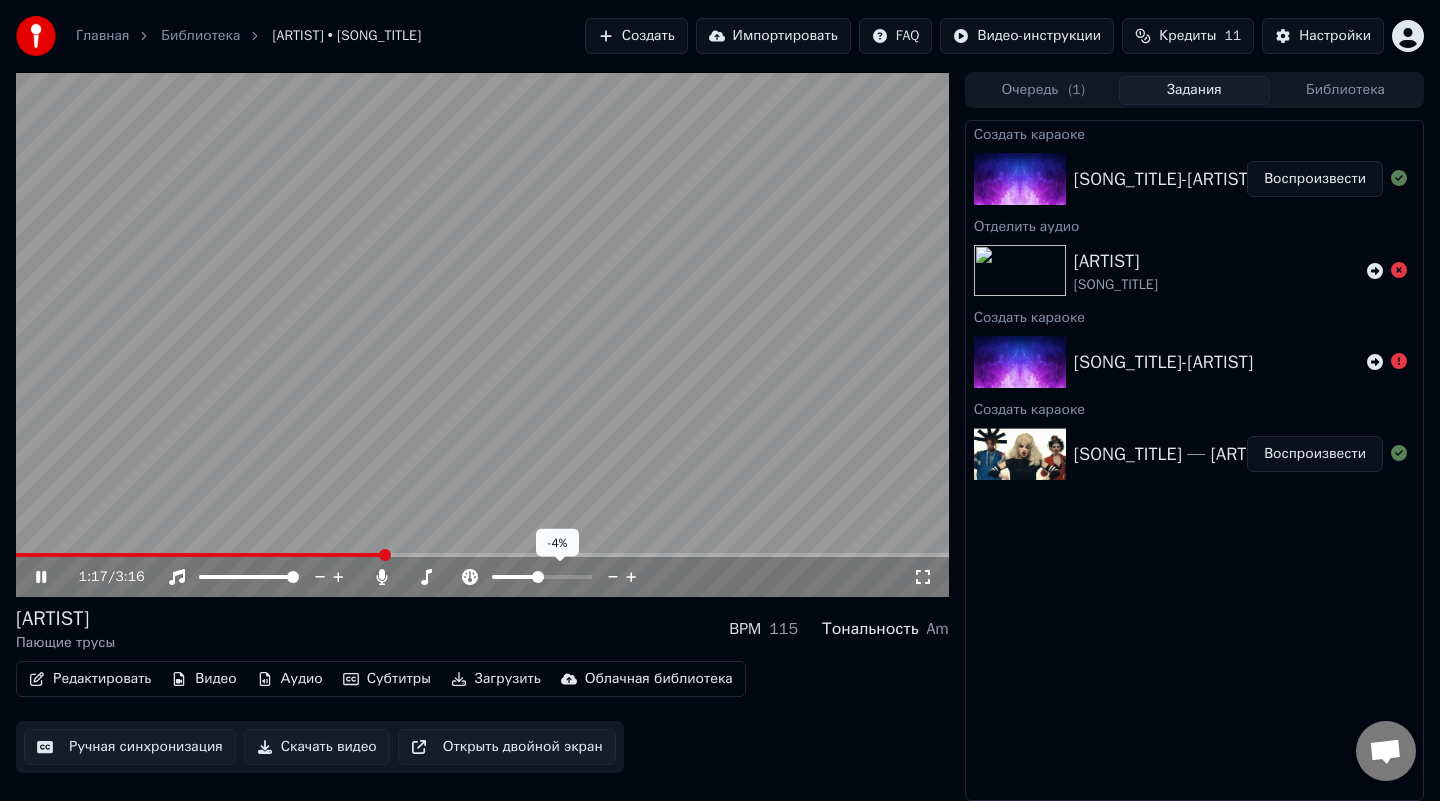 click 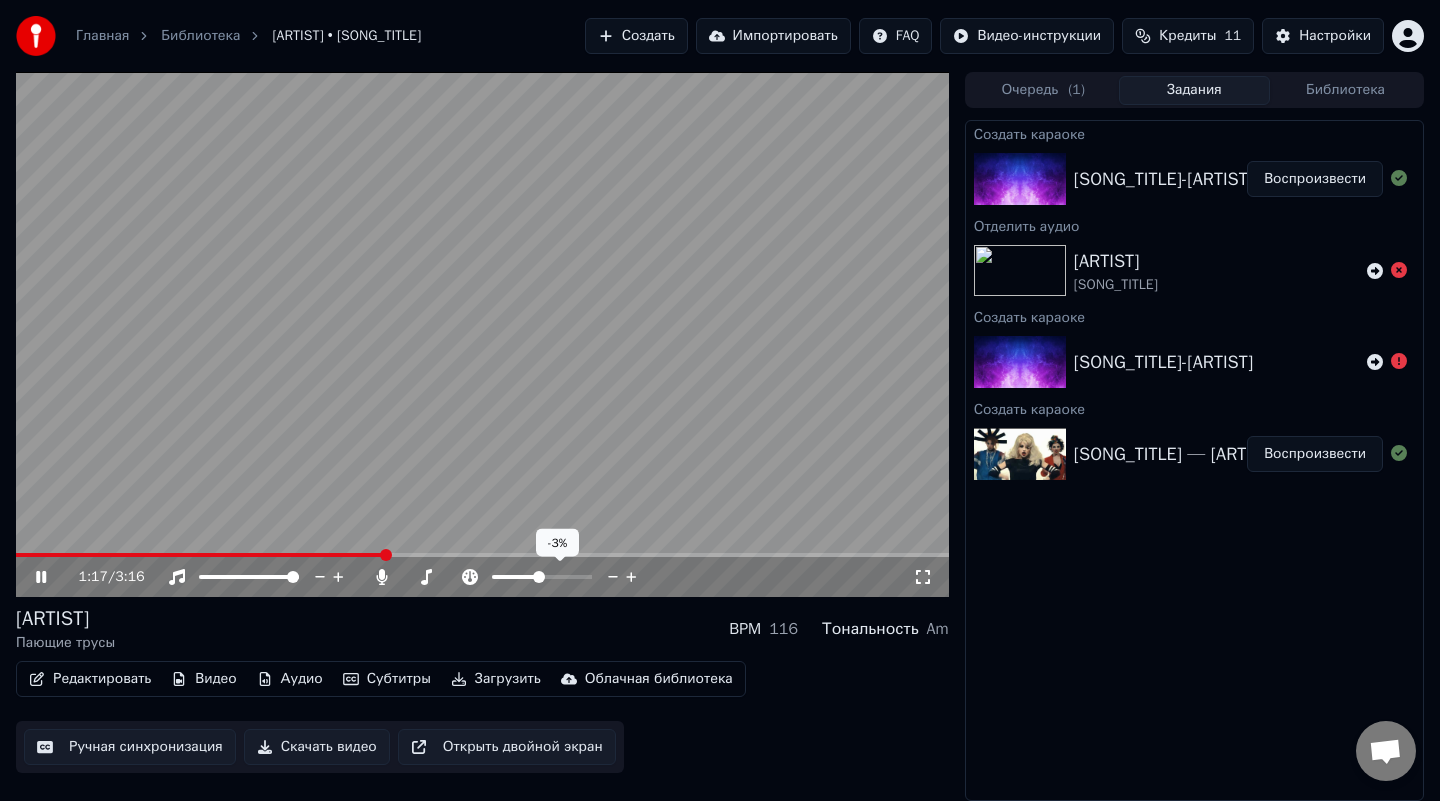 click 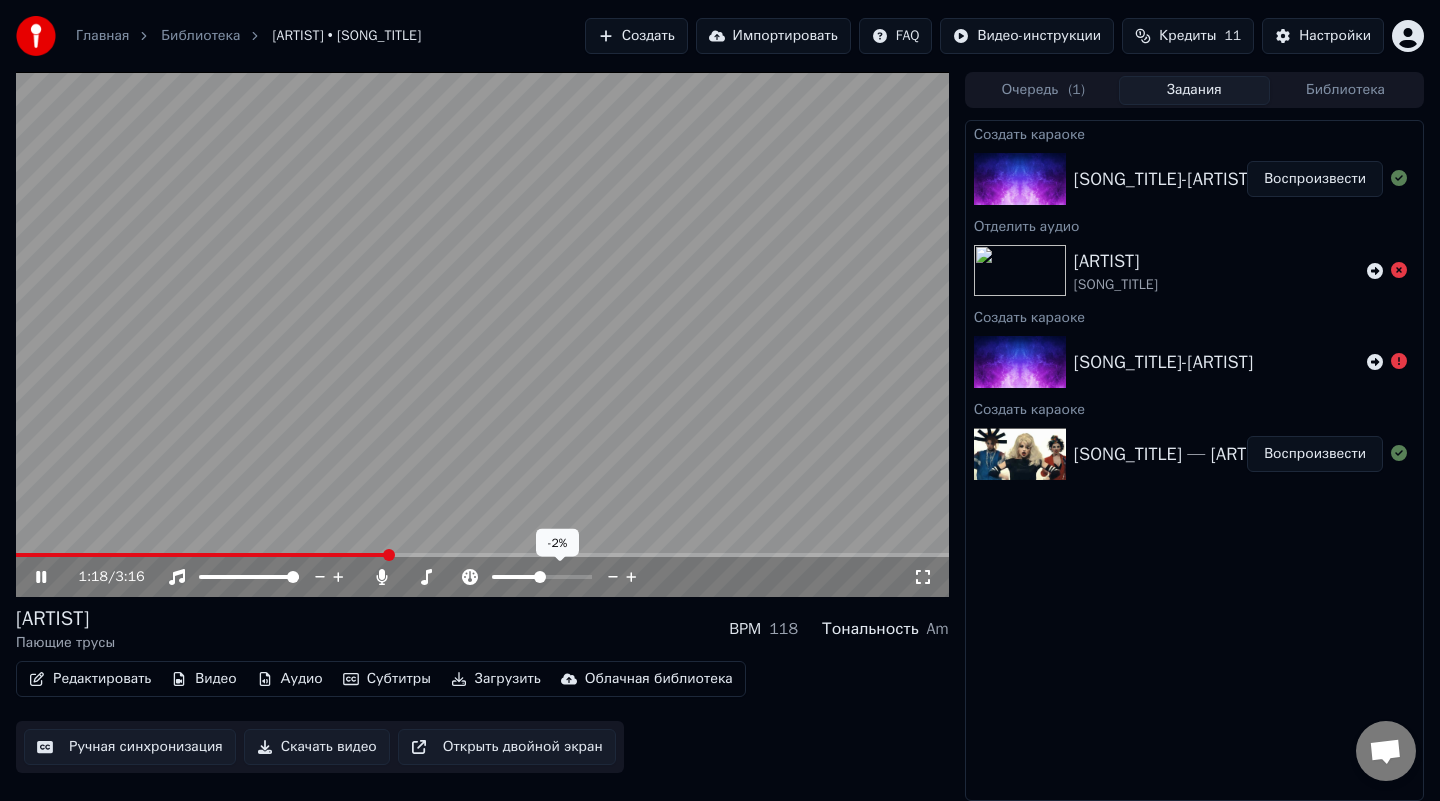 click 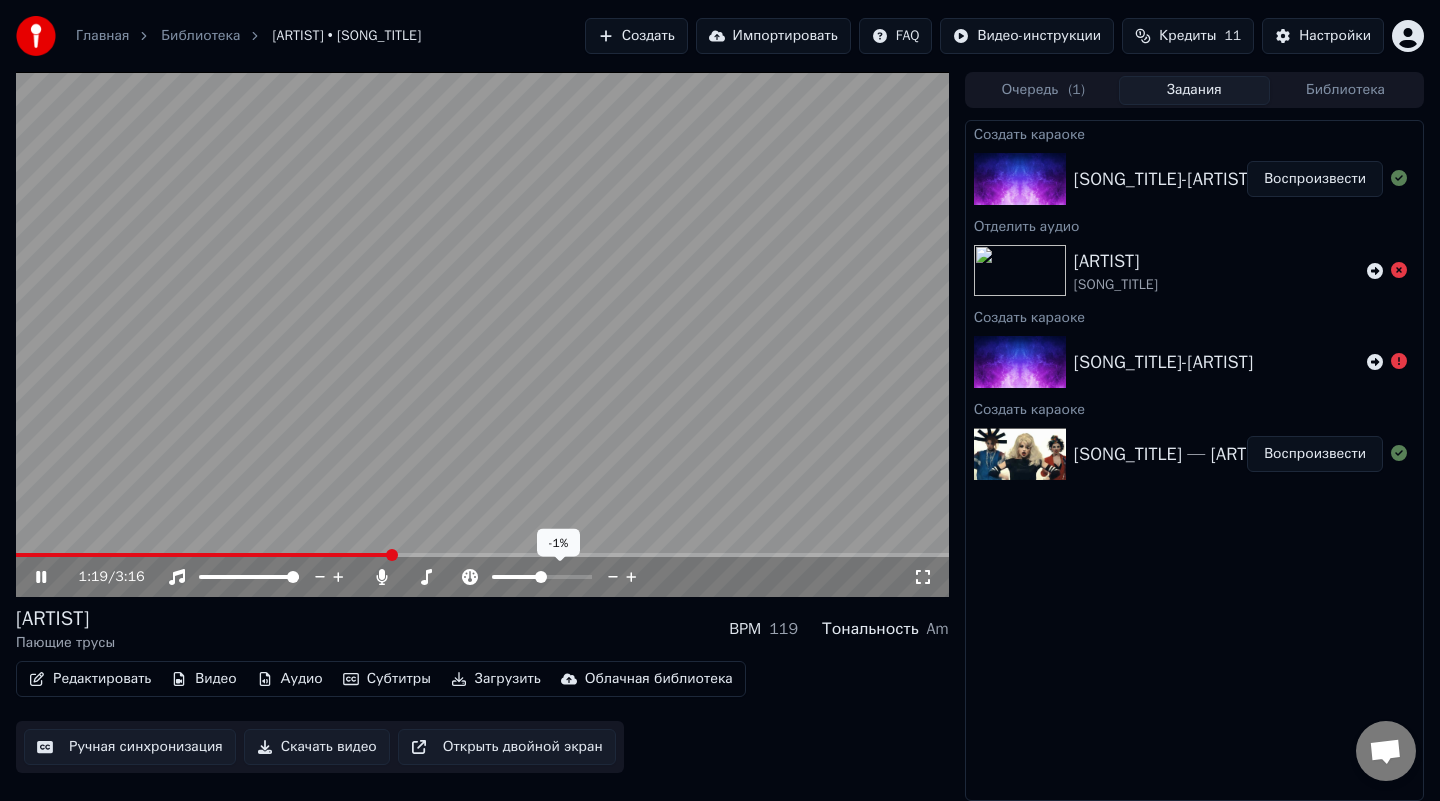 click 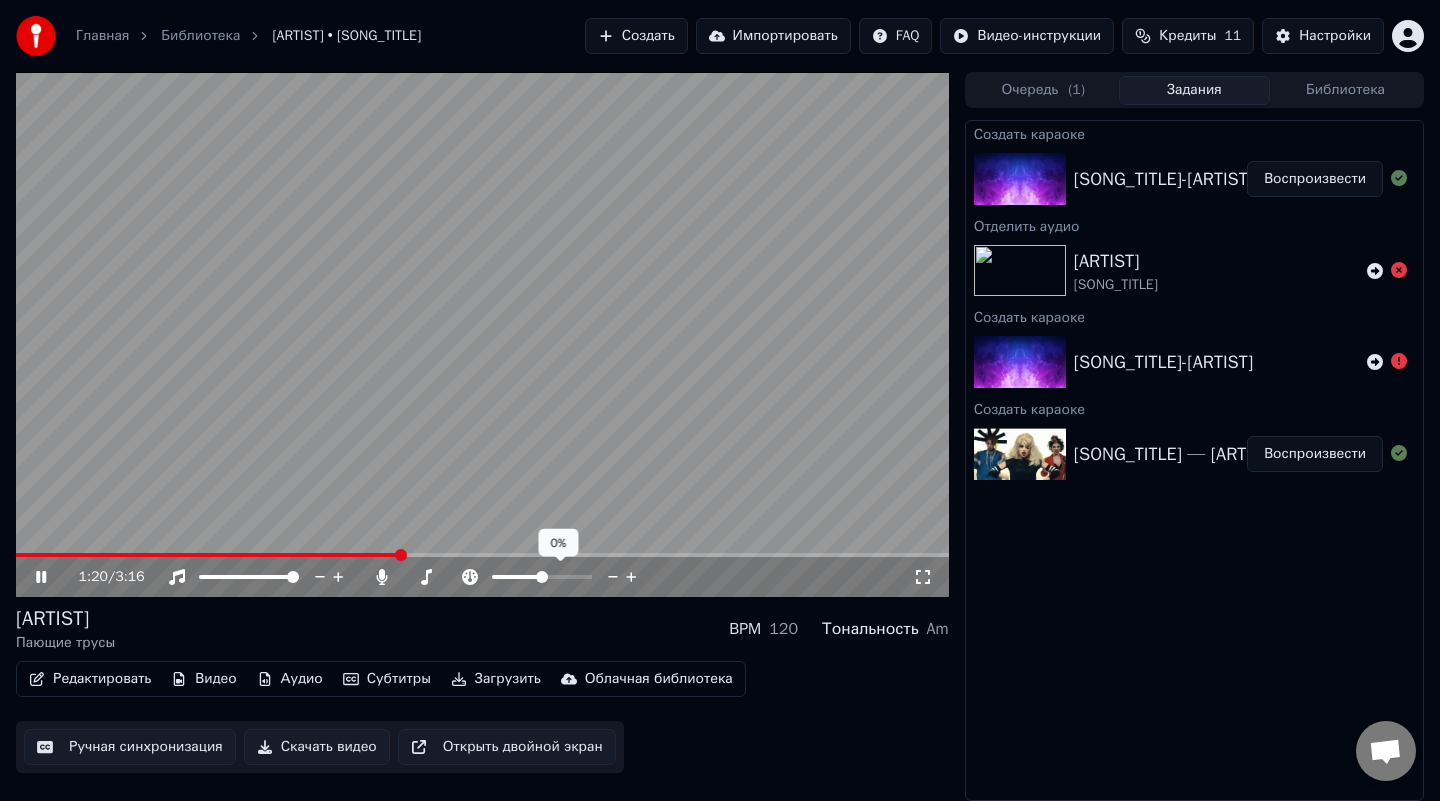 click 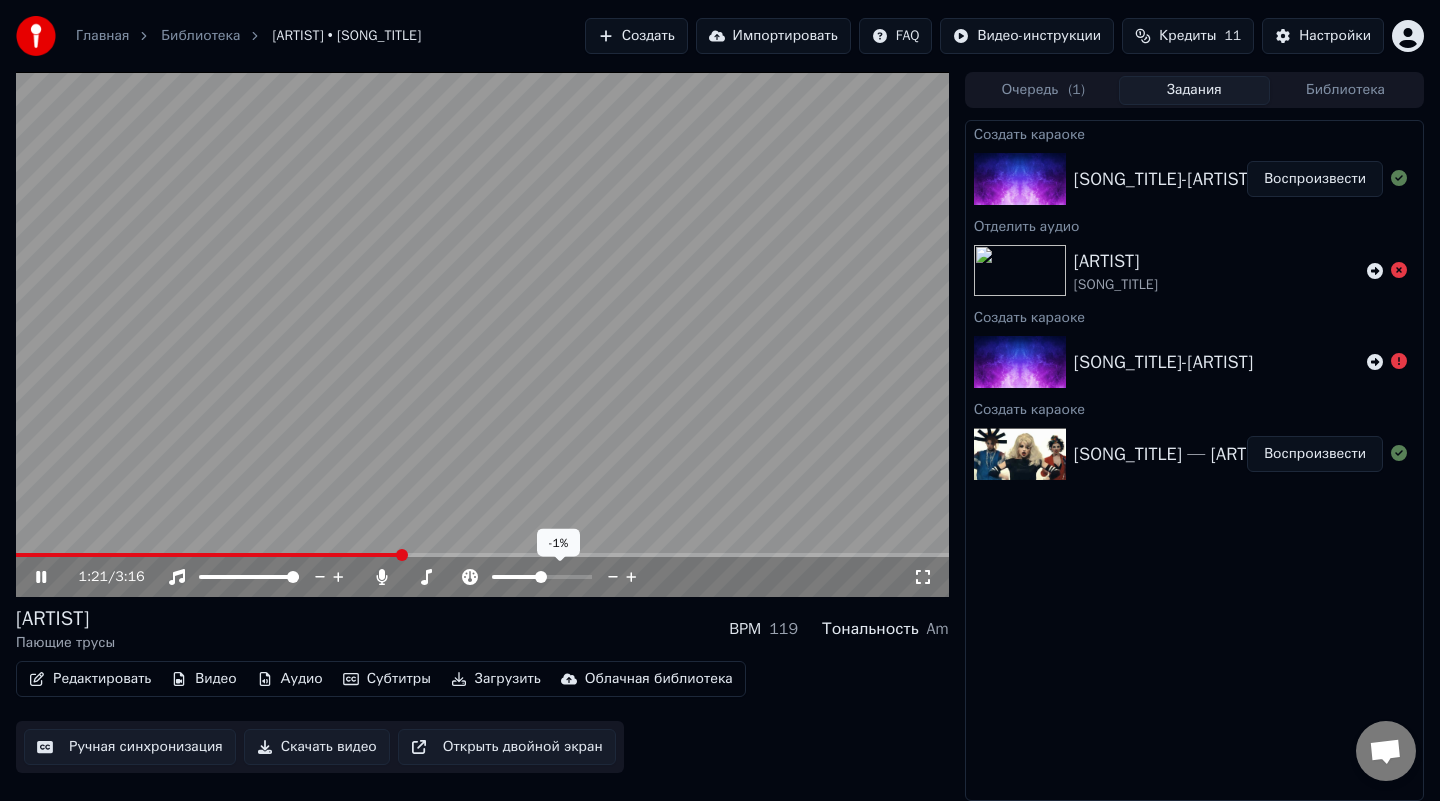 click 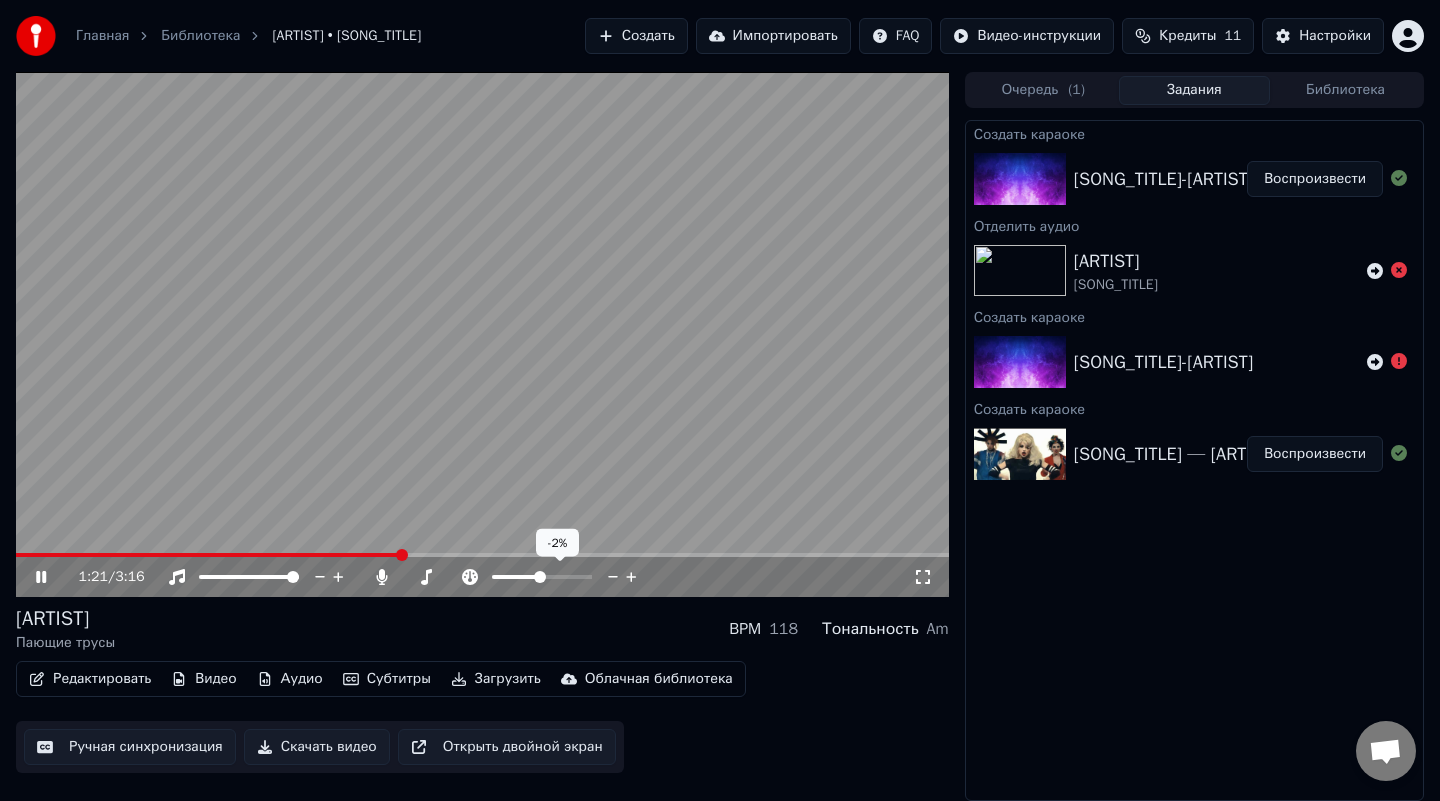click 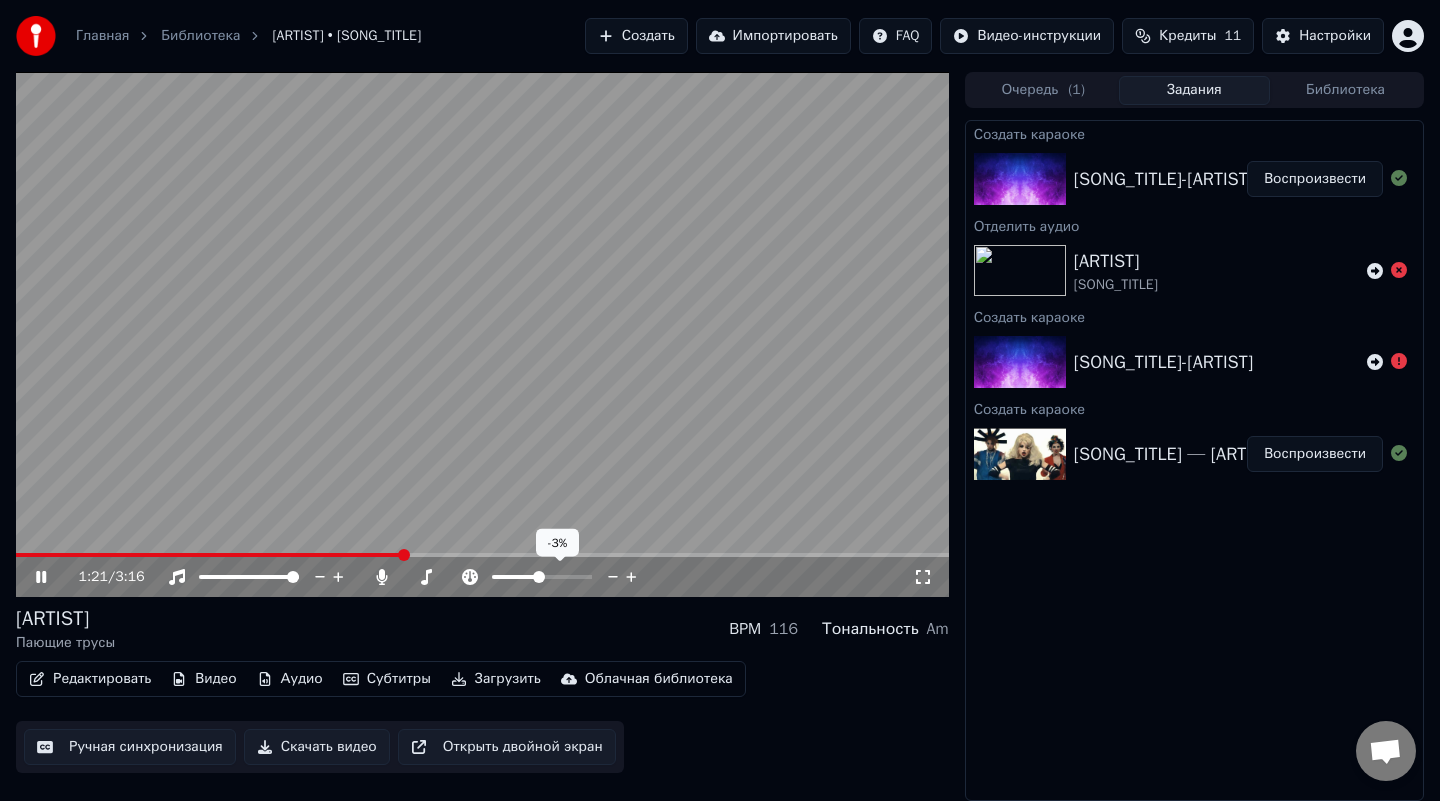 click 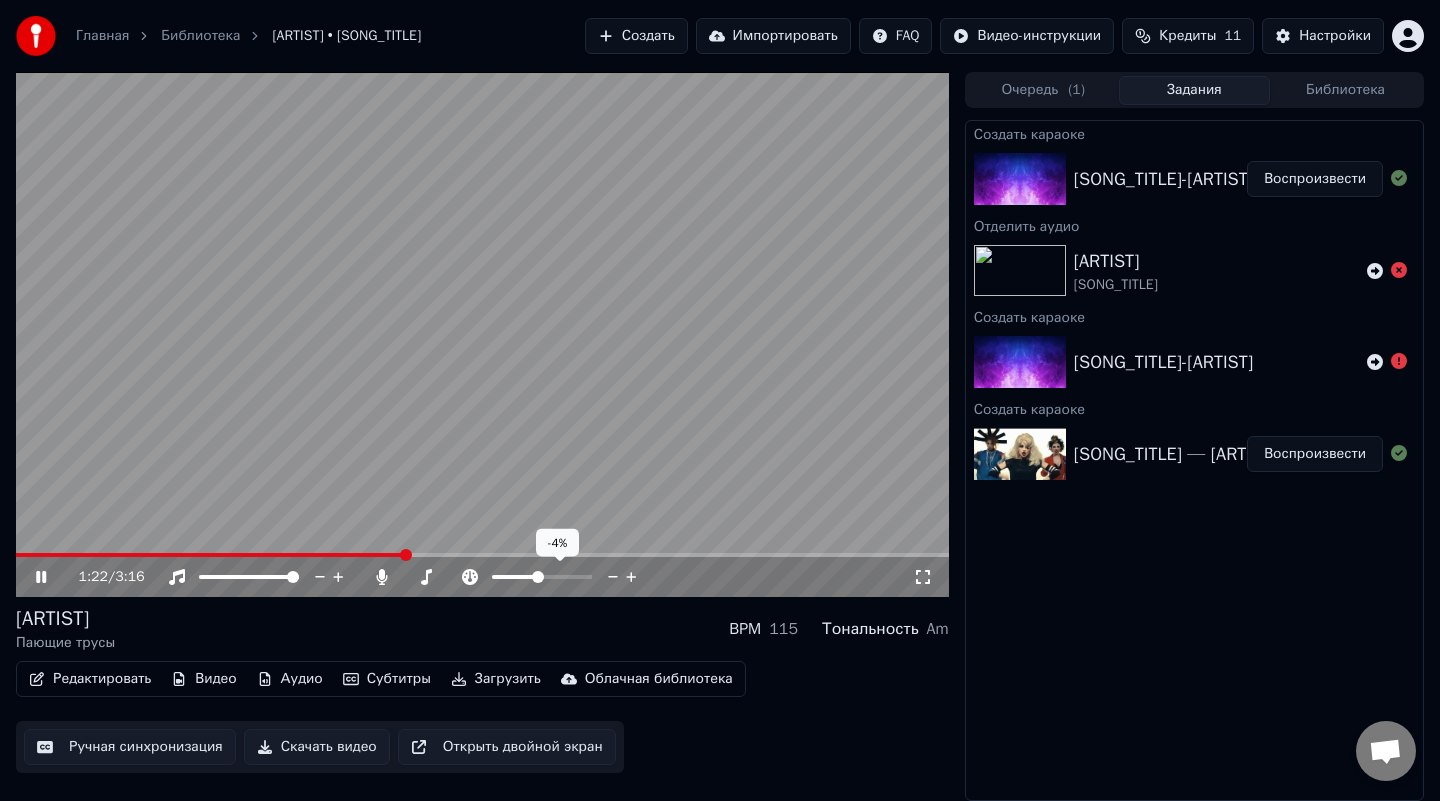 click 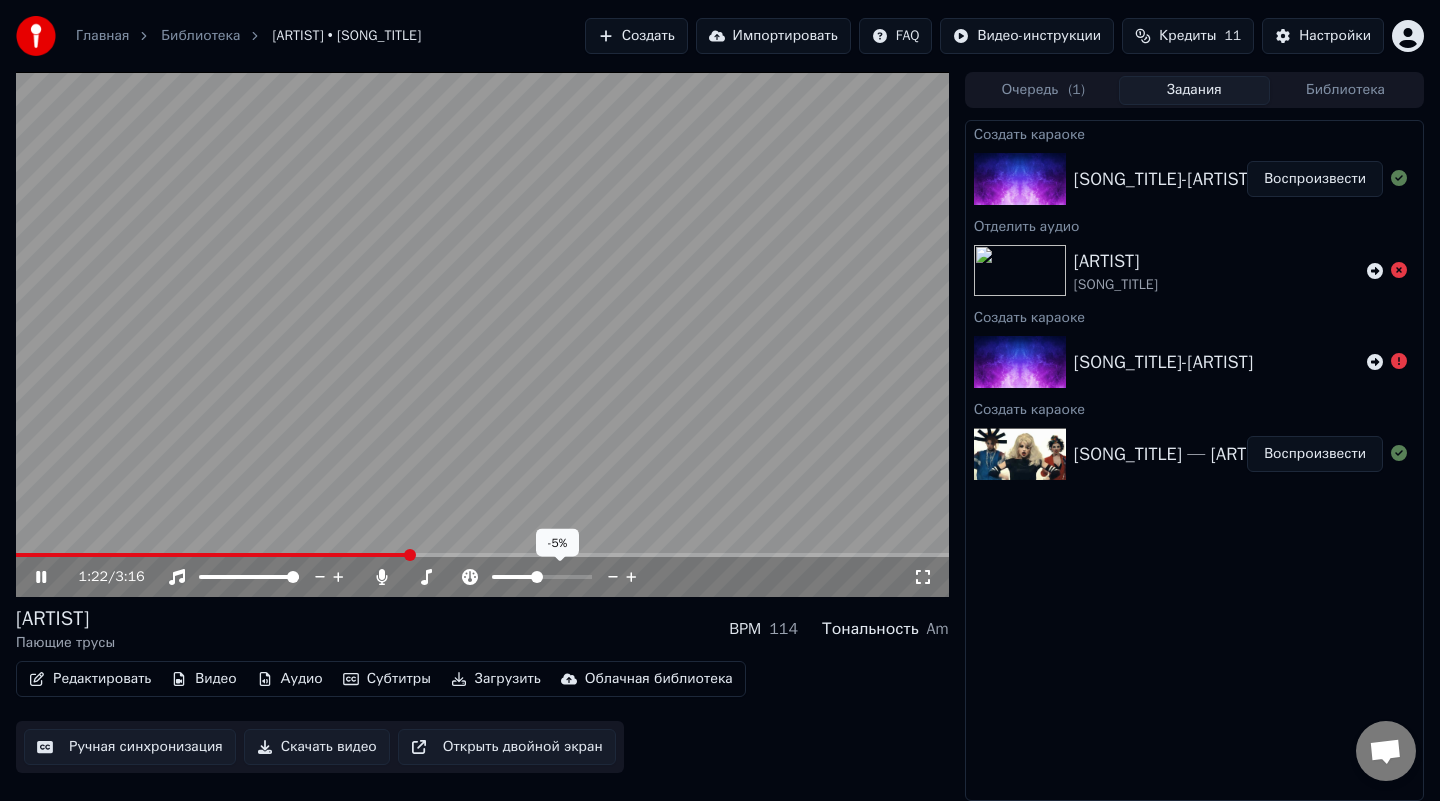 click 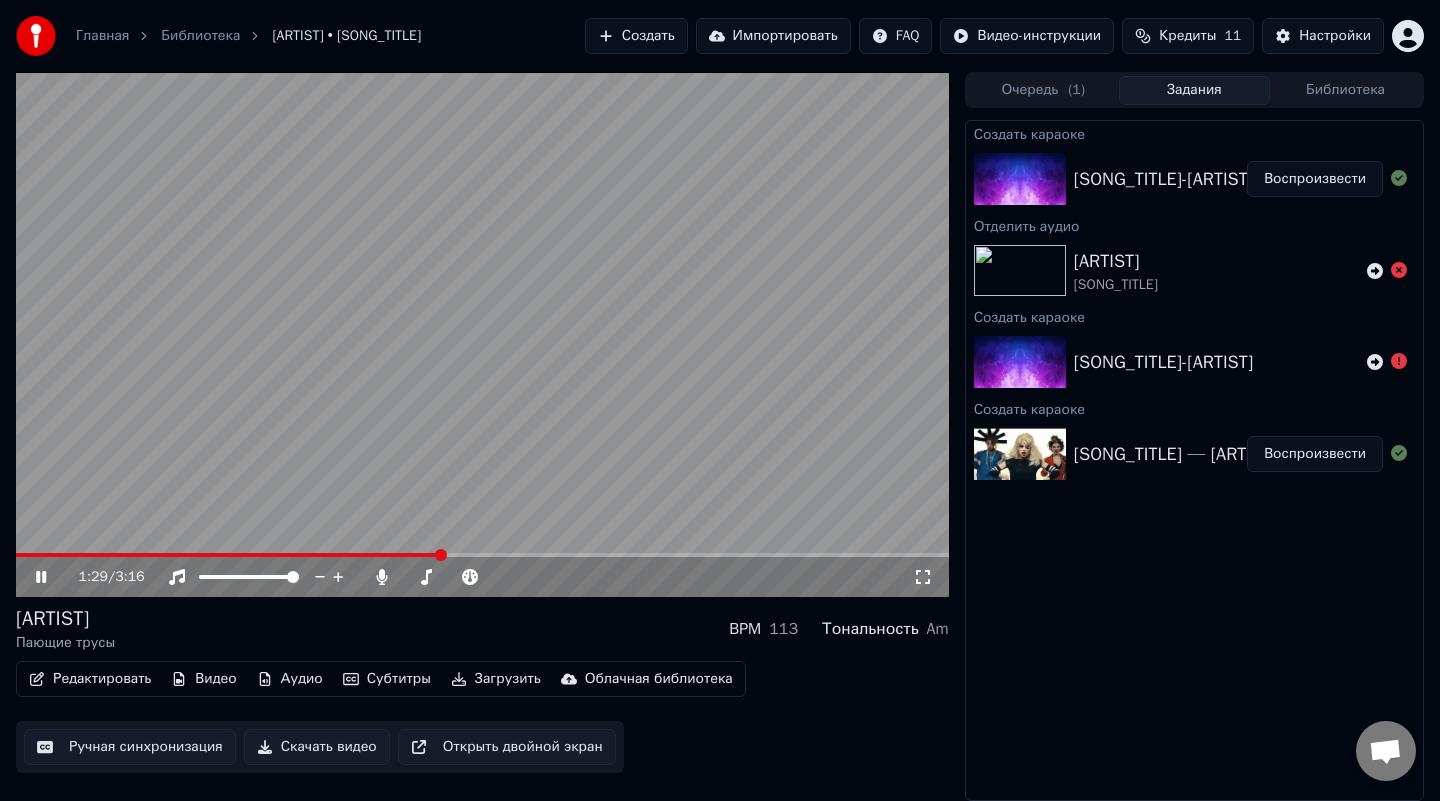 click 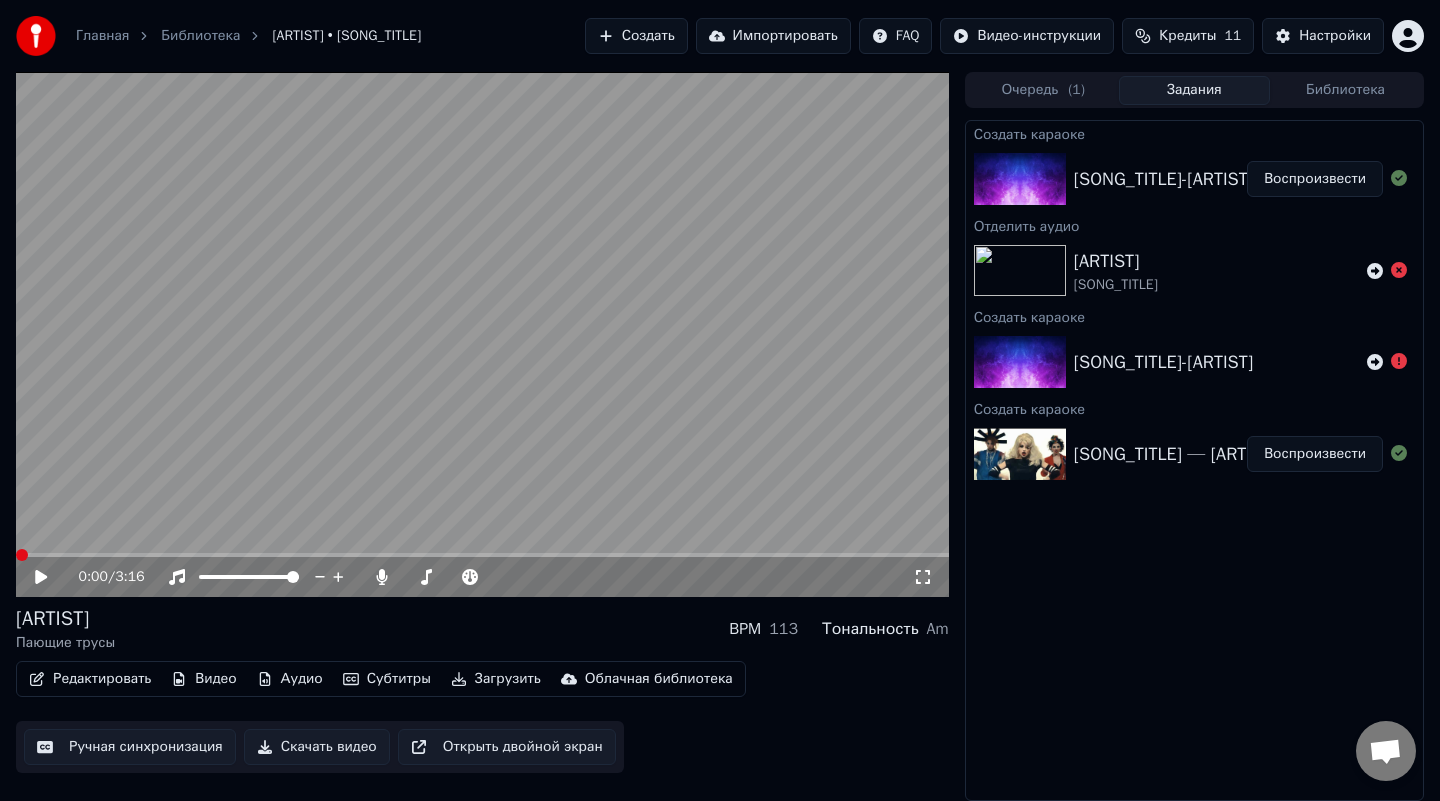 click on "0:00  /  3:16 [ARTIST] [SONG_TITLE] BPM 113 Тональность Am Редактировать Видео Аудио Субтитры Загрузить Облачная библиотека Ручная синхронизация Скачать видео Открыть двойной экран Очередь ( 1 ) Задания Библиотека Создать караоке [SONG_TITLE]-[ARTIST] Воспроизвести Отделить аудио [ARTIST] [SONG_TITLE] Создать караоке [SONG_TITLE]-[ARTIST] Создать караоке [SONG_TITLE] — [ARTIST] Воспроизвести" at bounding box center [720, 436] 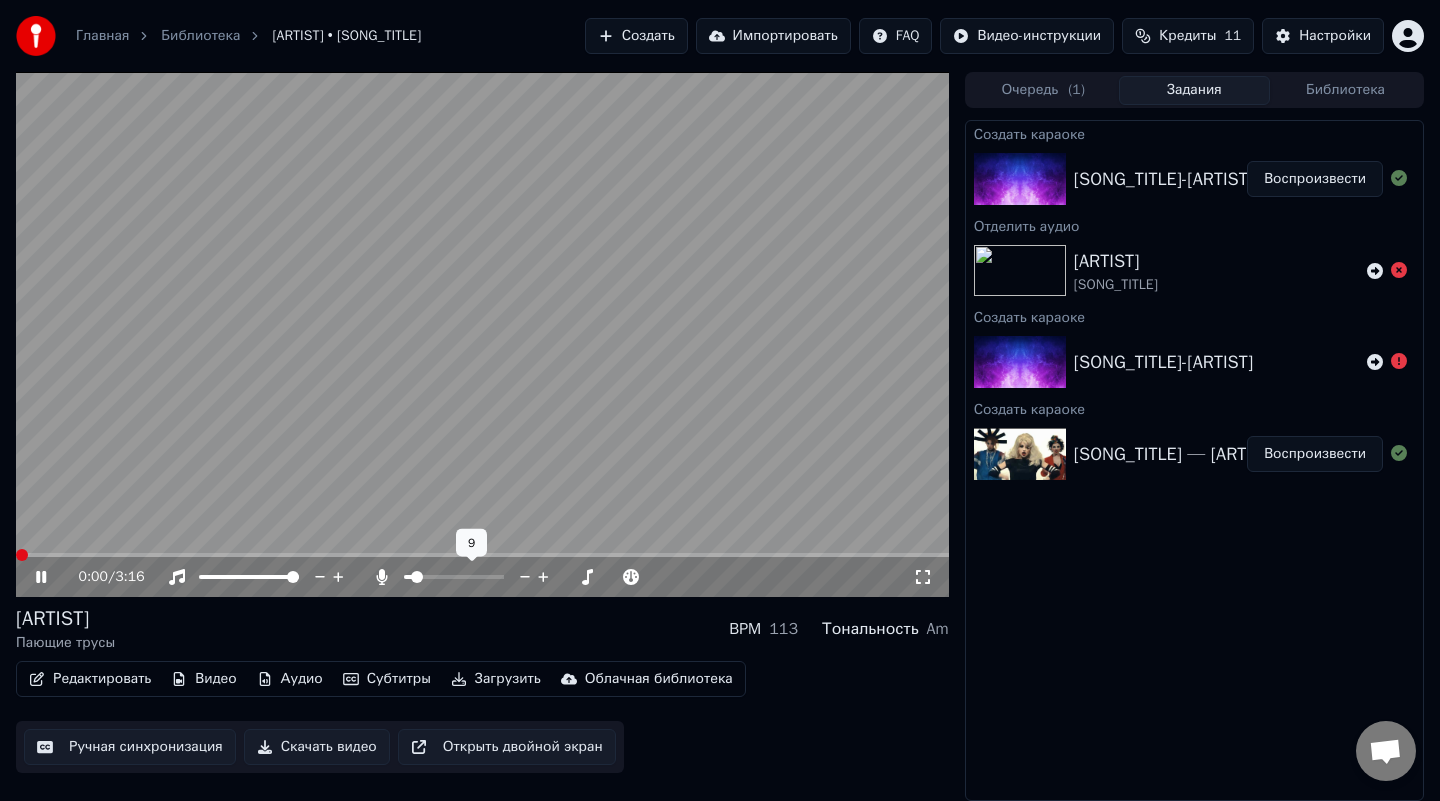 click at bounding box center (417, 577) 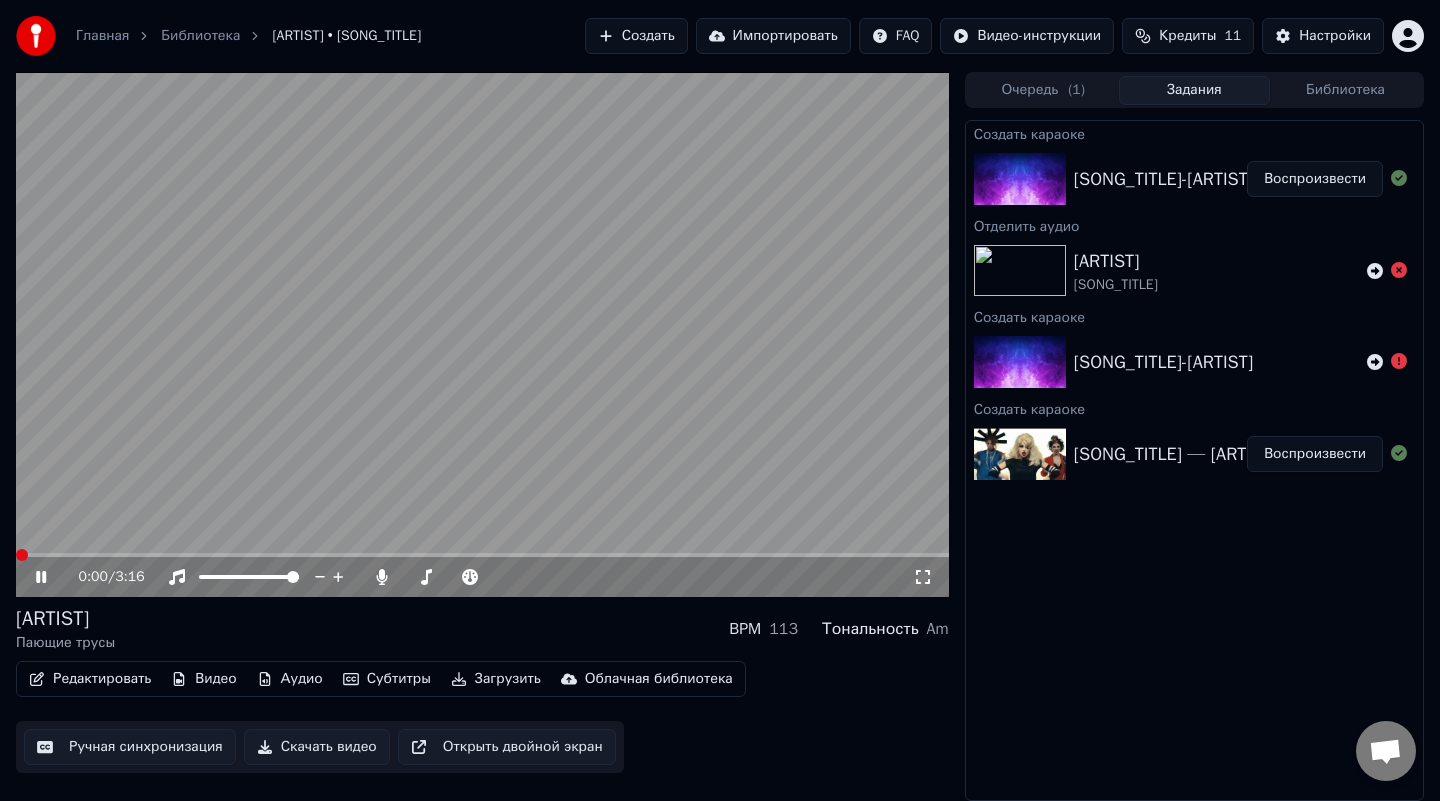 click on "[ARTIST] [SONG_TITLE] BPM 113 Тональность Am" at bounding box center [482, 629] 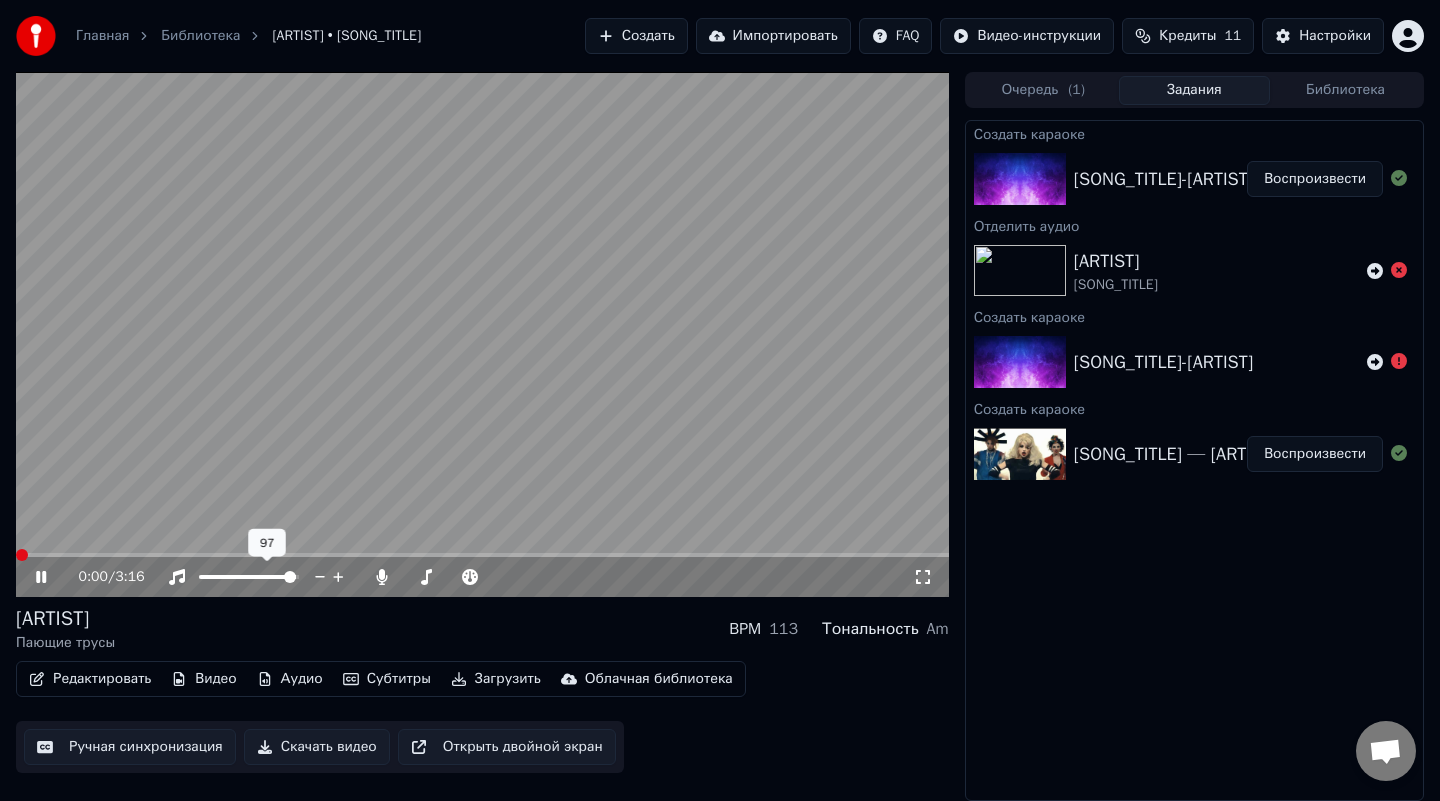 click at bounding box center (290, 577) 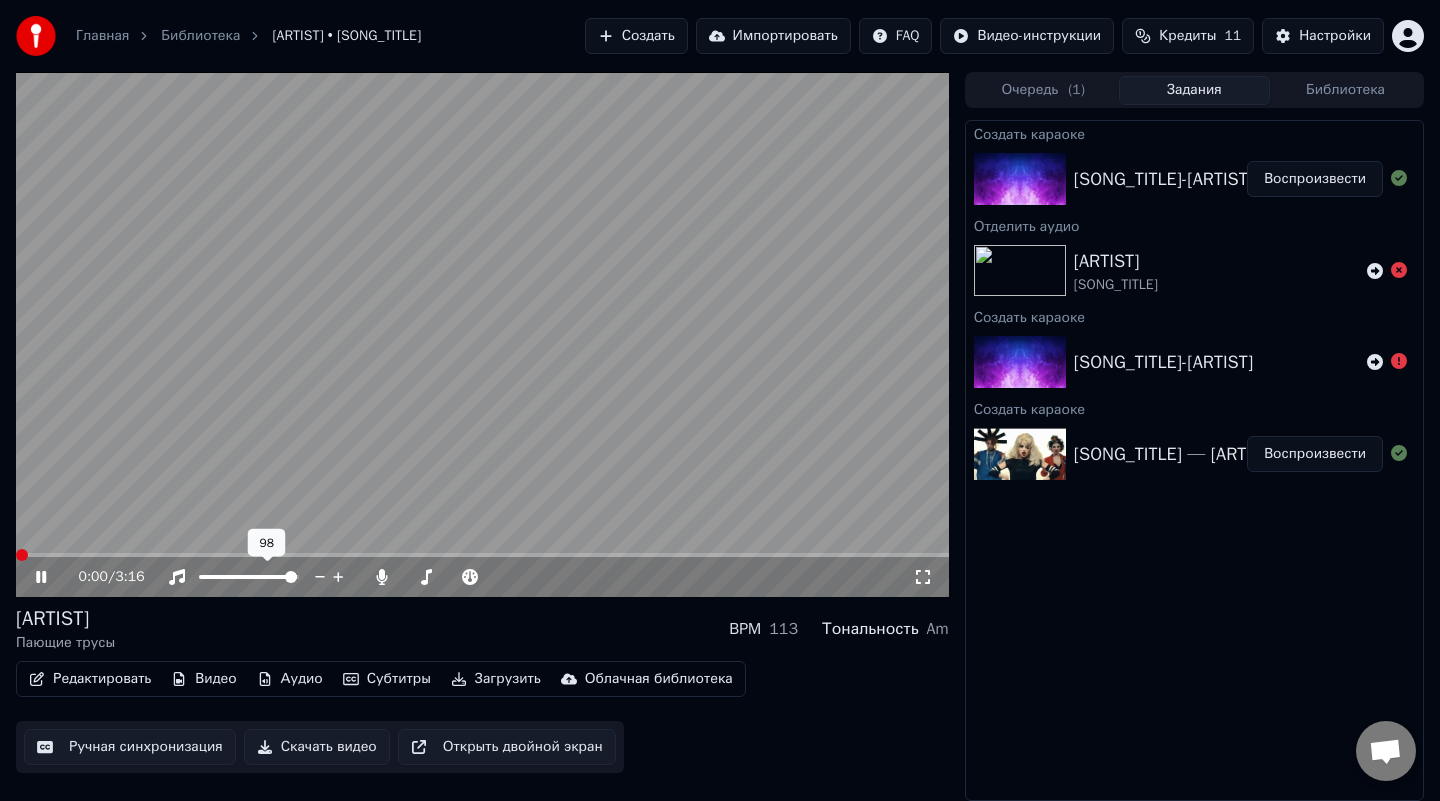 click 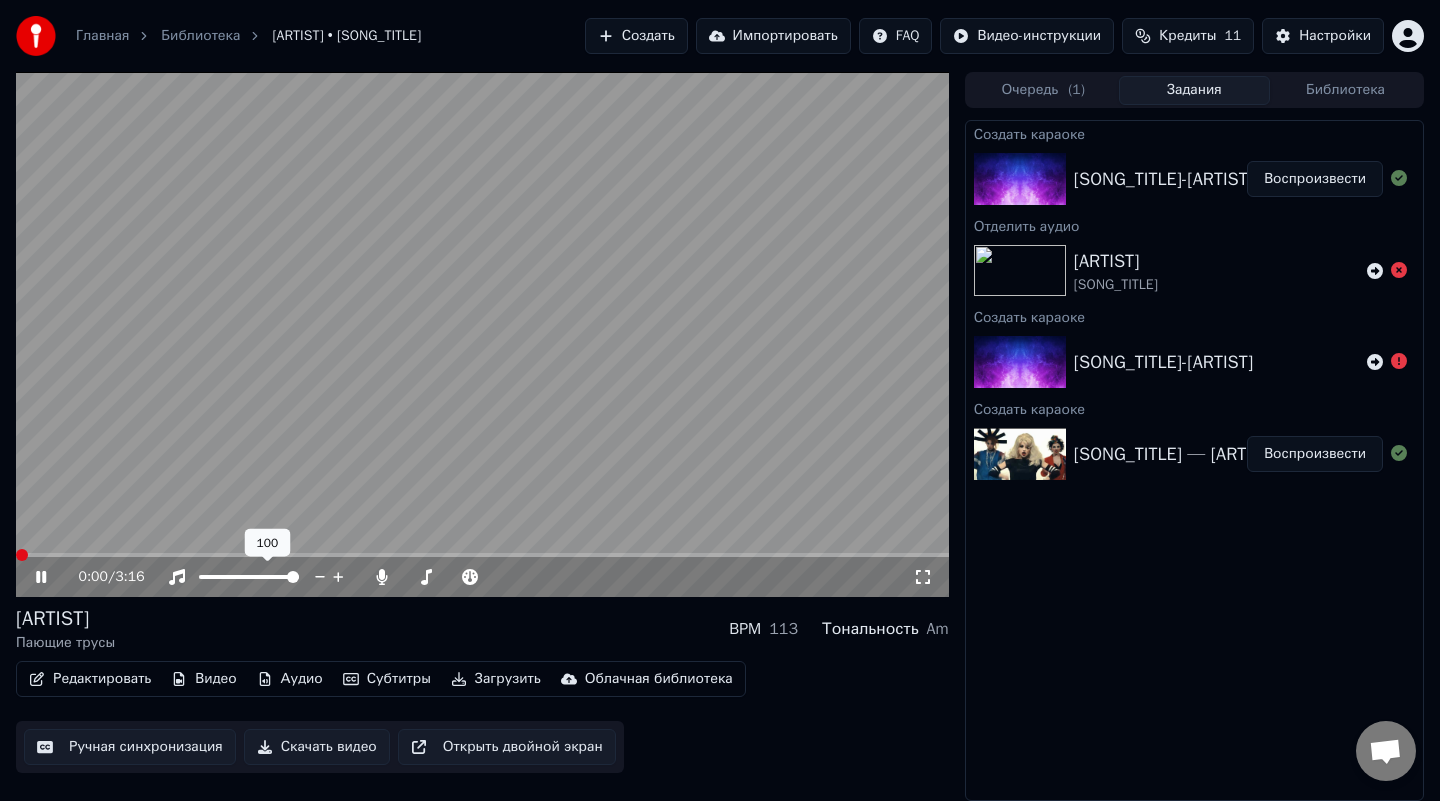 click 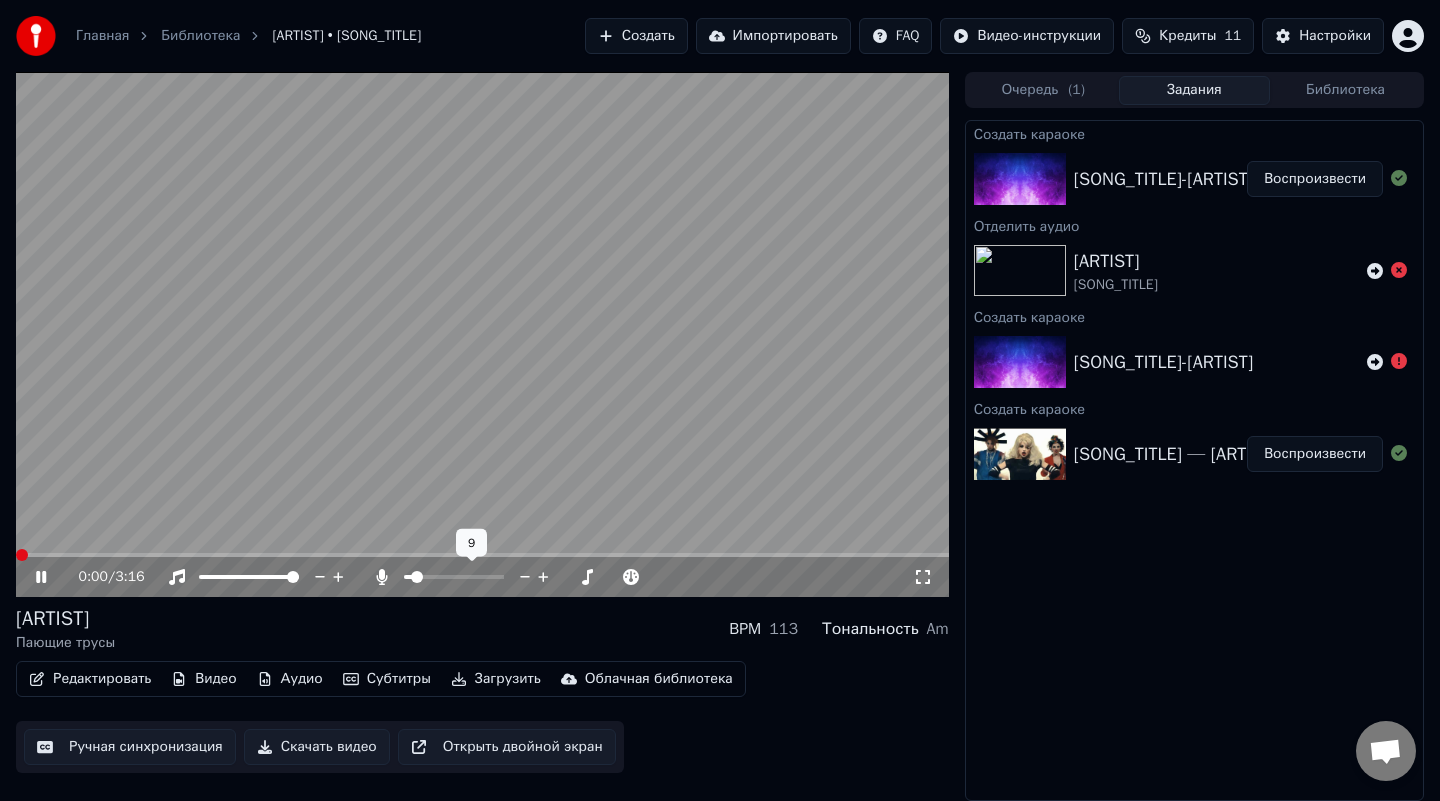 click 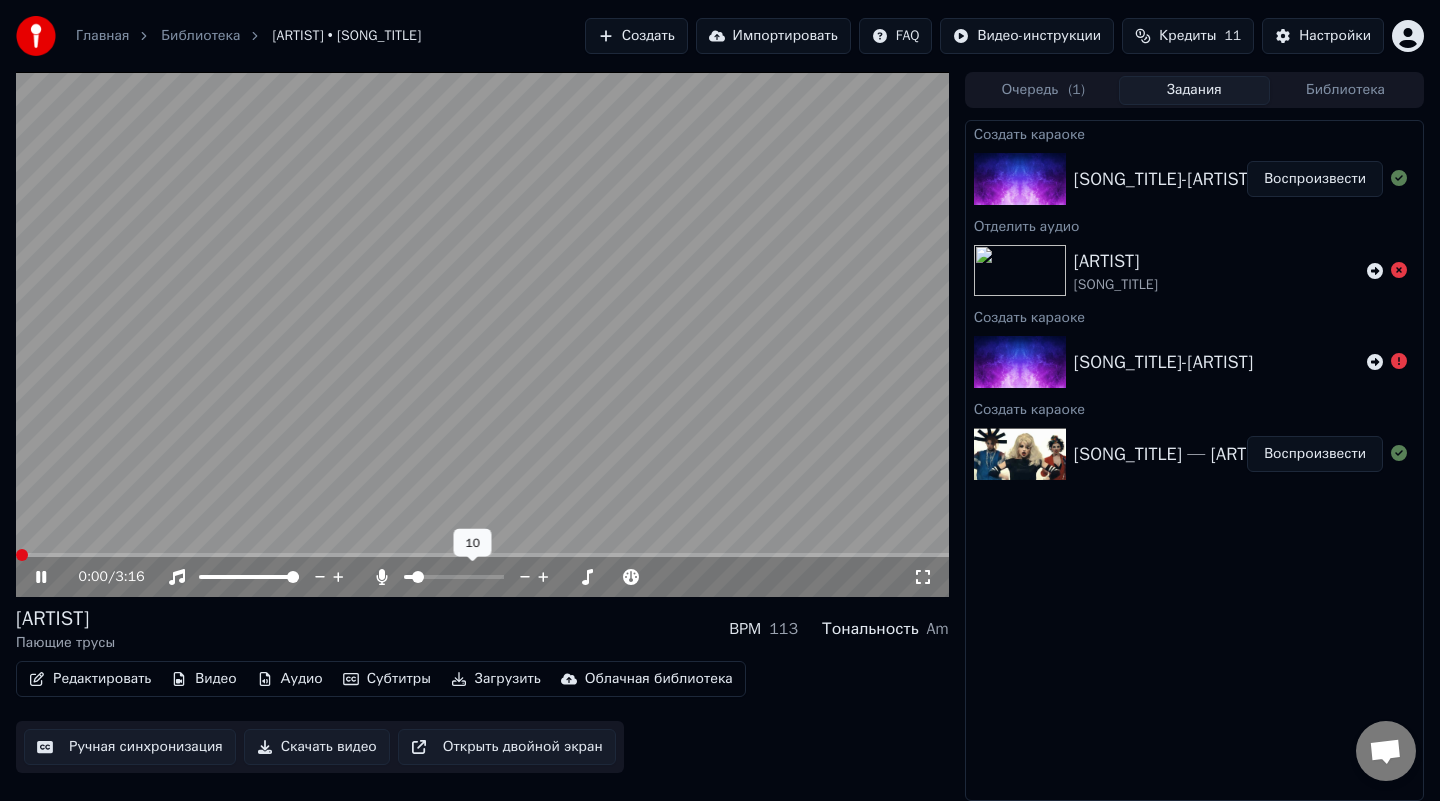 click 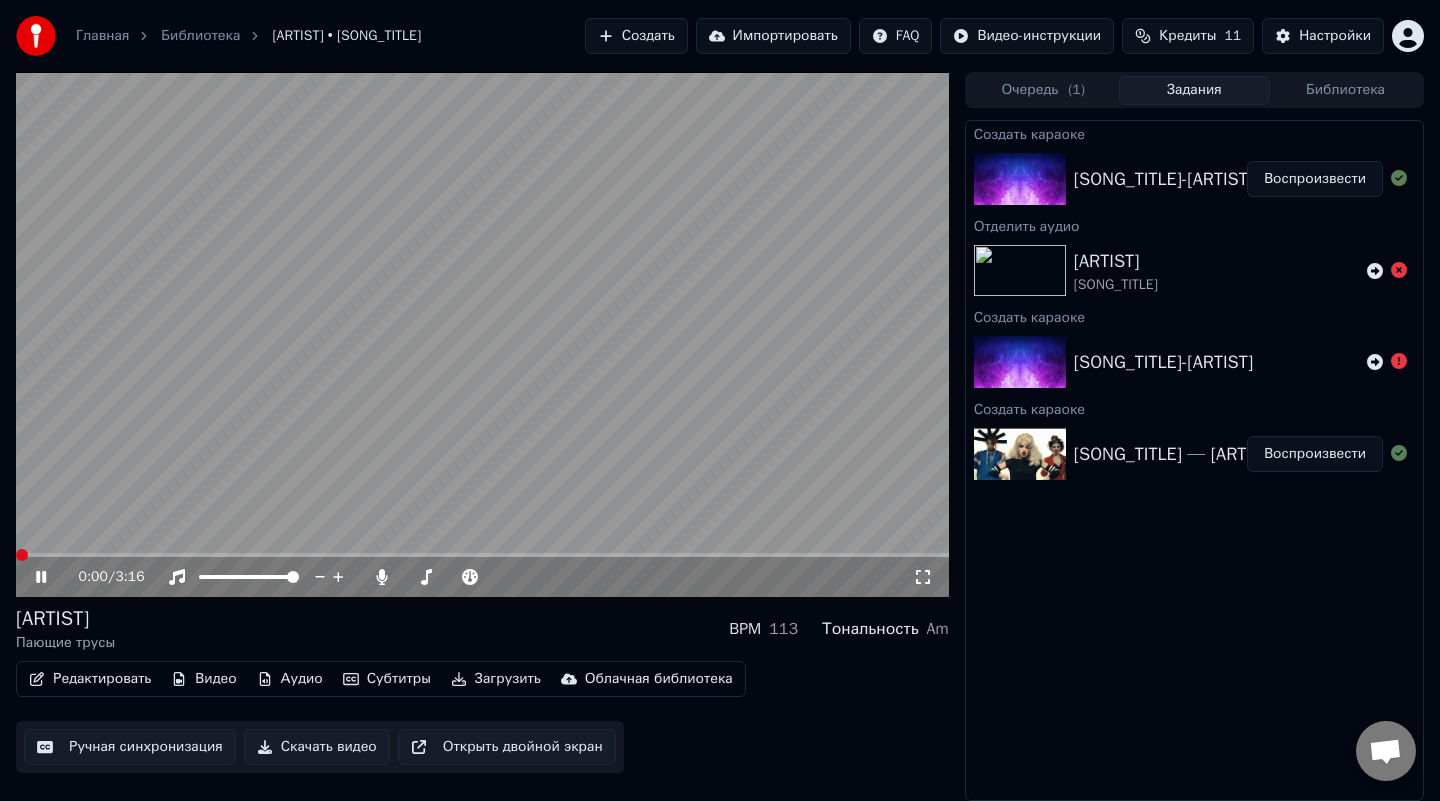 click 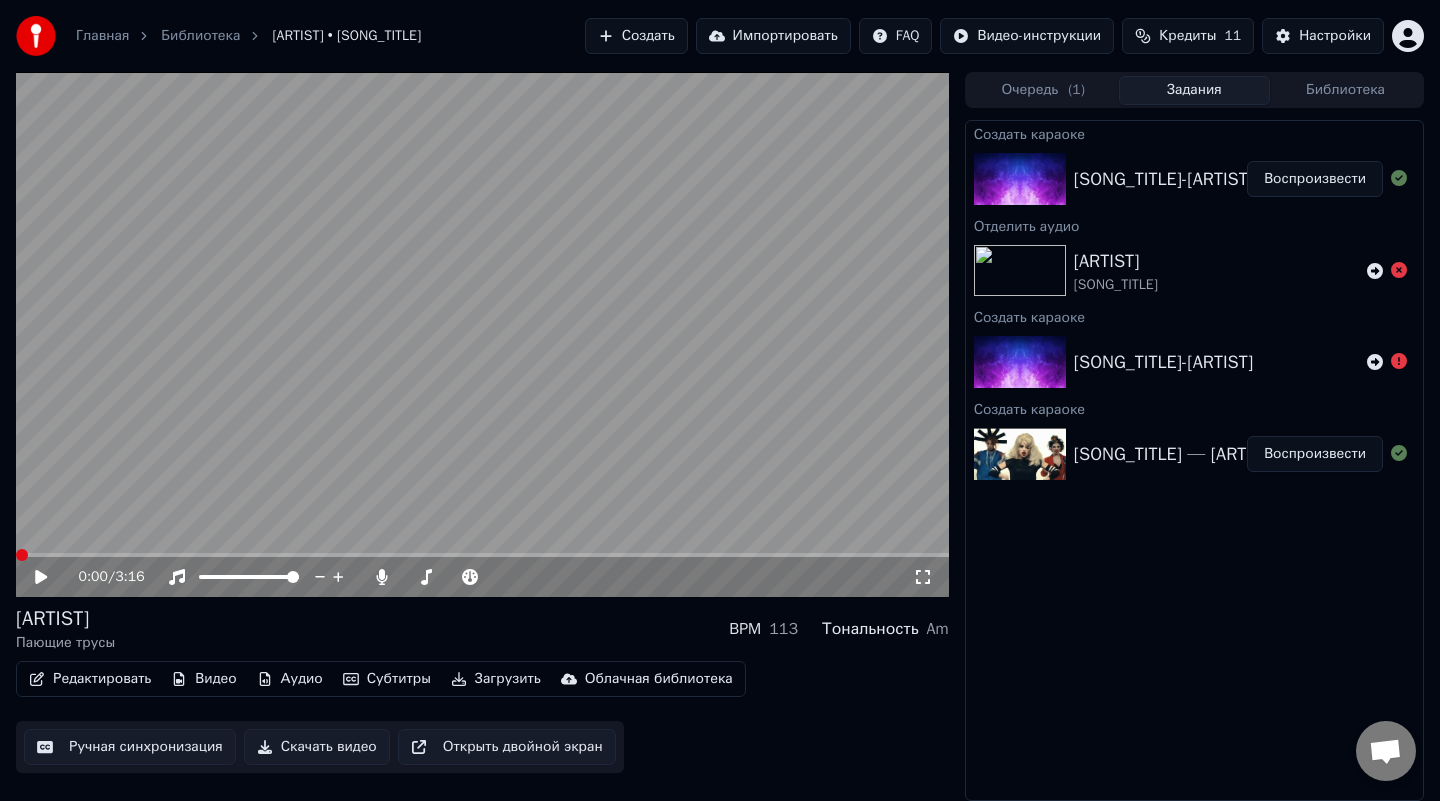 click at bounding box center (482, 334) 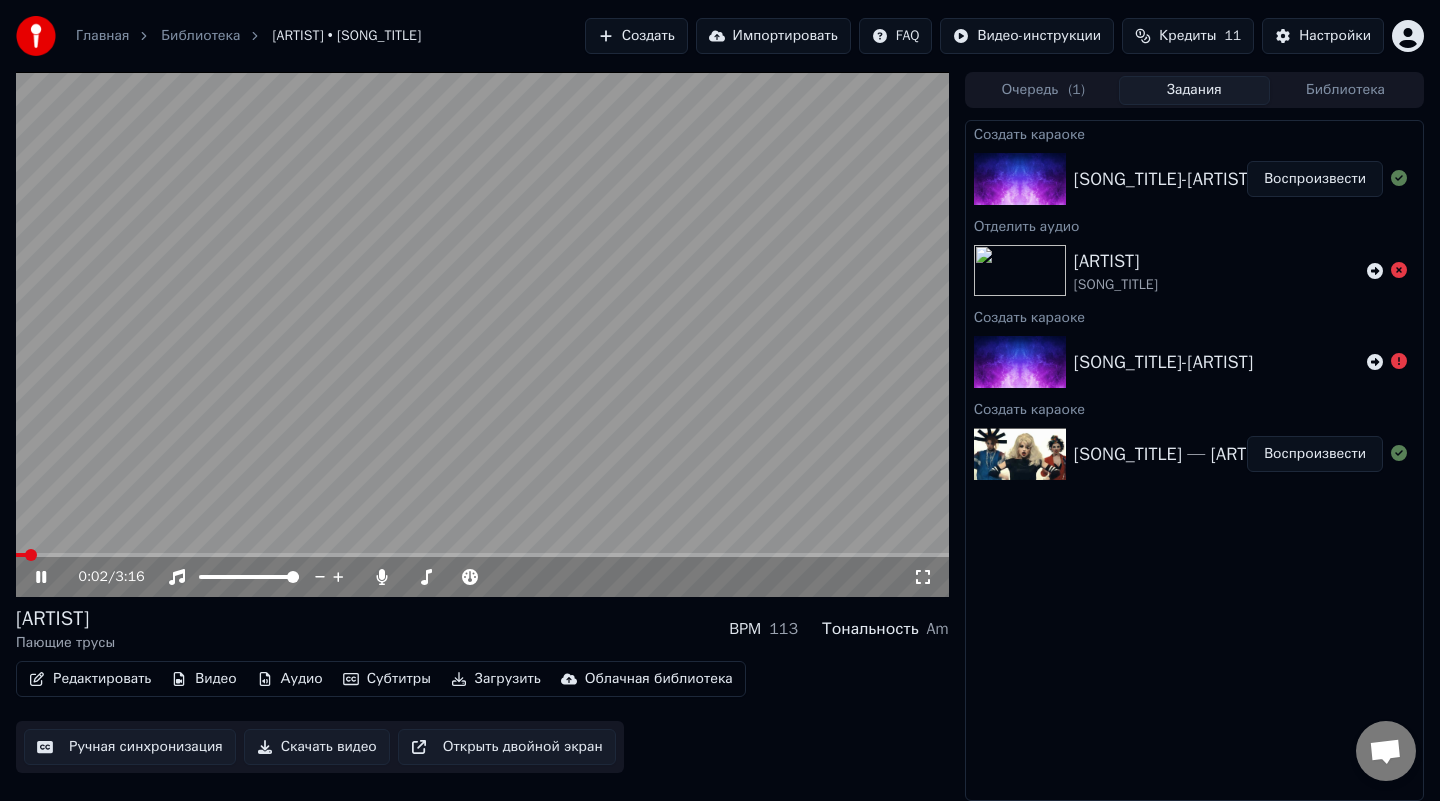 click at bounding box center (21, 555) 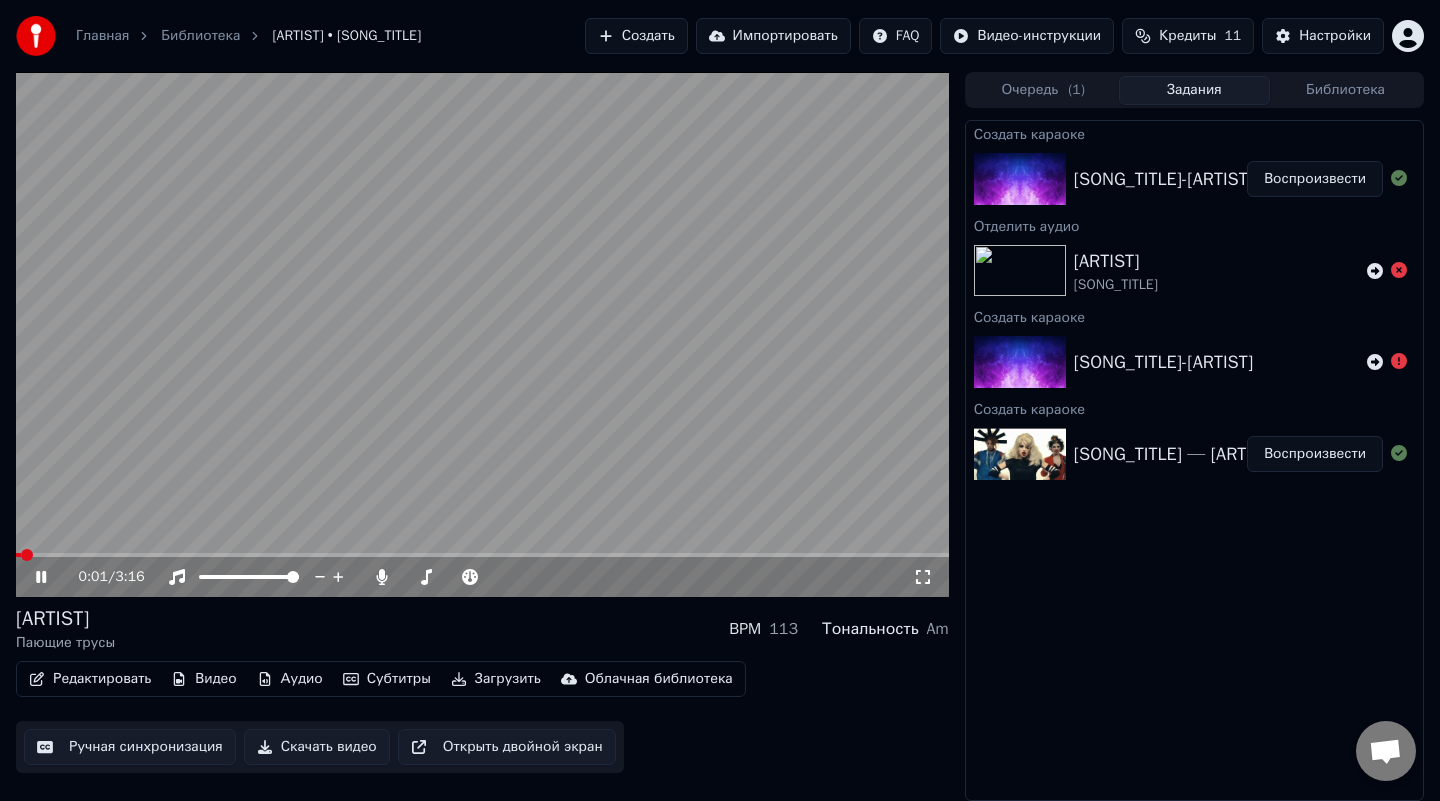 click at bounding box center [27, 555] 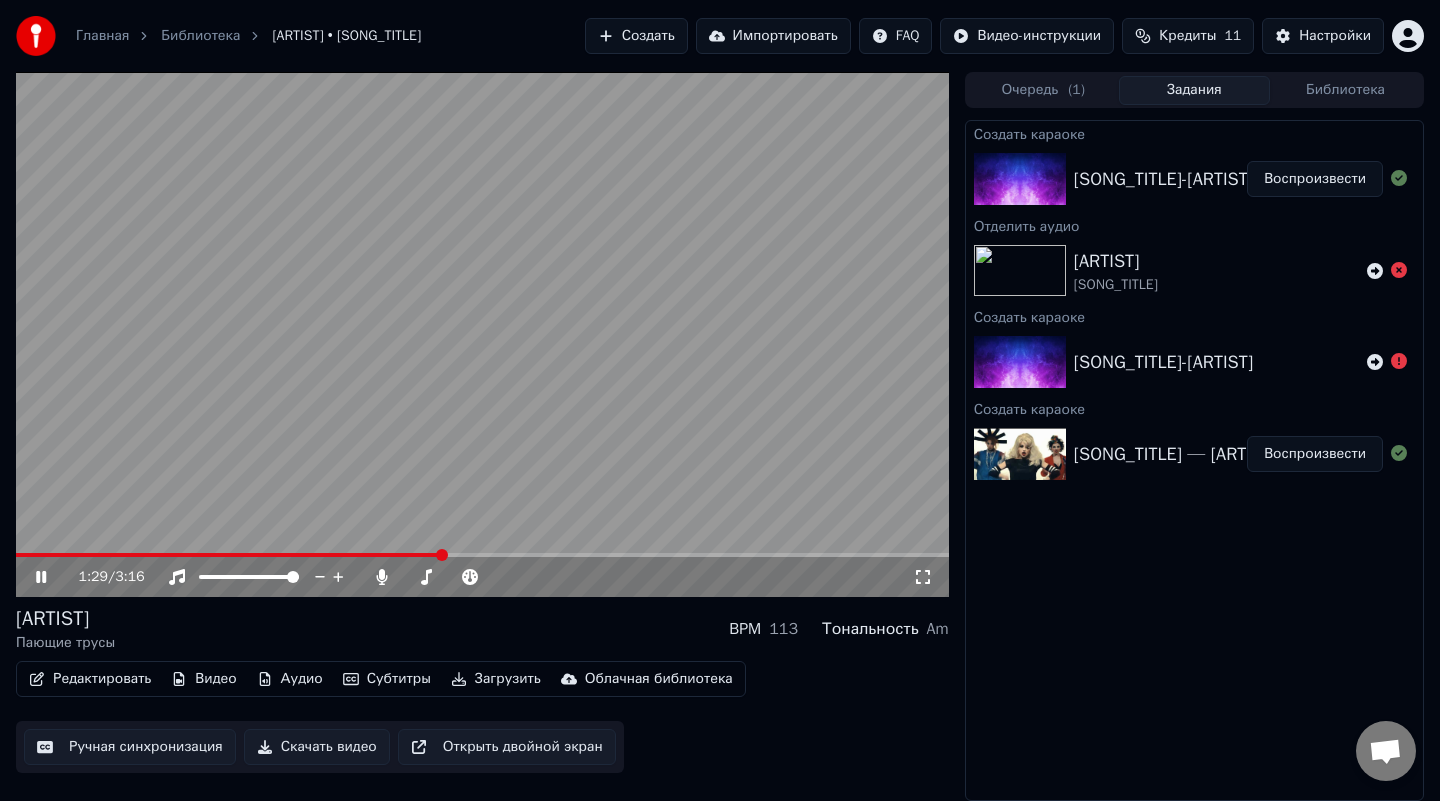 click 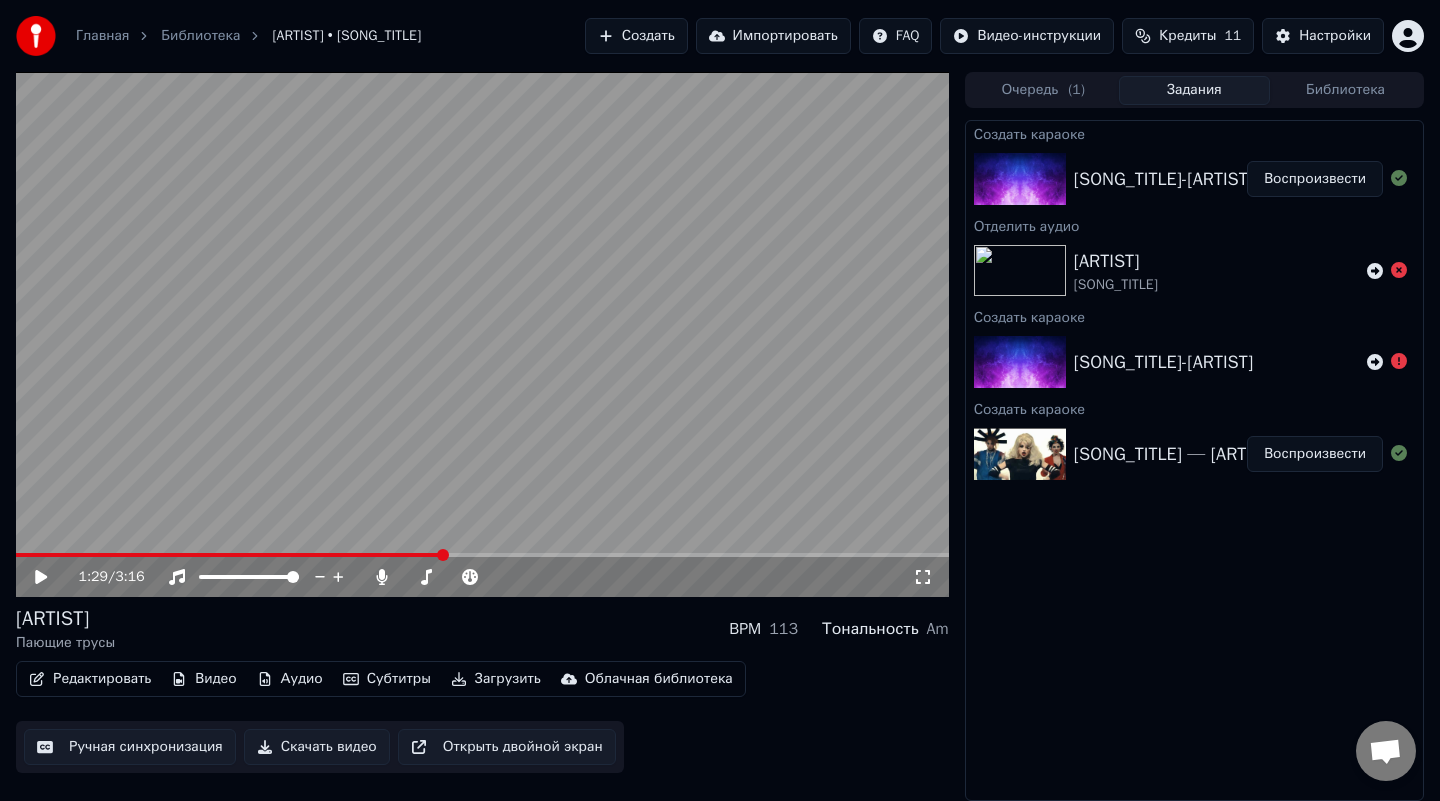 click on "Редактировать" at bounding box center [90, 679] 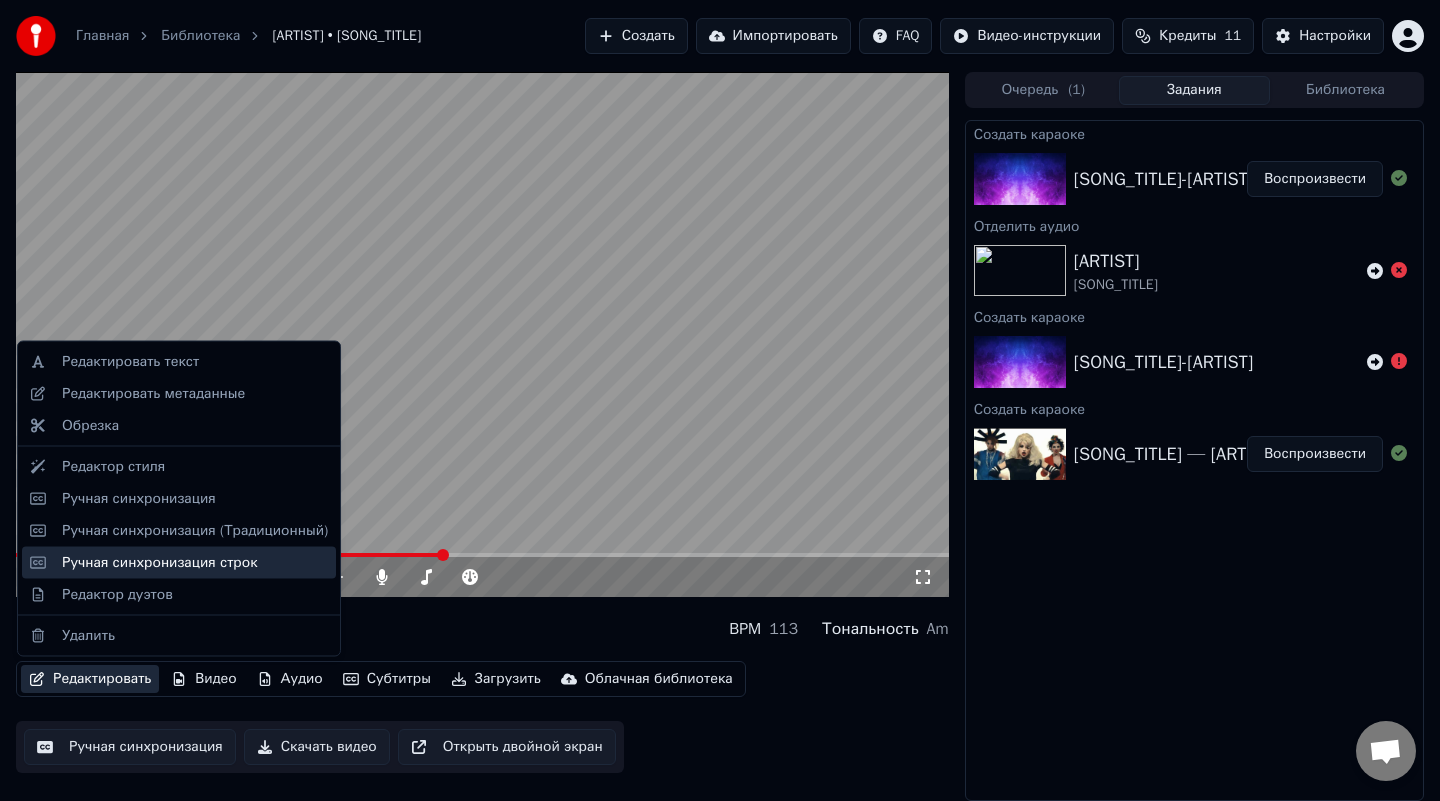 click on "Ручная синхронизация строк" at bounding box center [160, 562] 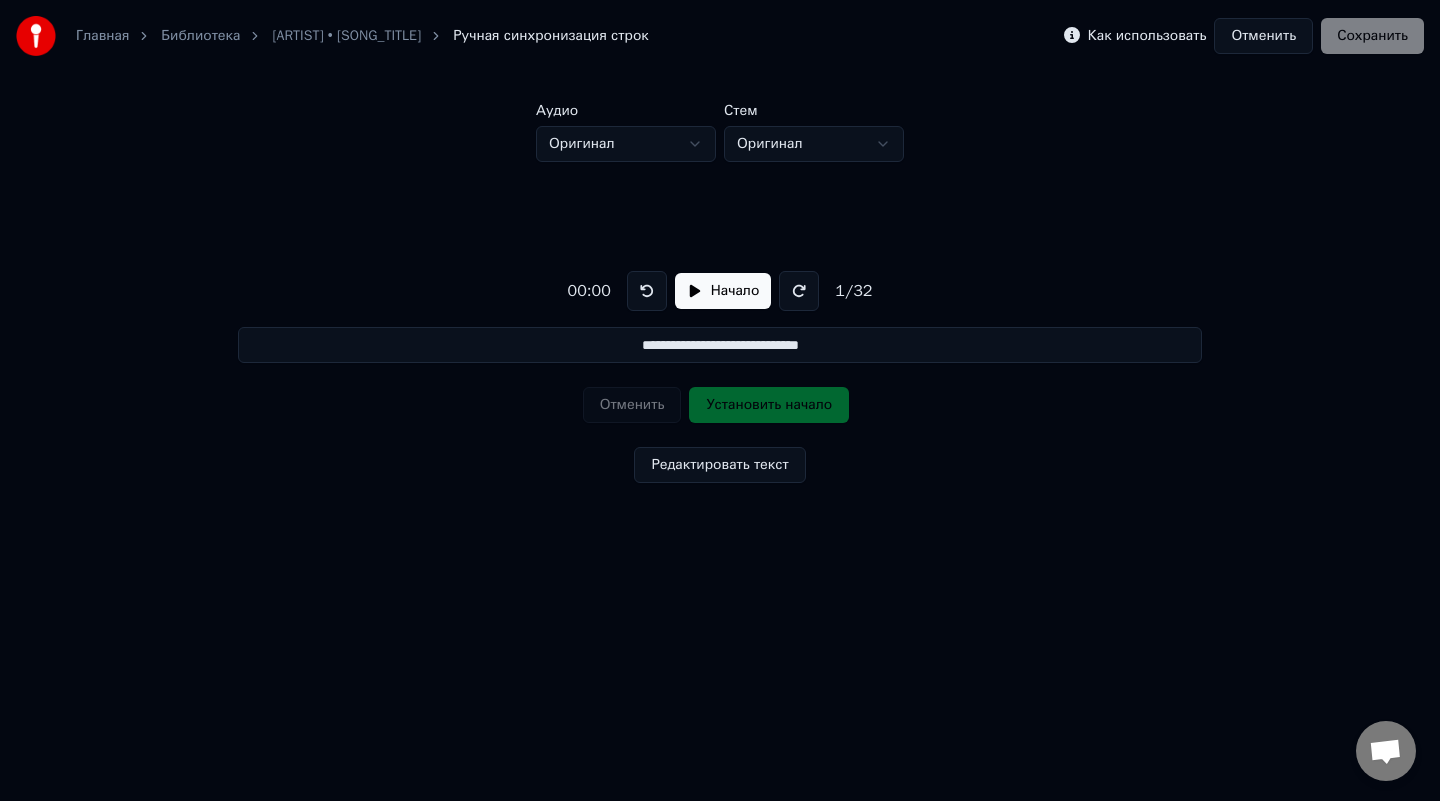 click on "Отменить" at bounding box center [1263, 36] 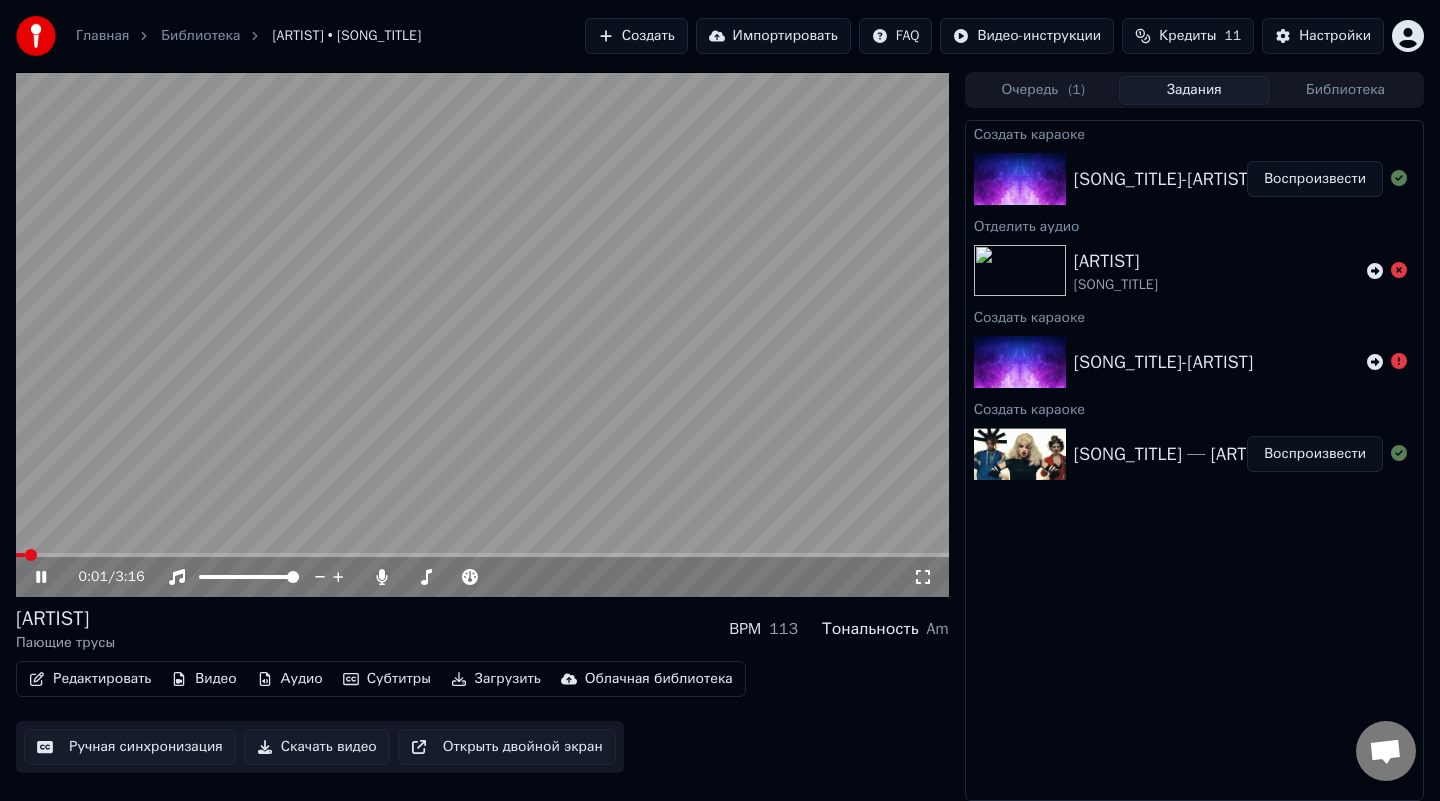 click 